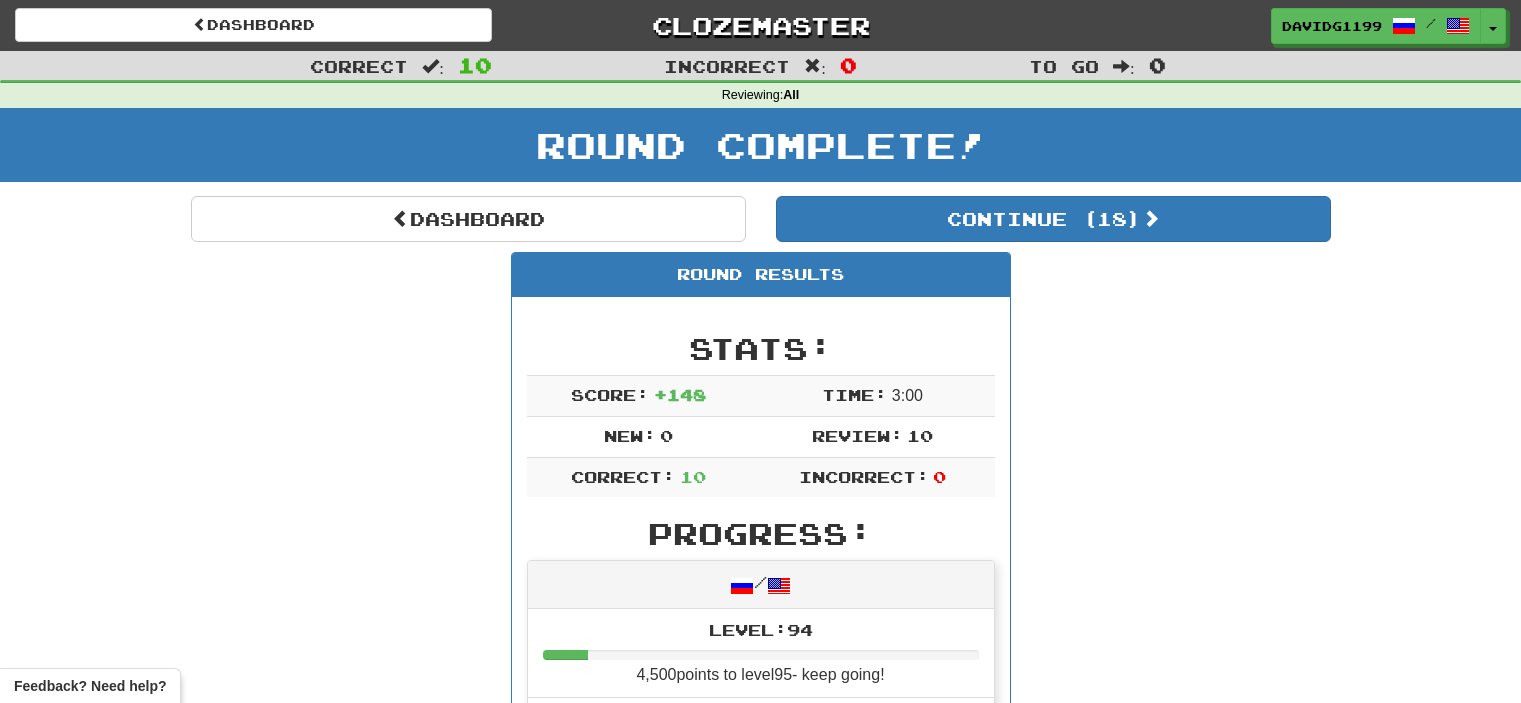 scroll, scrollTop: 120, scrollLeft: 0, axis: vertical 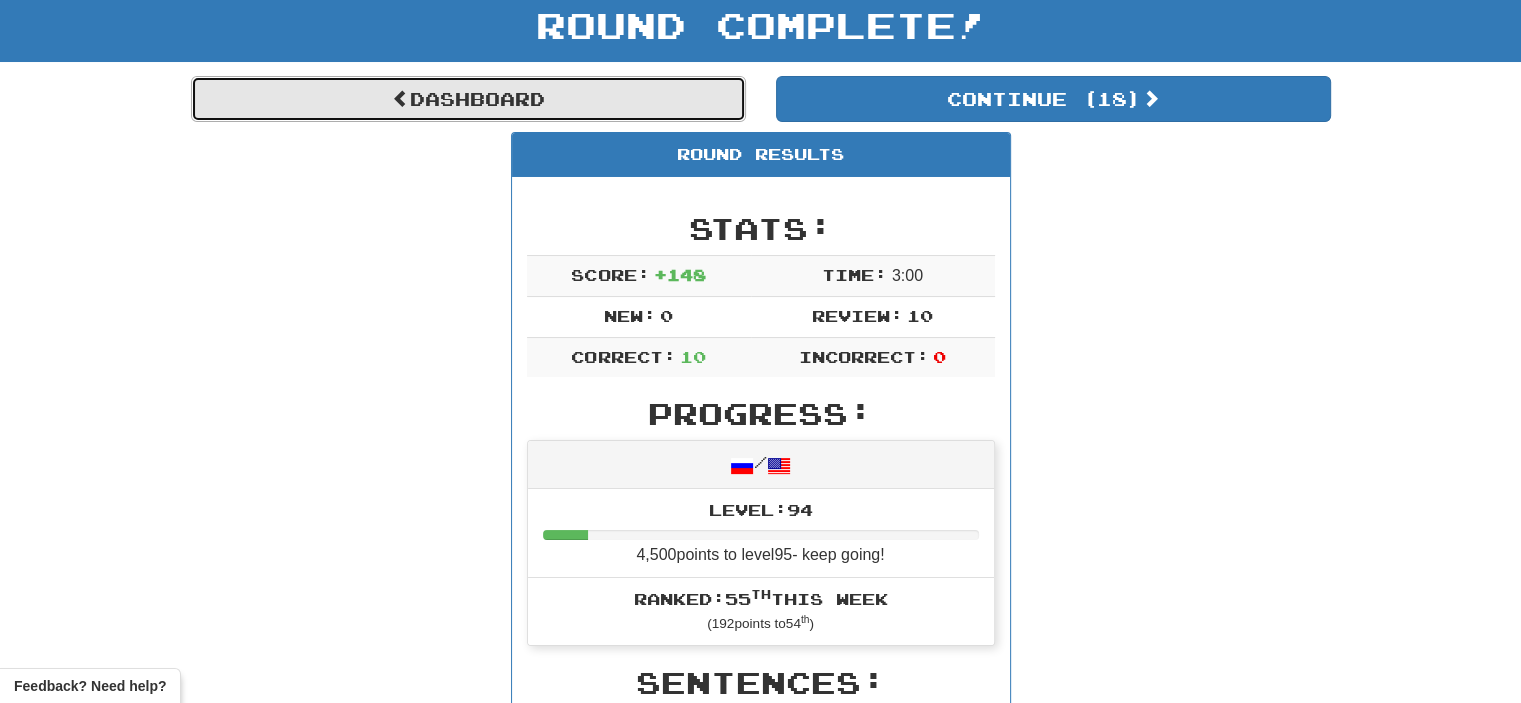 click on "Dashboard" at bounding box center [468, 99] 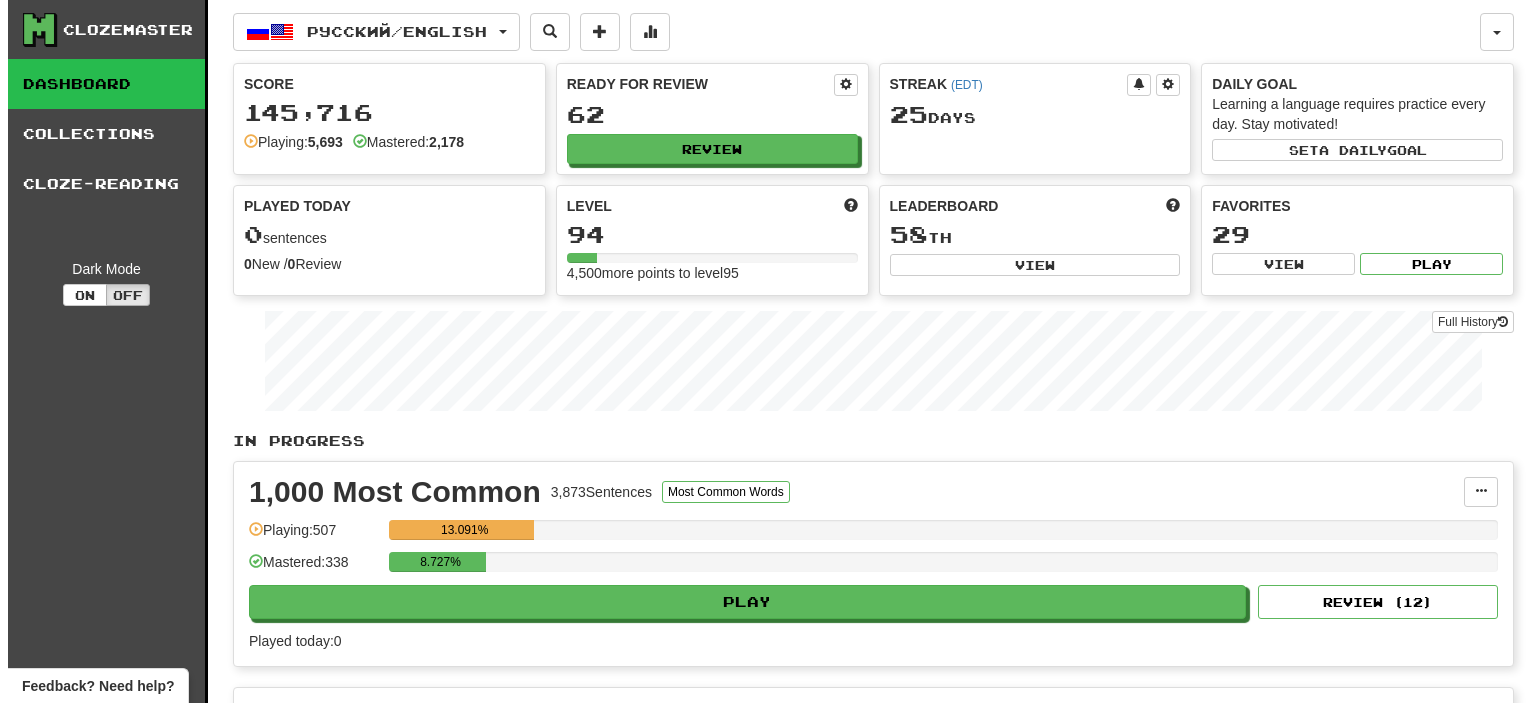 scroll, scrollTop: 0, scrollLeft: 0, axis: both 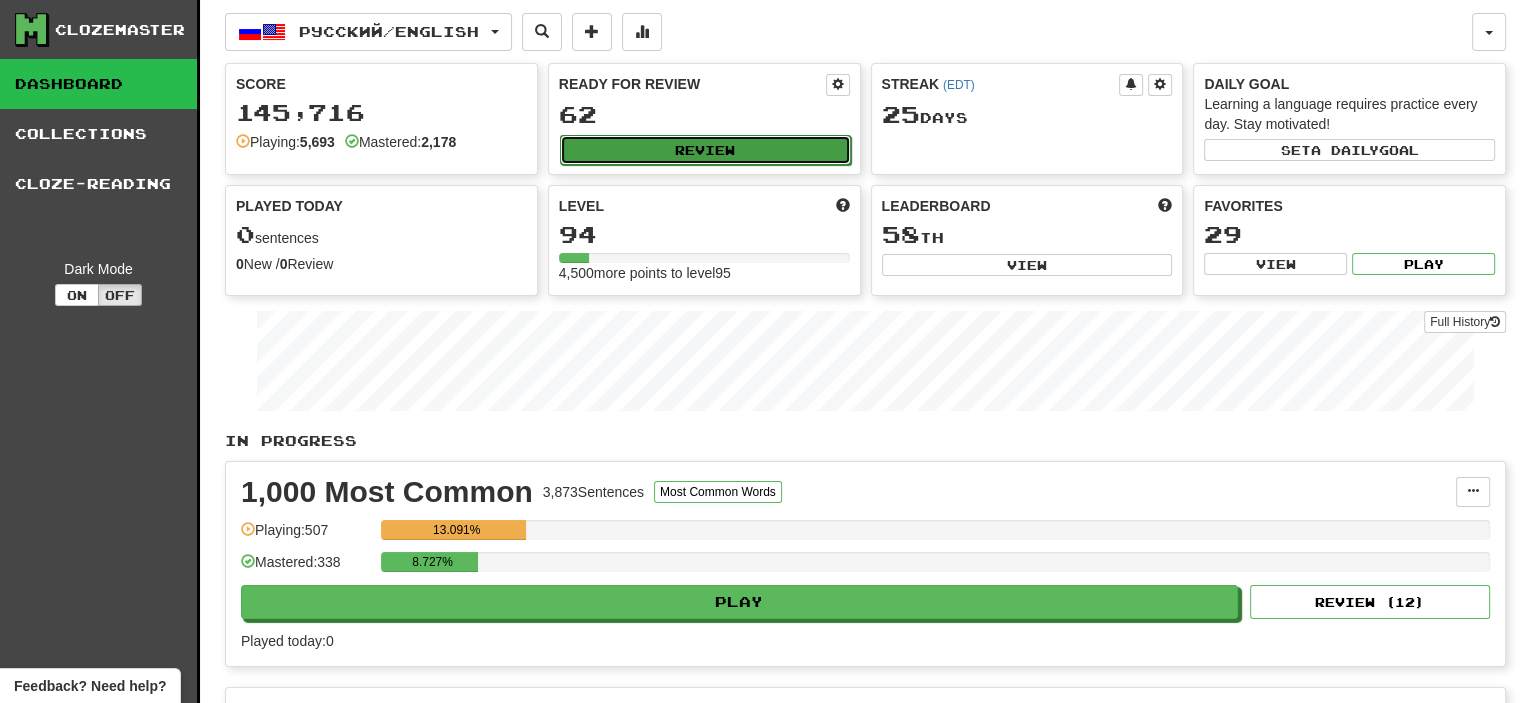 click on "Review" at bounding box center (705, 150) 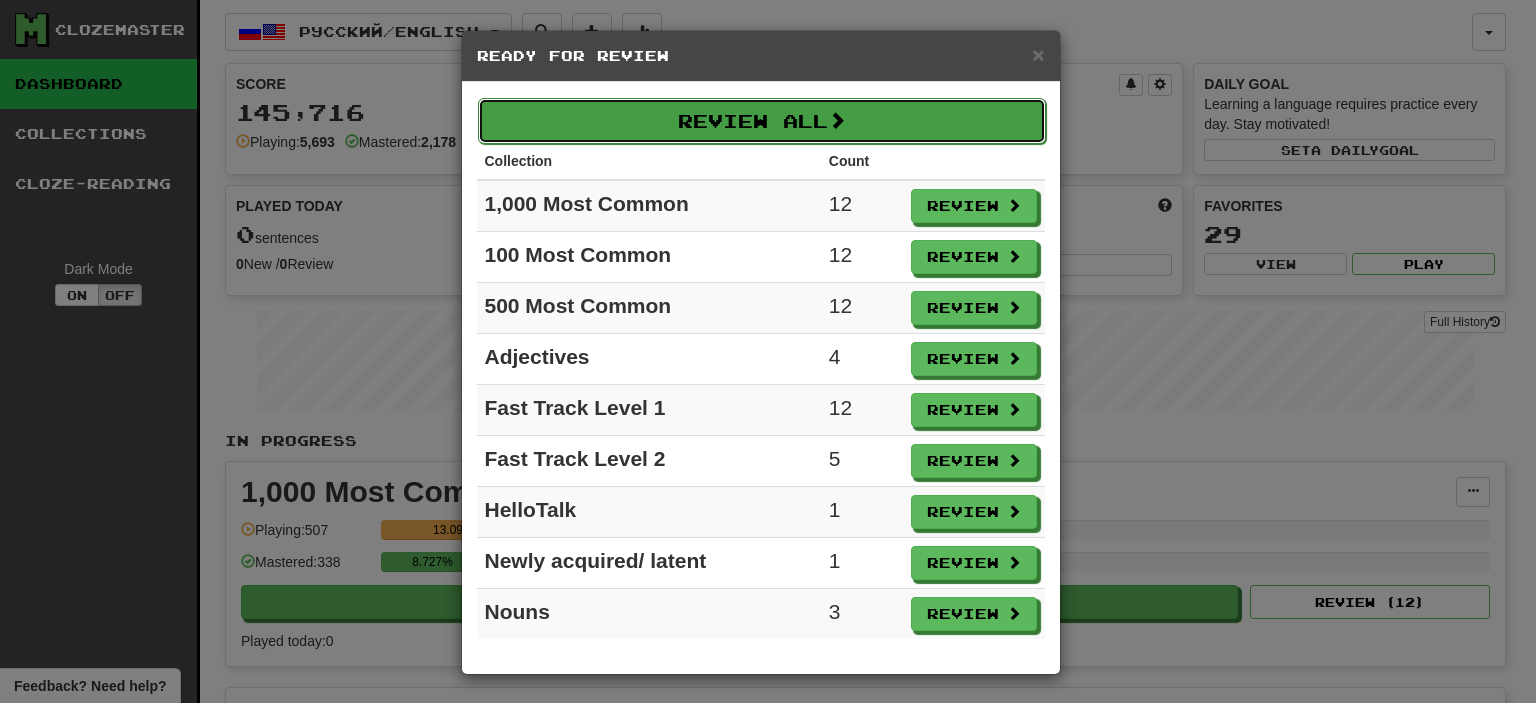 click on "Review All" at bounding box center [762, 121] 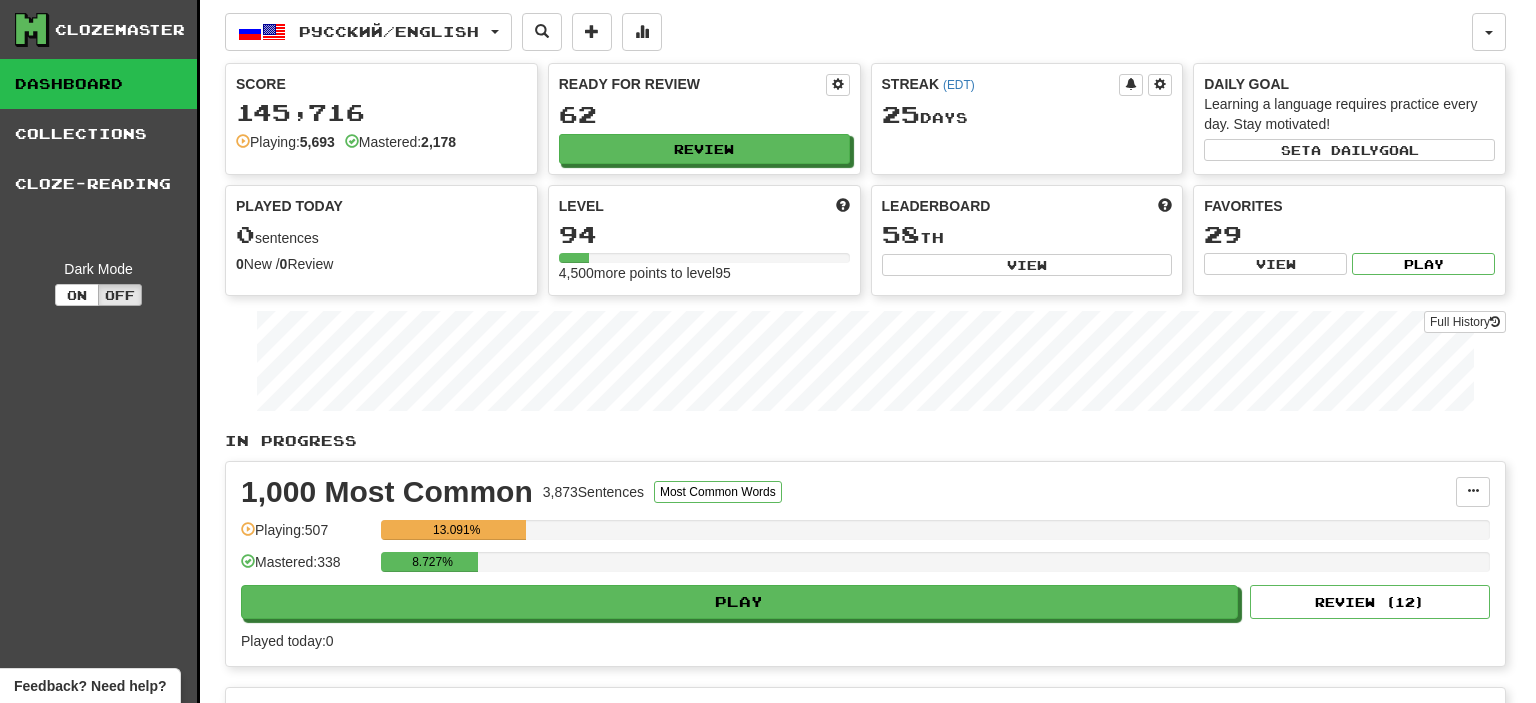 select on "**" 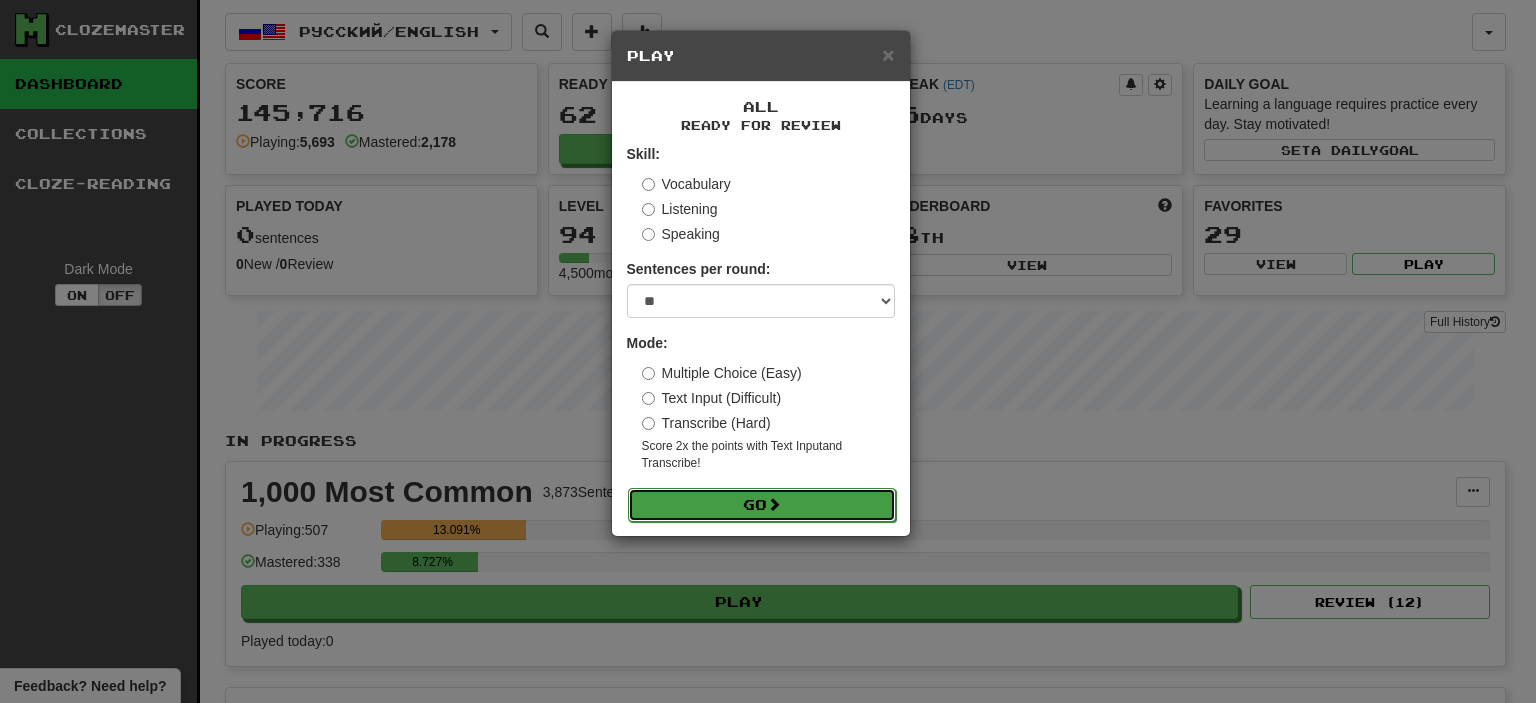 click on "Go" at bounding box center [762, 505] 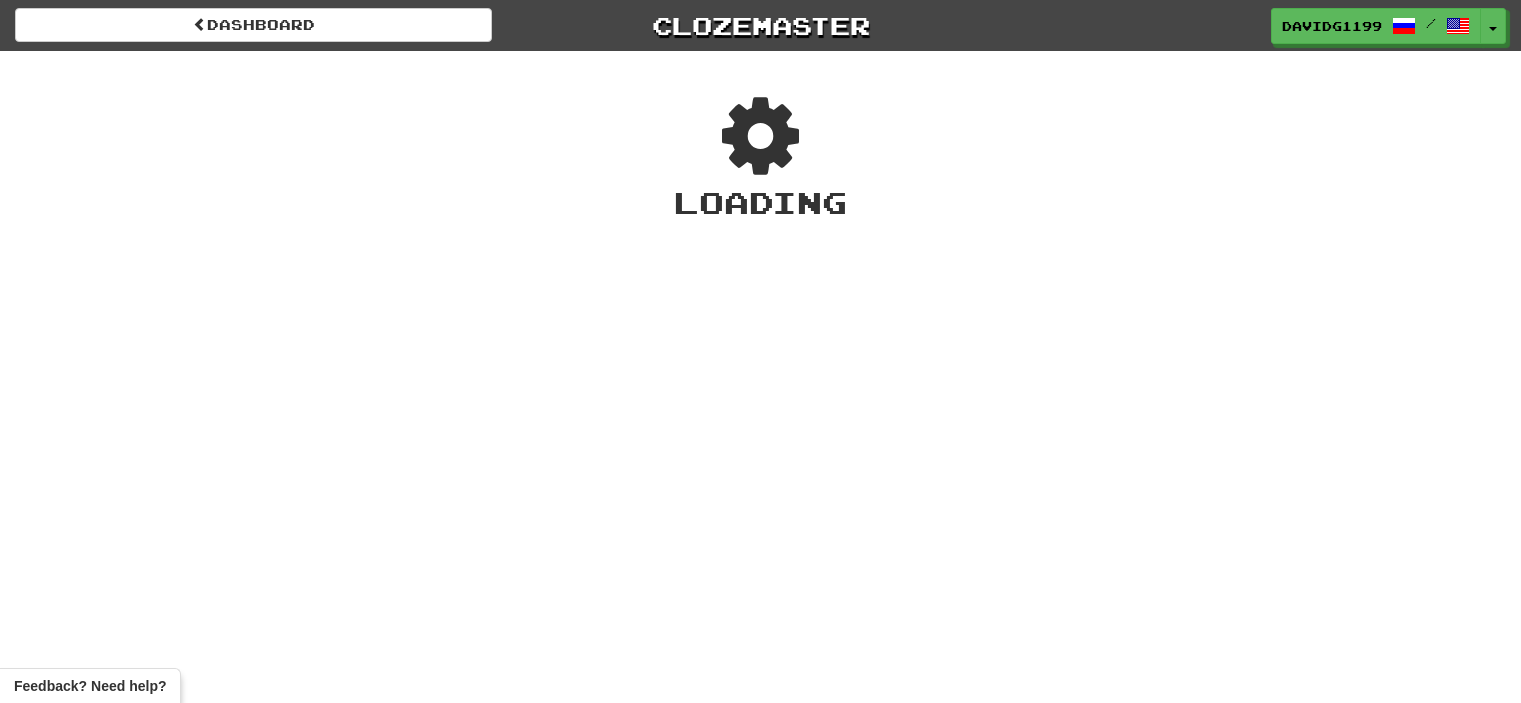 scroll, scrollTop: 0, scrollLeft: 0, axis: both 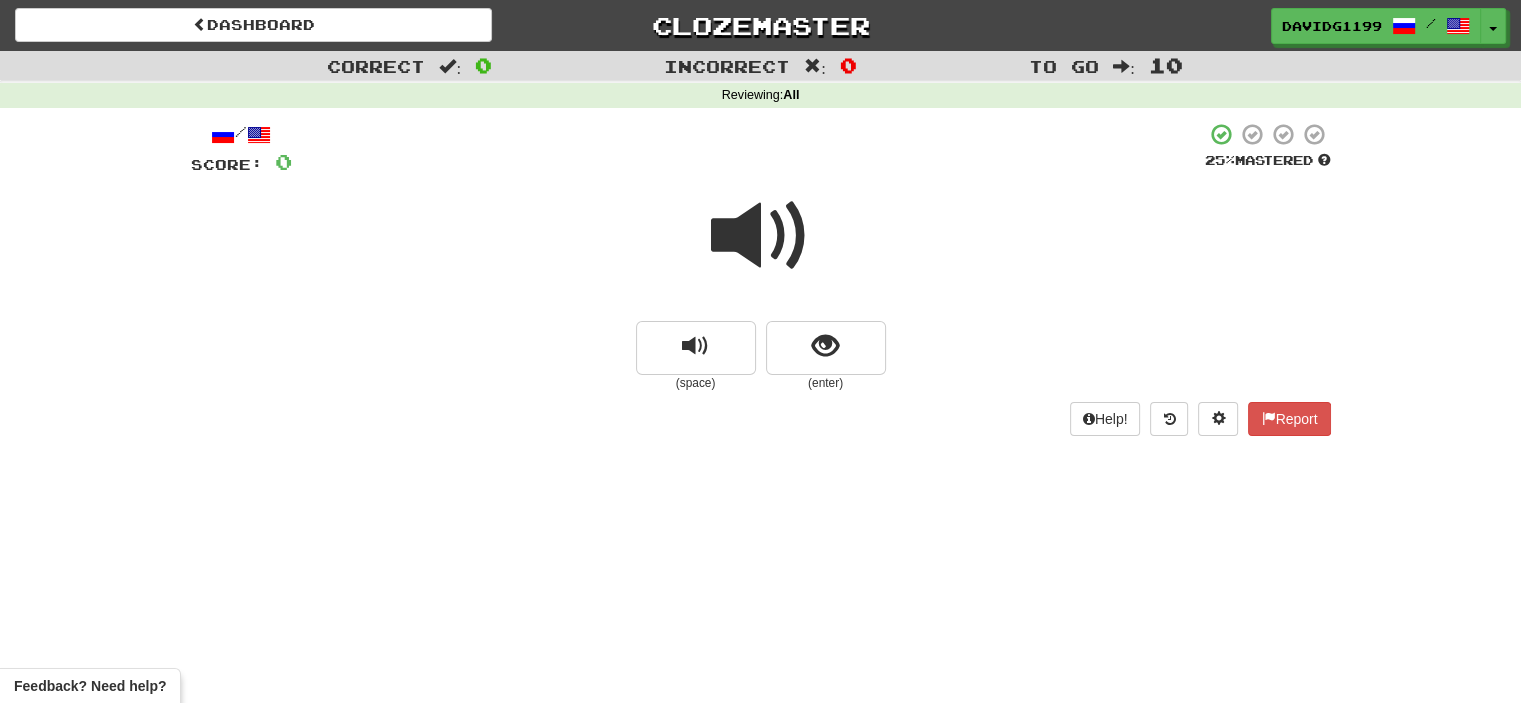click at bounding box center [761, 236] 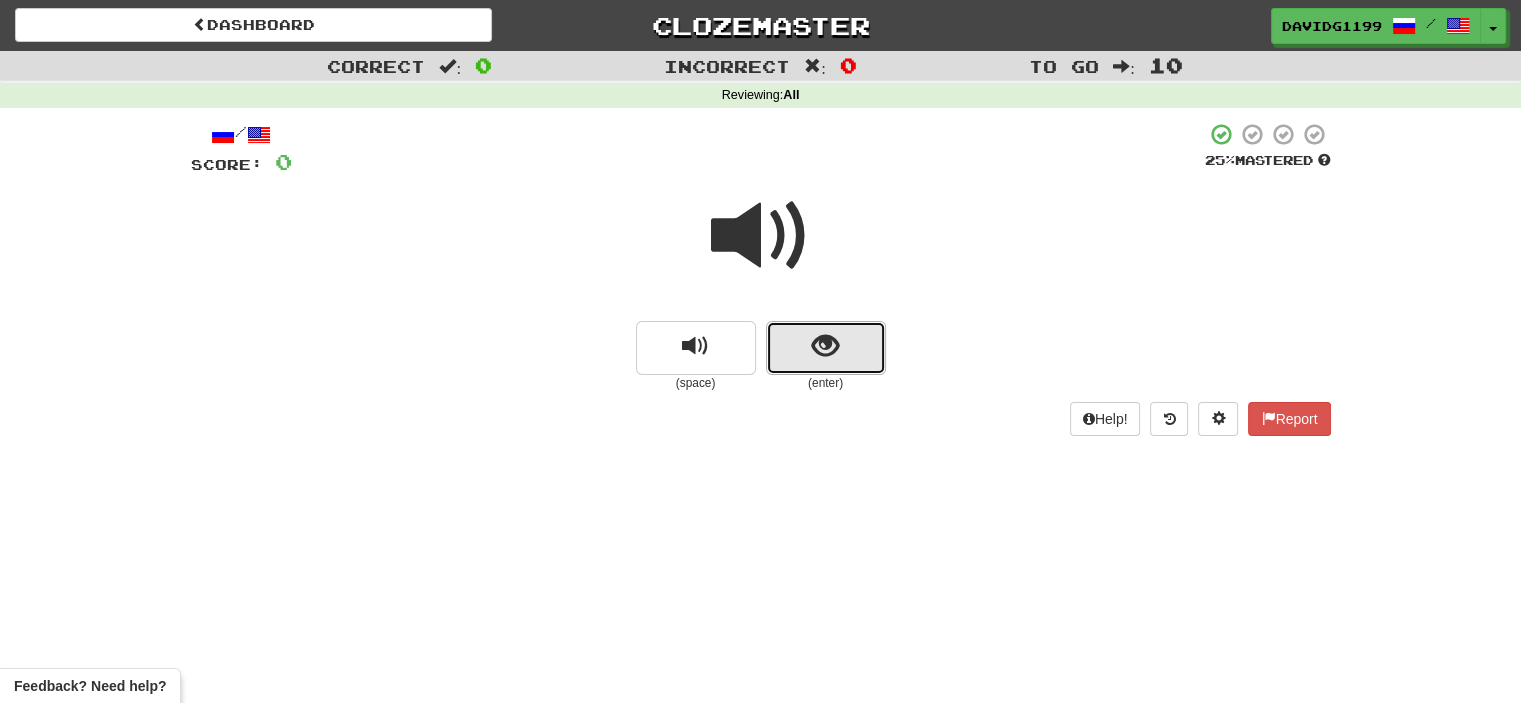 click at bounding box center (826, 348) 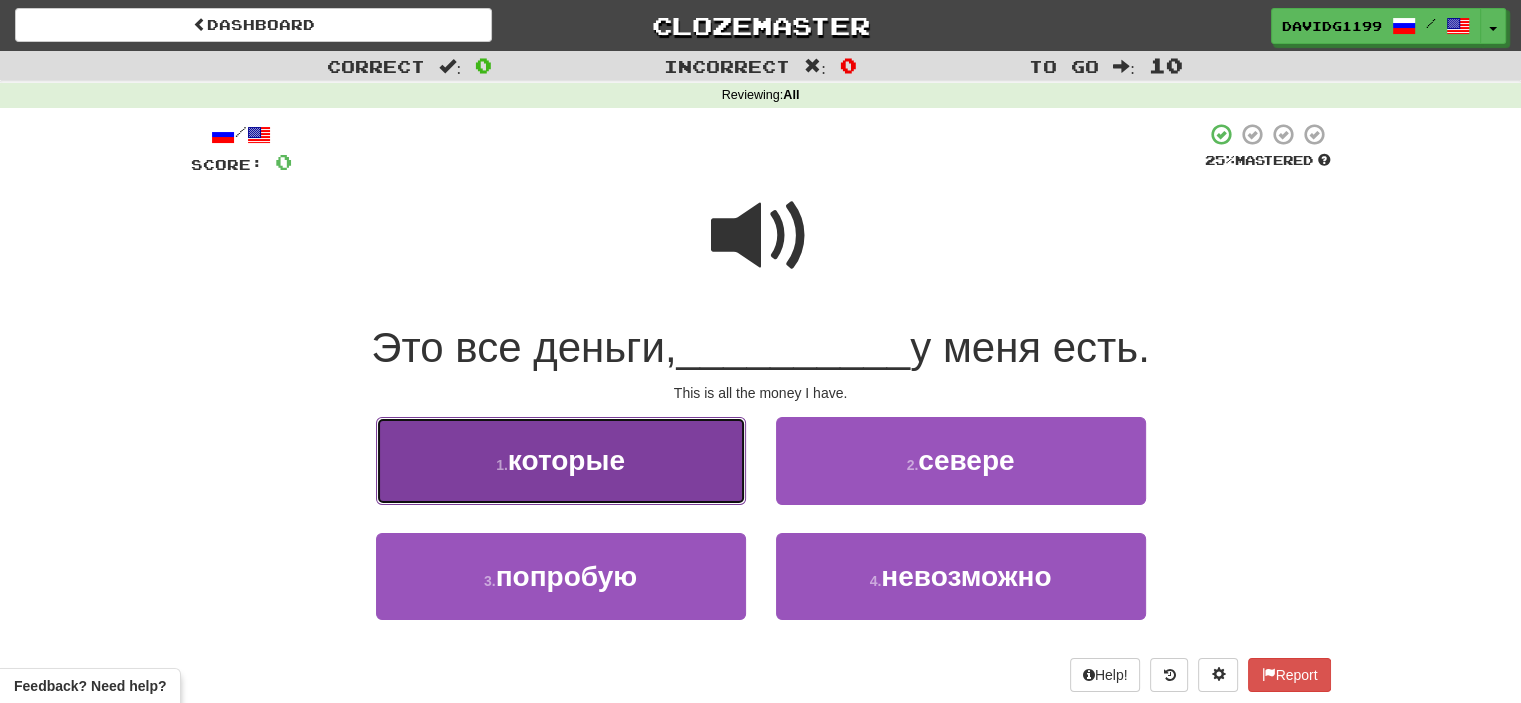 click on "1 .  которые" at bounding box center [561, 460] 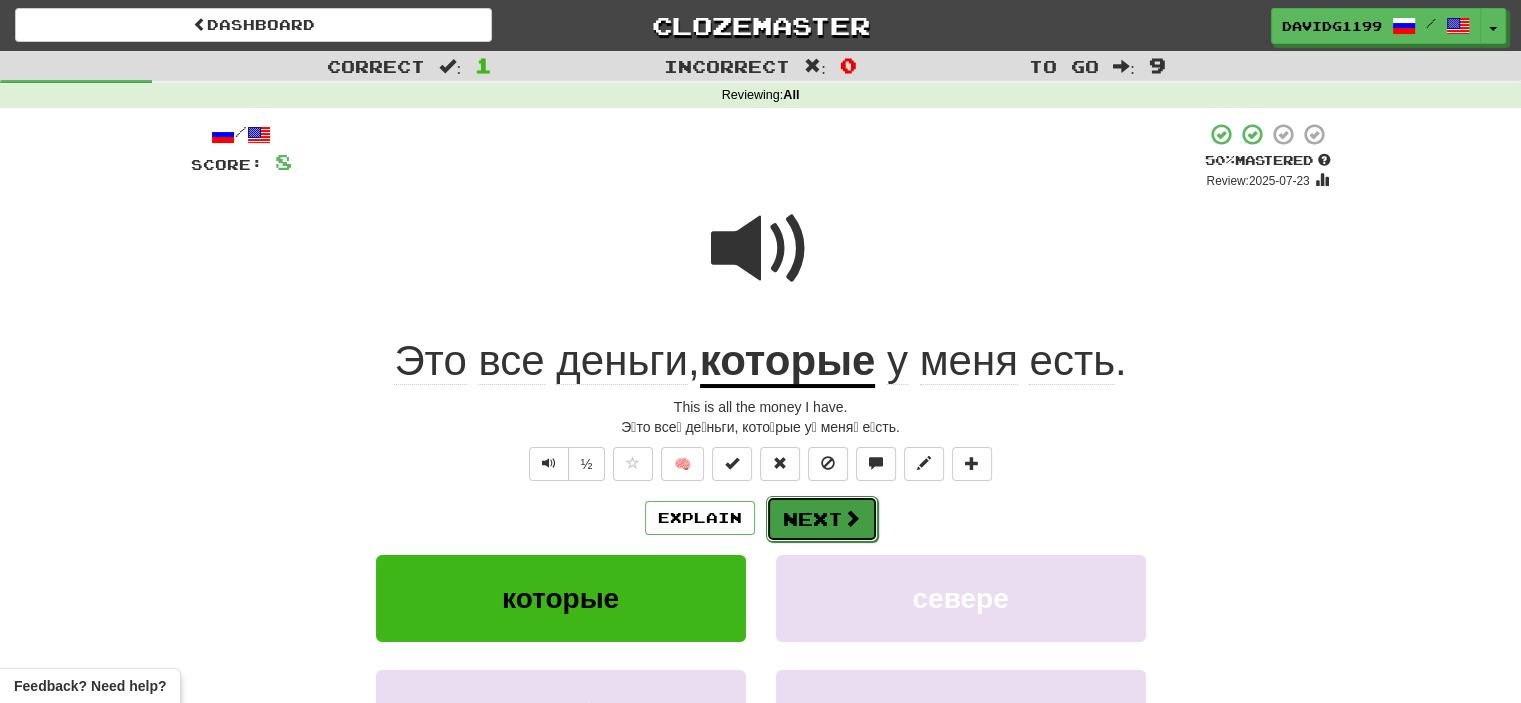 click on "Next" at bounding box center (822, 519) 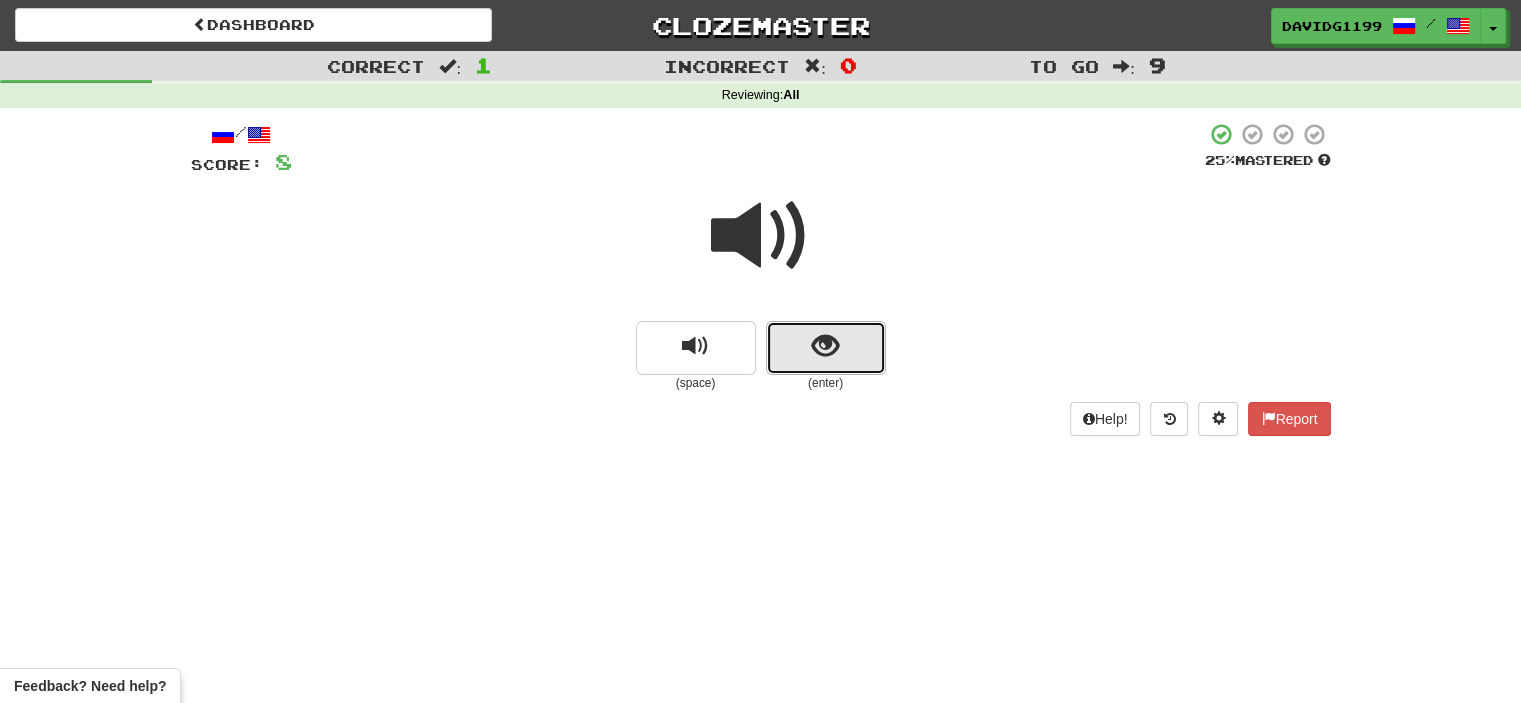 click at bounding box center (826, 348) 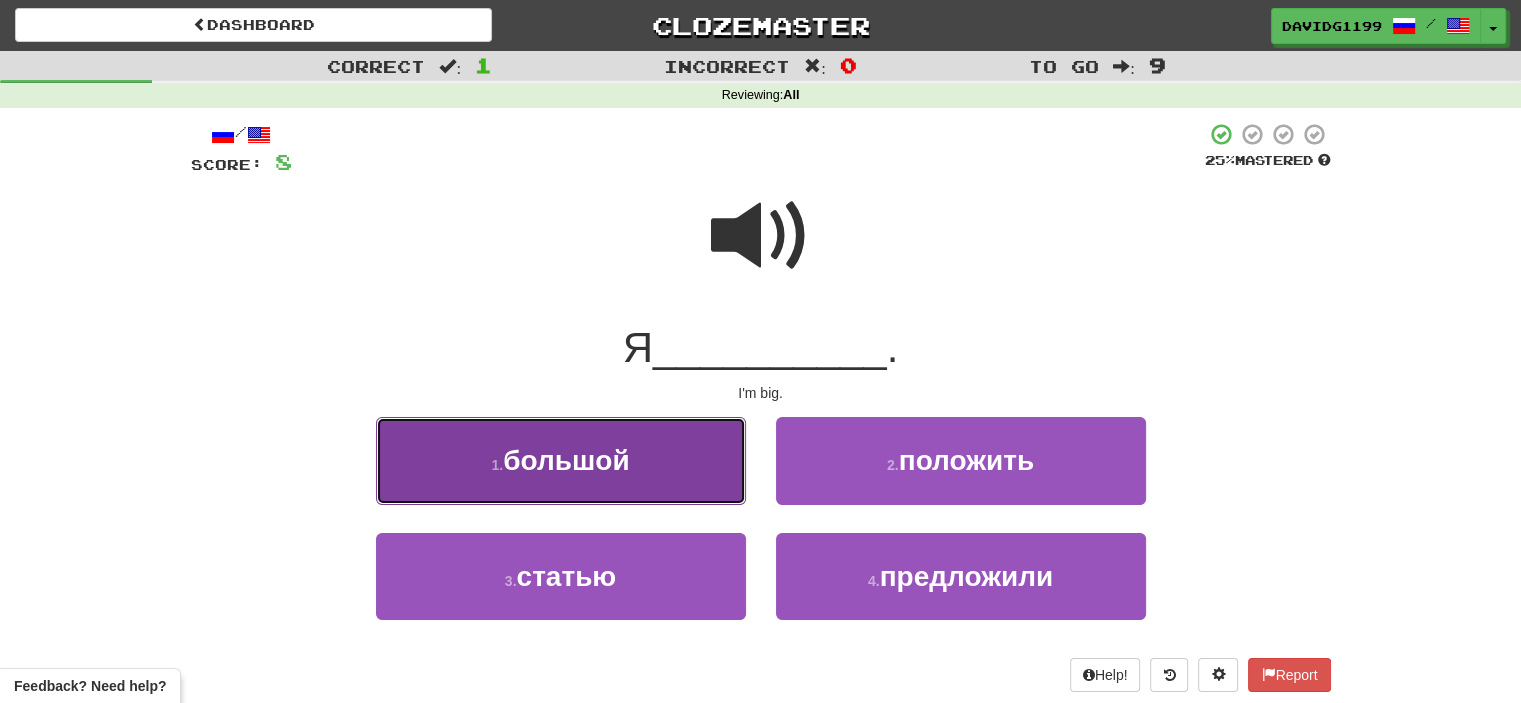 click on "1 .  большой" at bounding box center (561, 460) 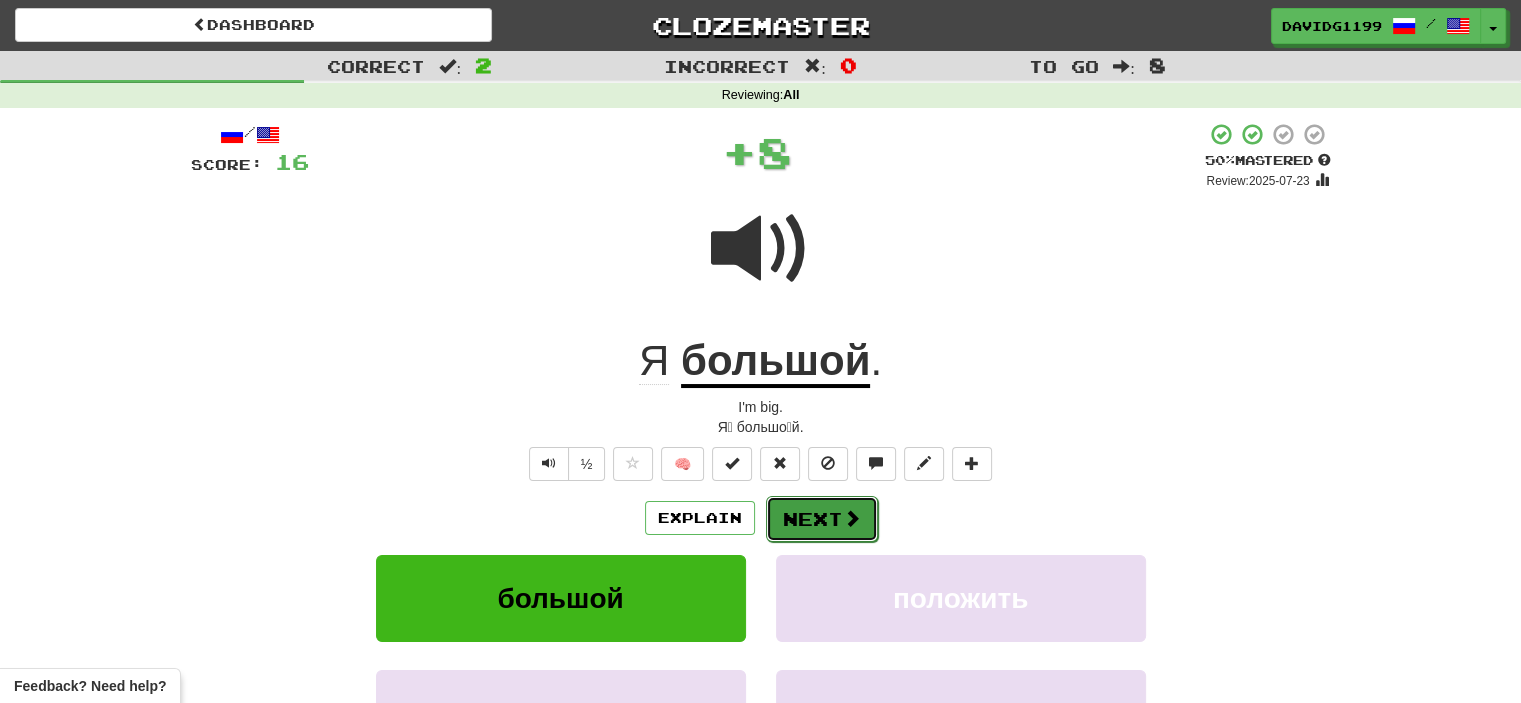 click on "Next" at bounding box center (822, 519) 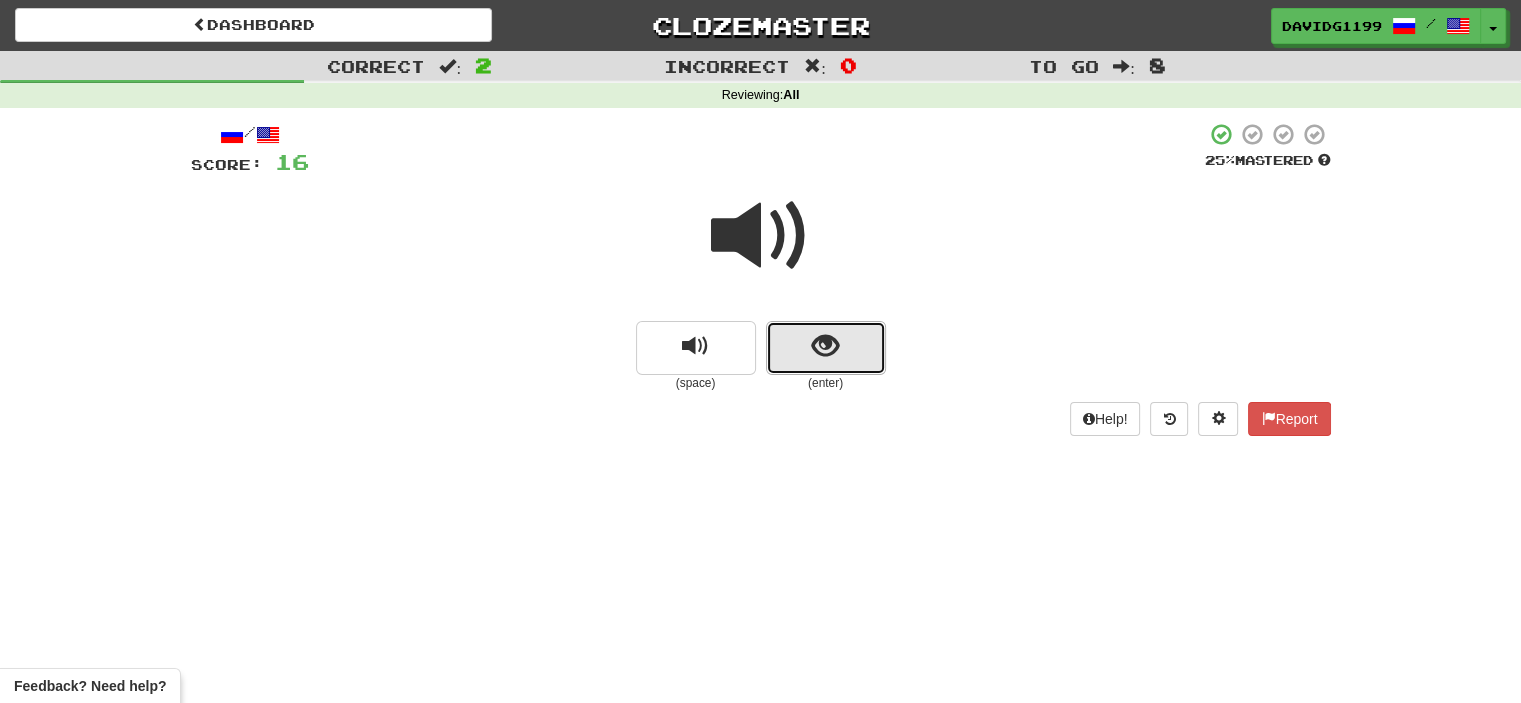 click at bounding box center [826, 348] 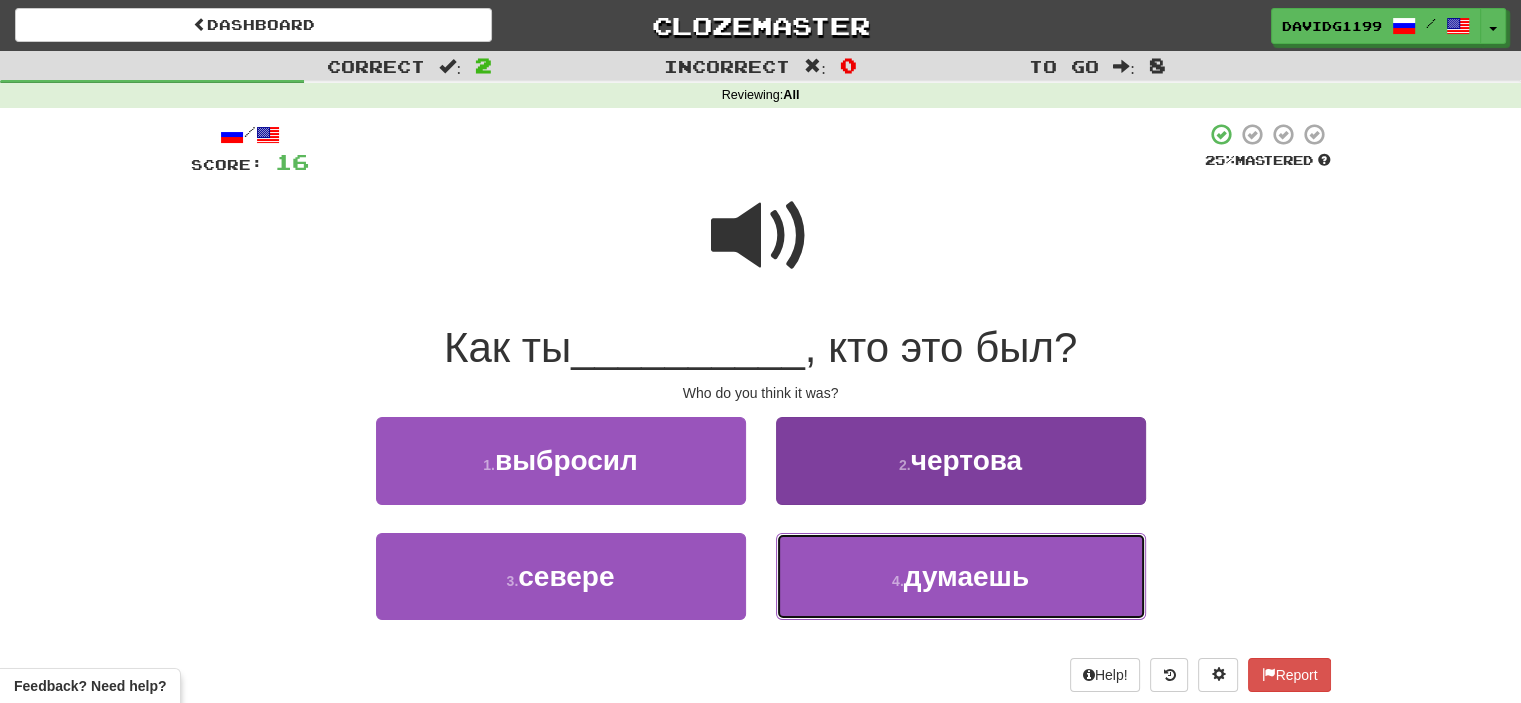 drag, startPoint x: 892, startPoint y: 579, endPoint x: 864, endPoint y: 572, distance: 28.86174 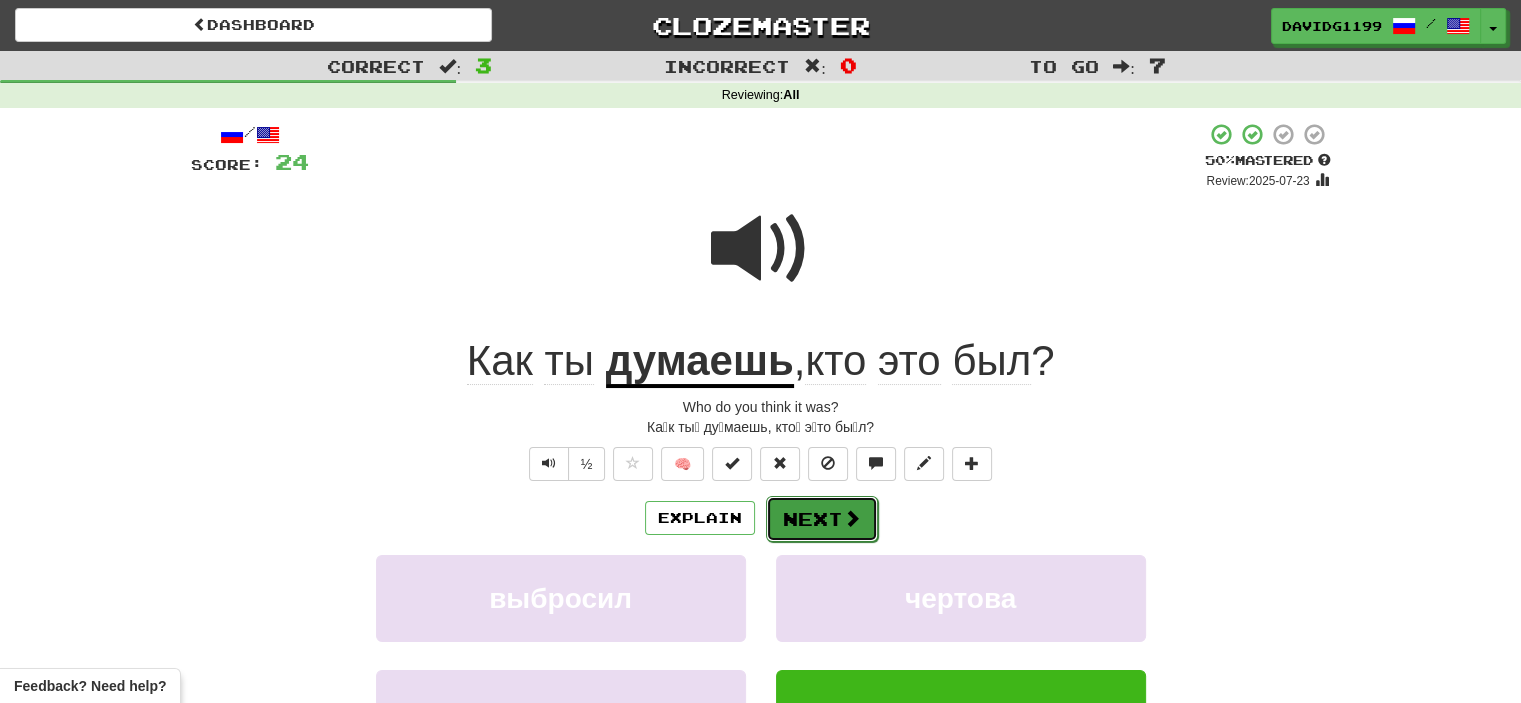 click on "Next" at bounding box center [822, 519] 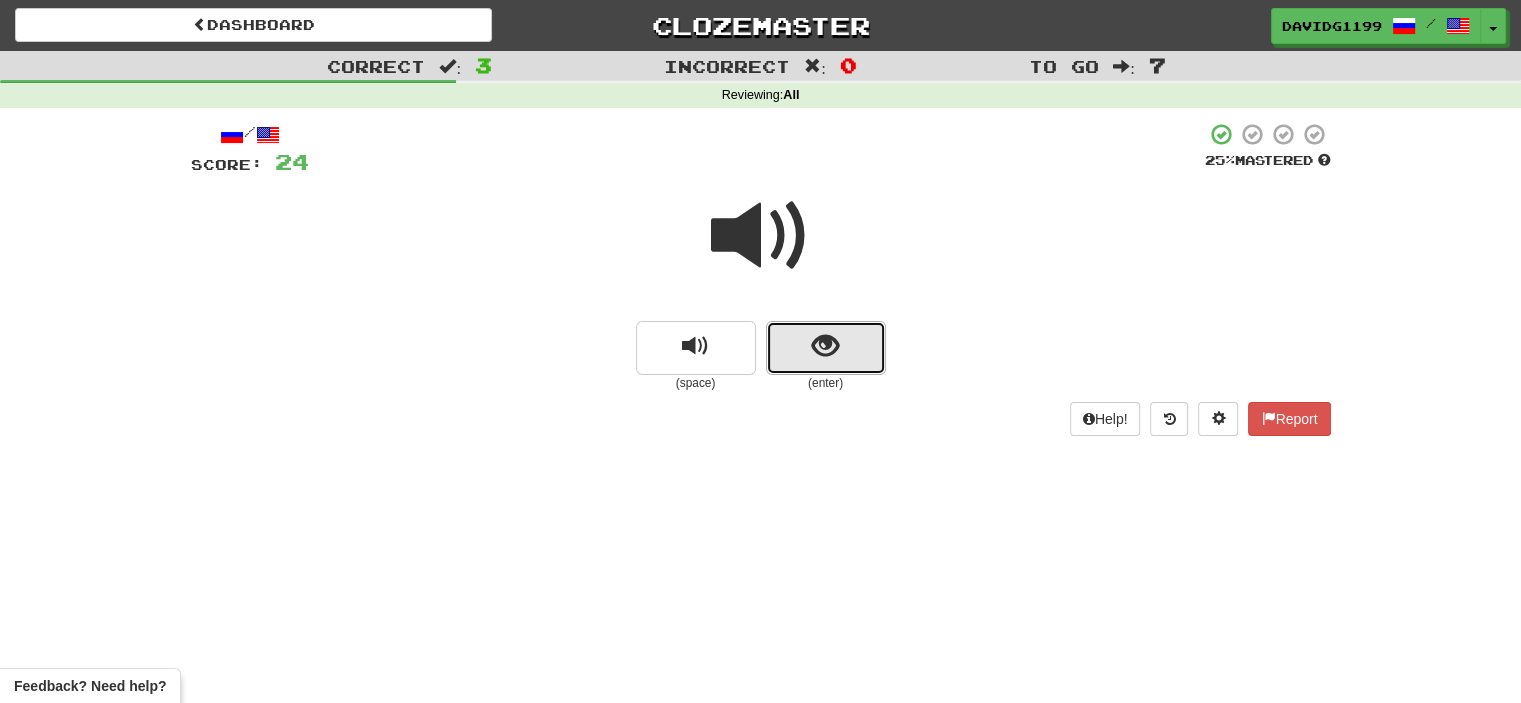 click at bounding box center [826, 348] 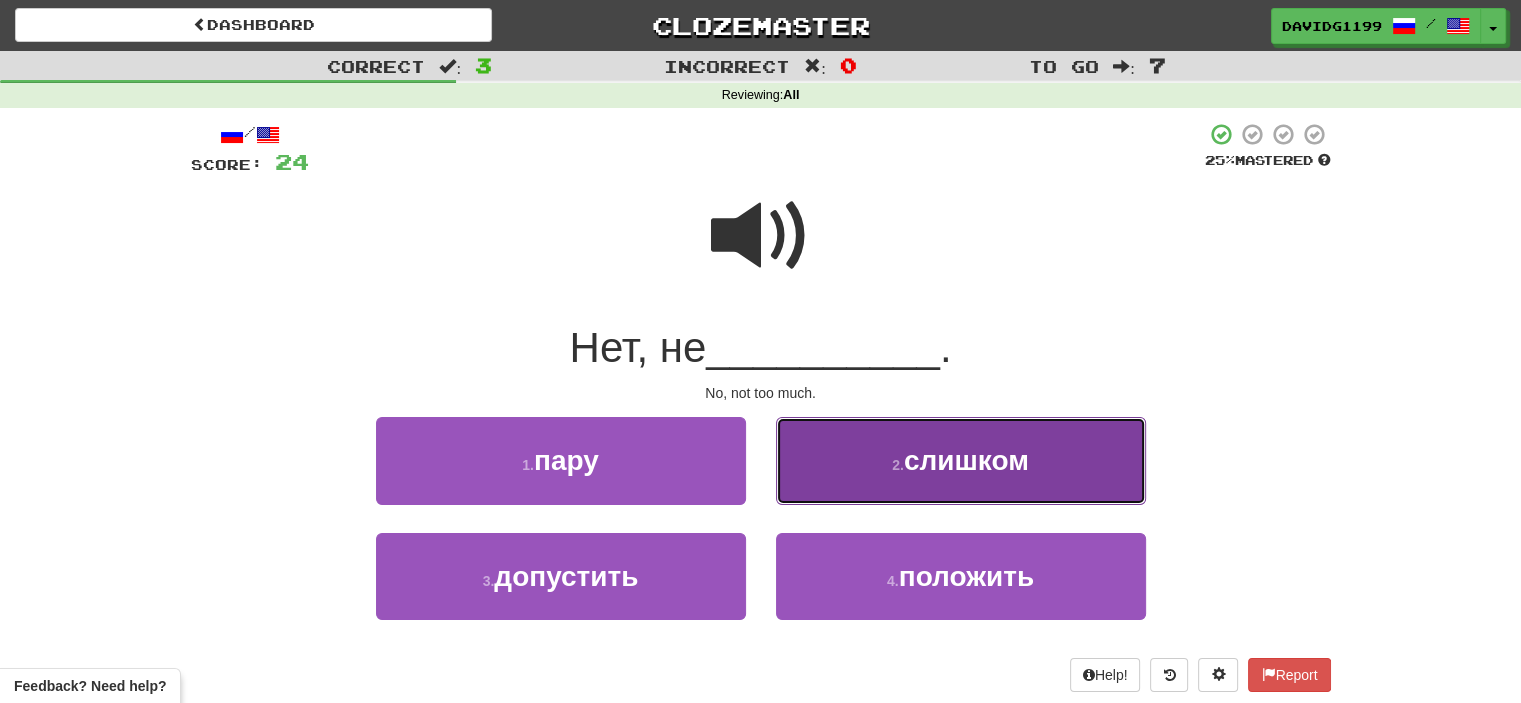 click on "2 .  слишком" at bounding box center (961, 460) 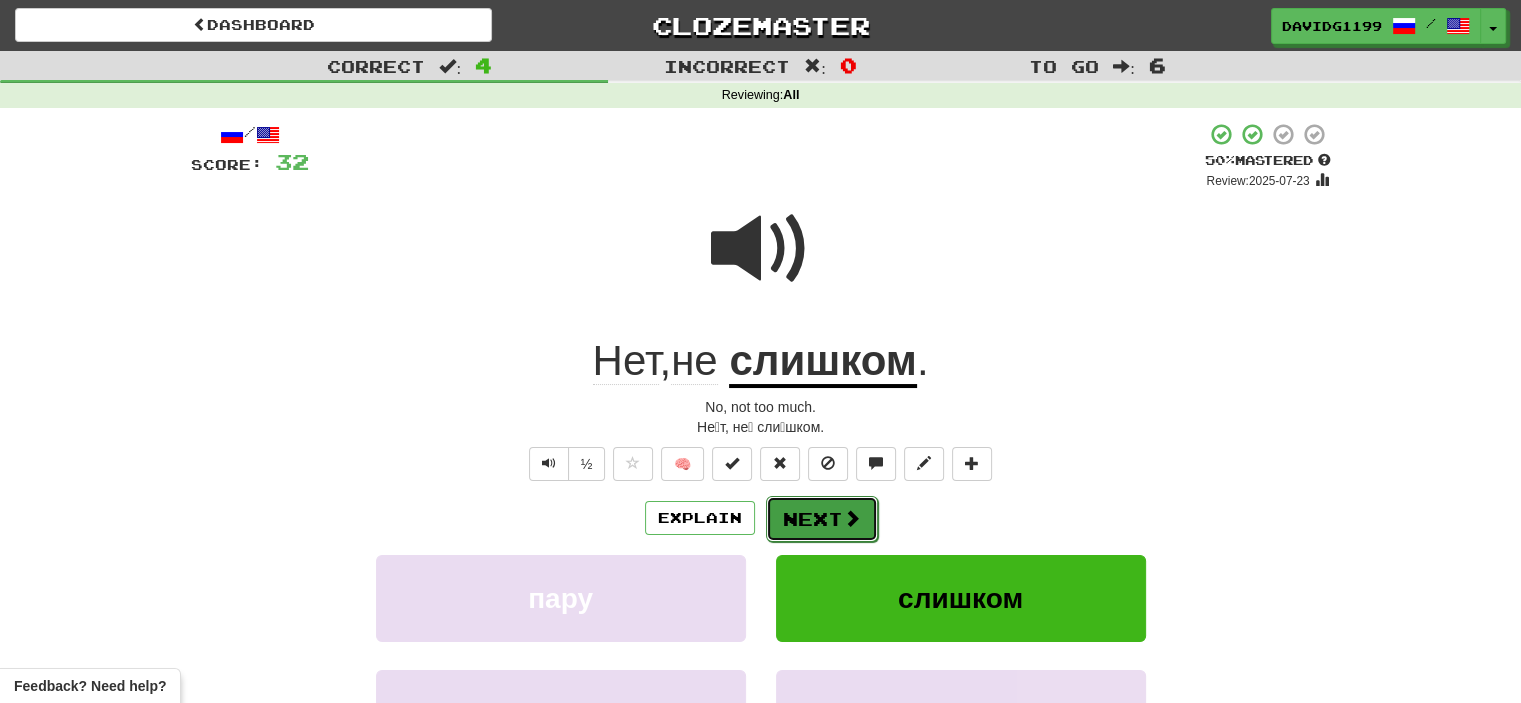 click on "Next" at bounding box center [822, 519] 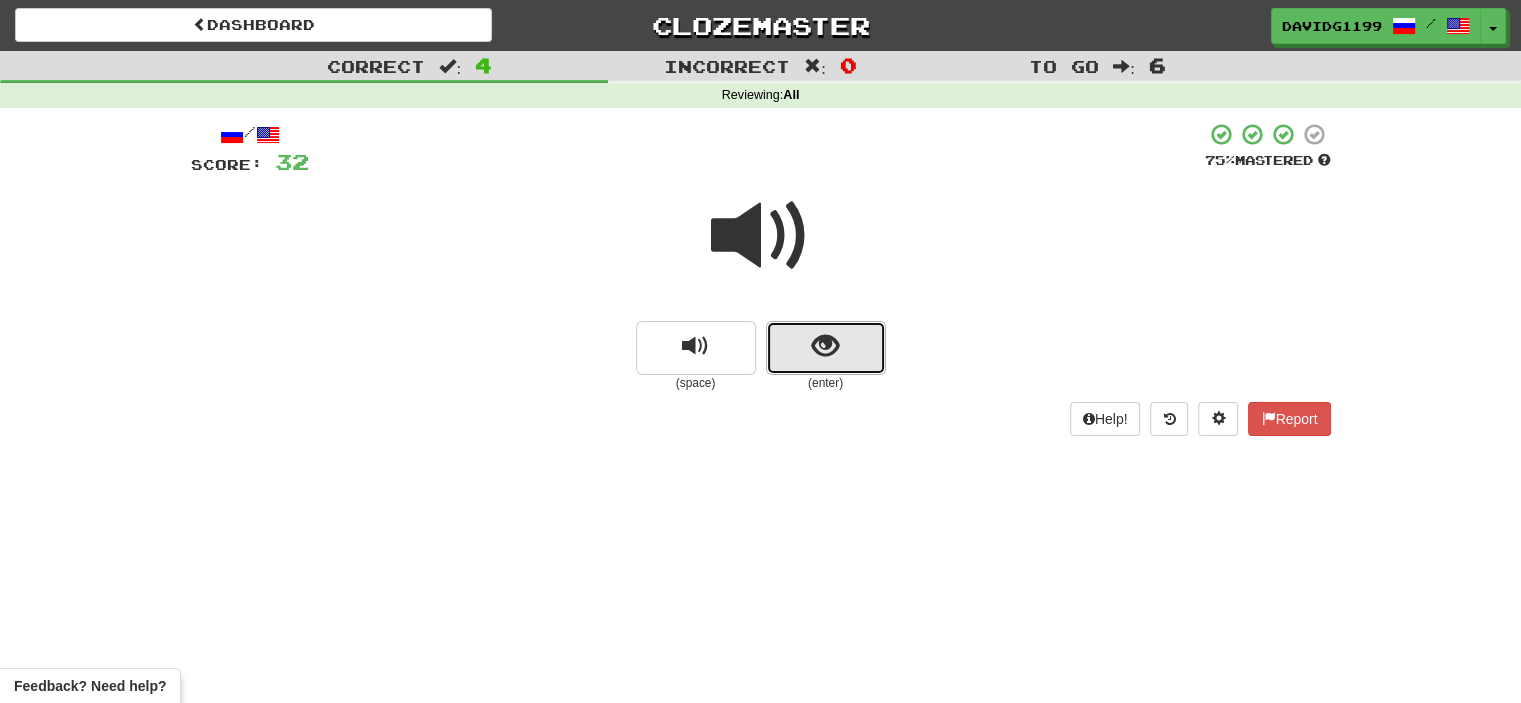 click at bounding box center [826, 348] 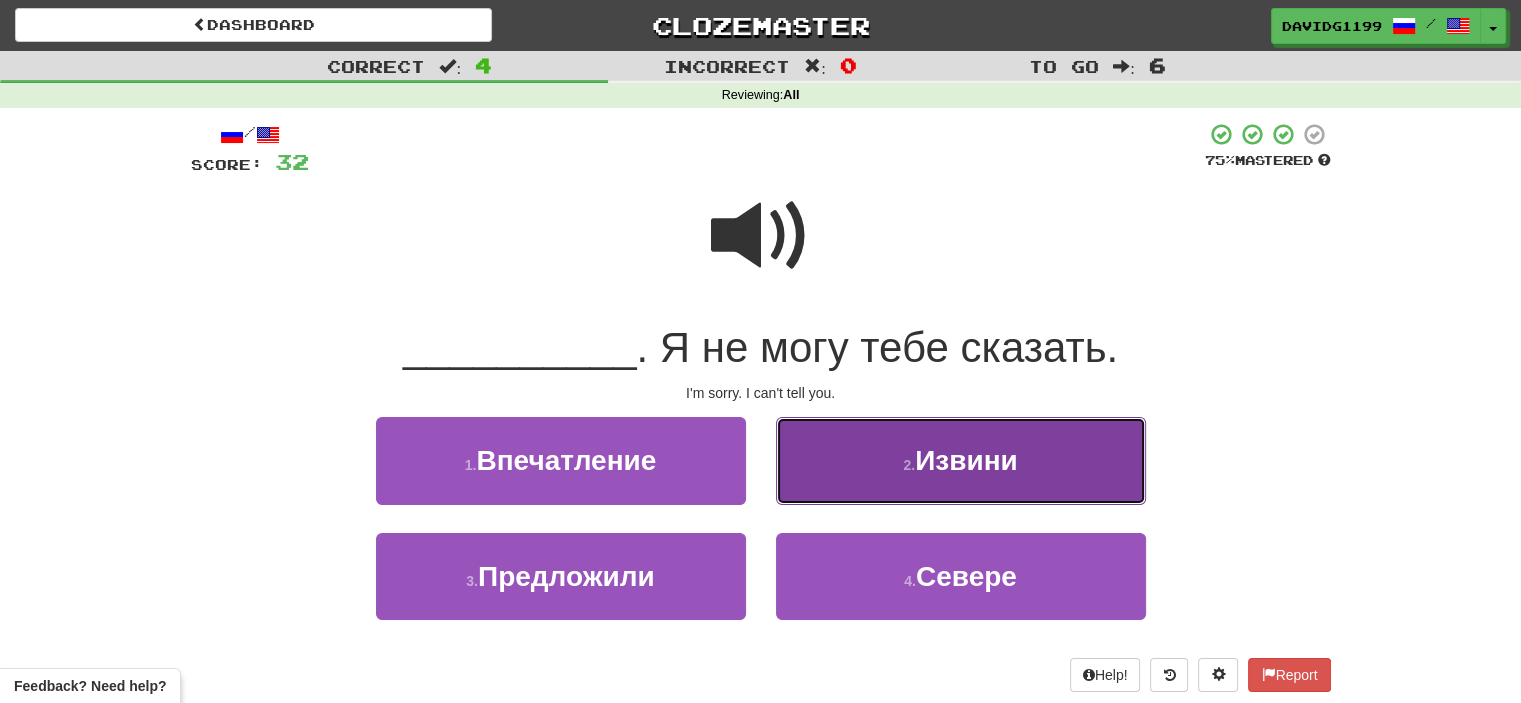 click on "2 .  Извини" at bounding box center [961, 460] 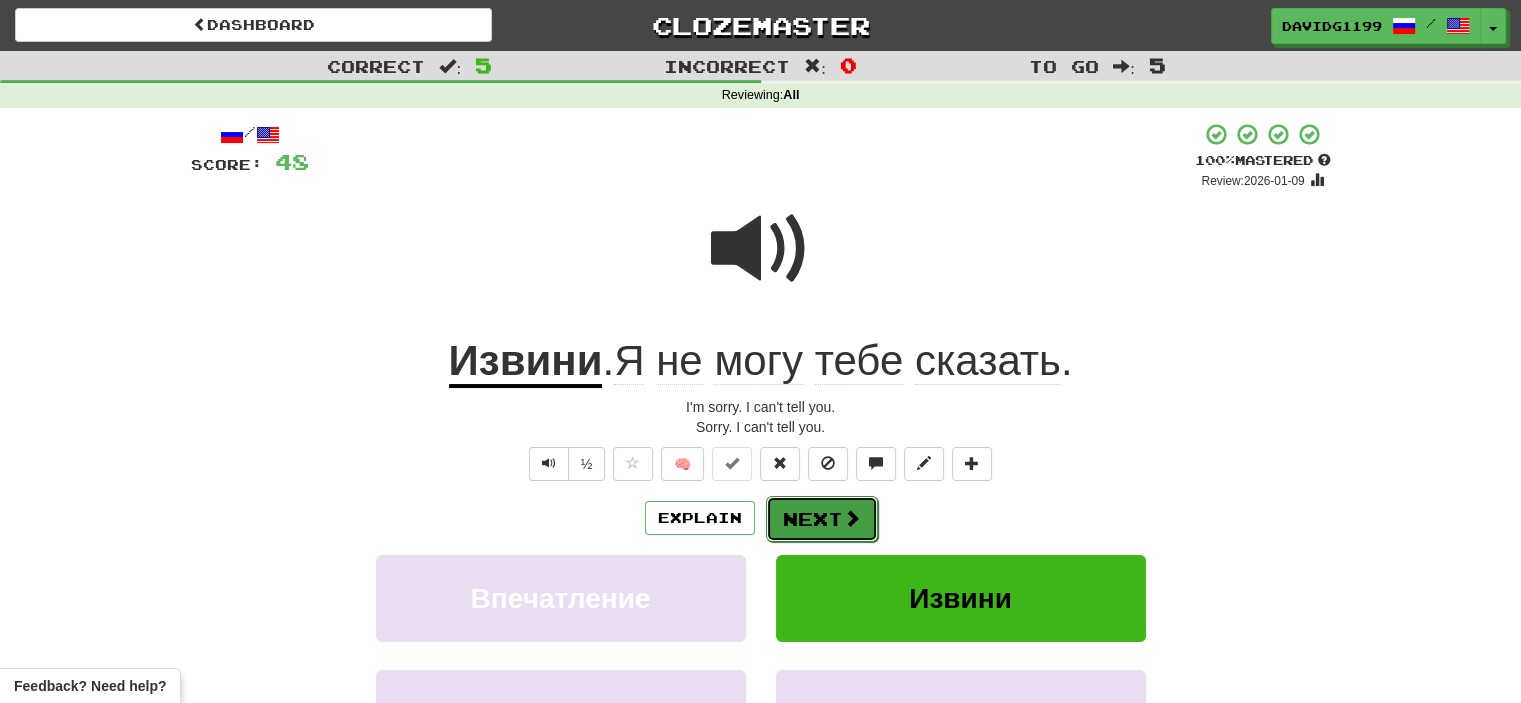 click on "Next" at bounding box center [822, 519] 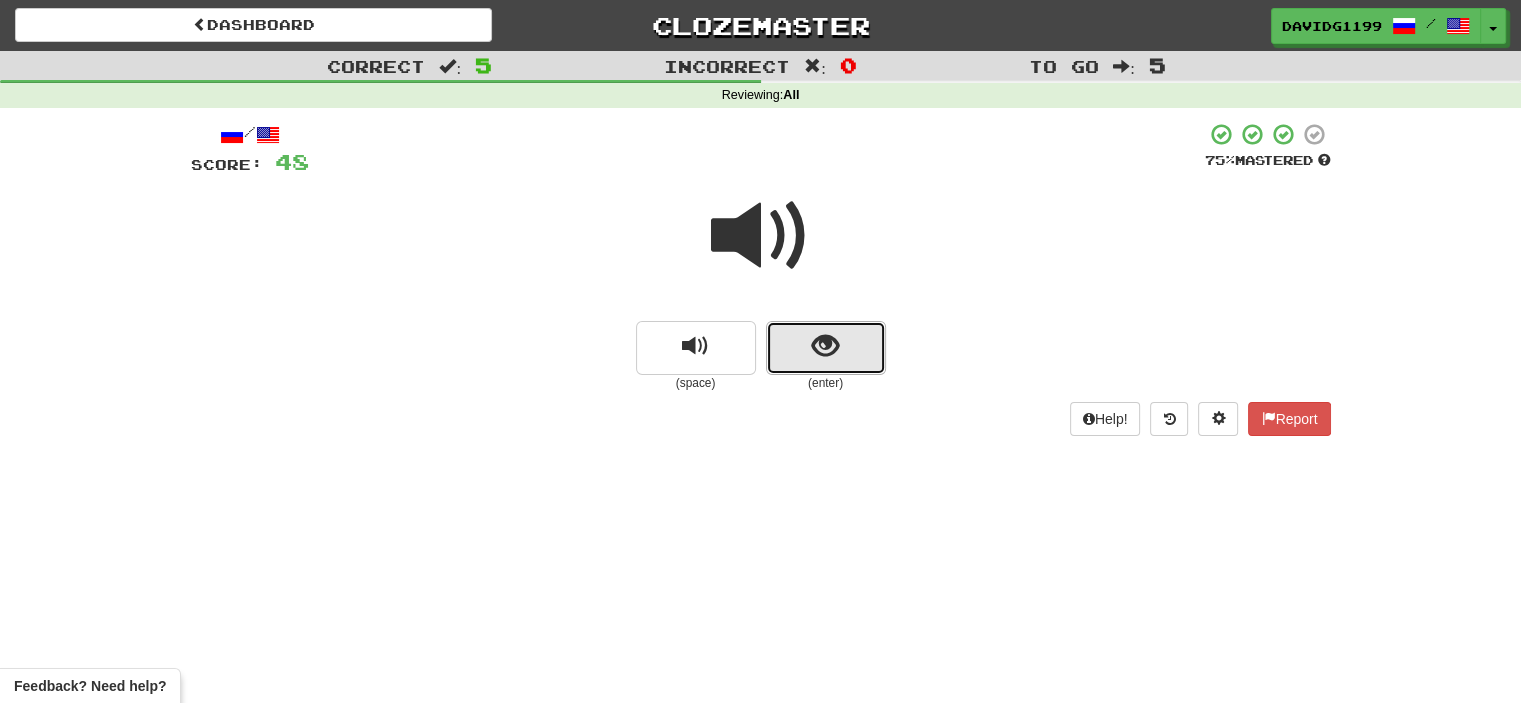 click at bounding box center [826, 348] 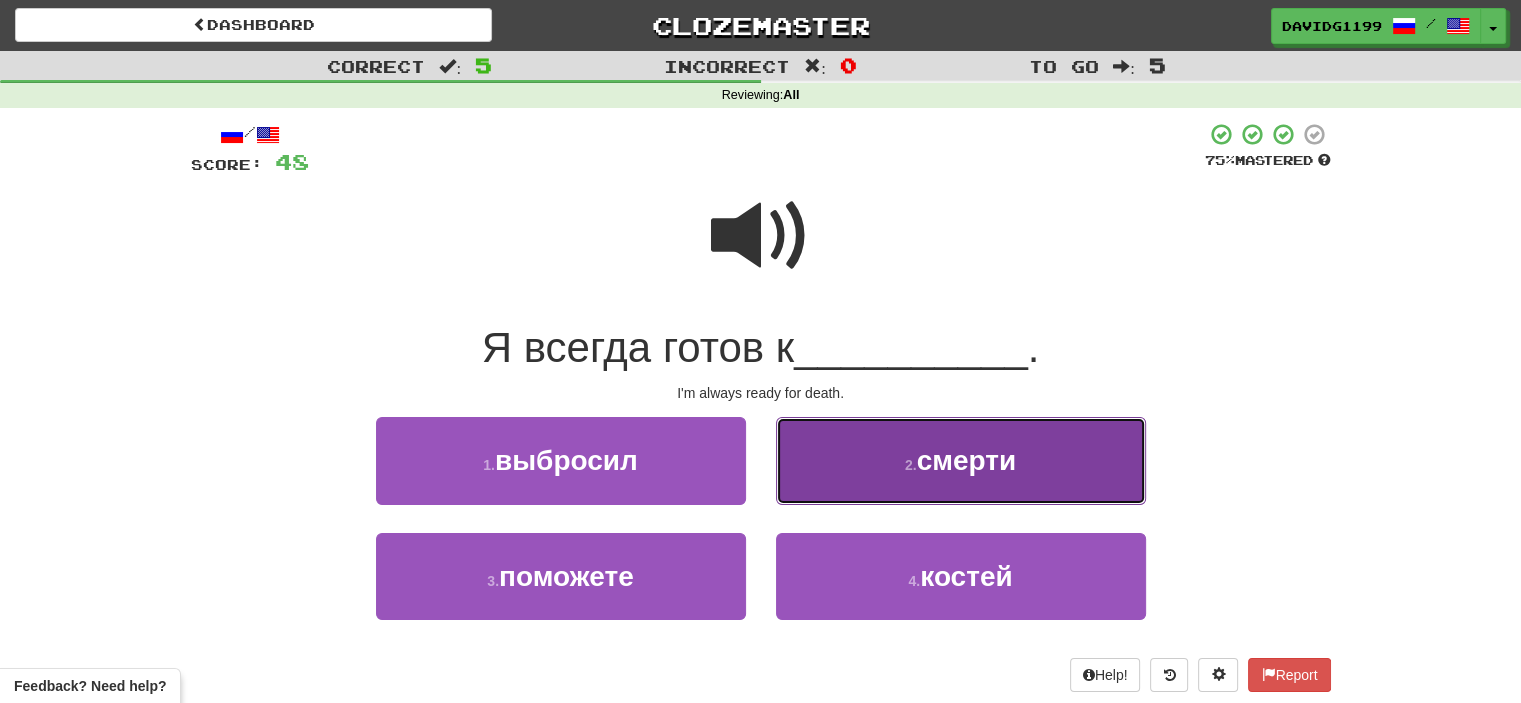 click on "2 .  смерти" at bounding box center [961, 460] 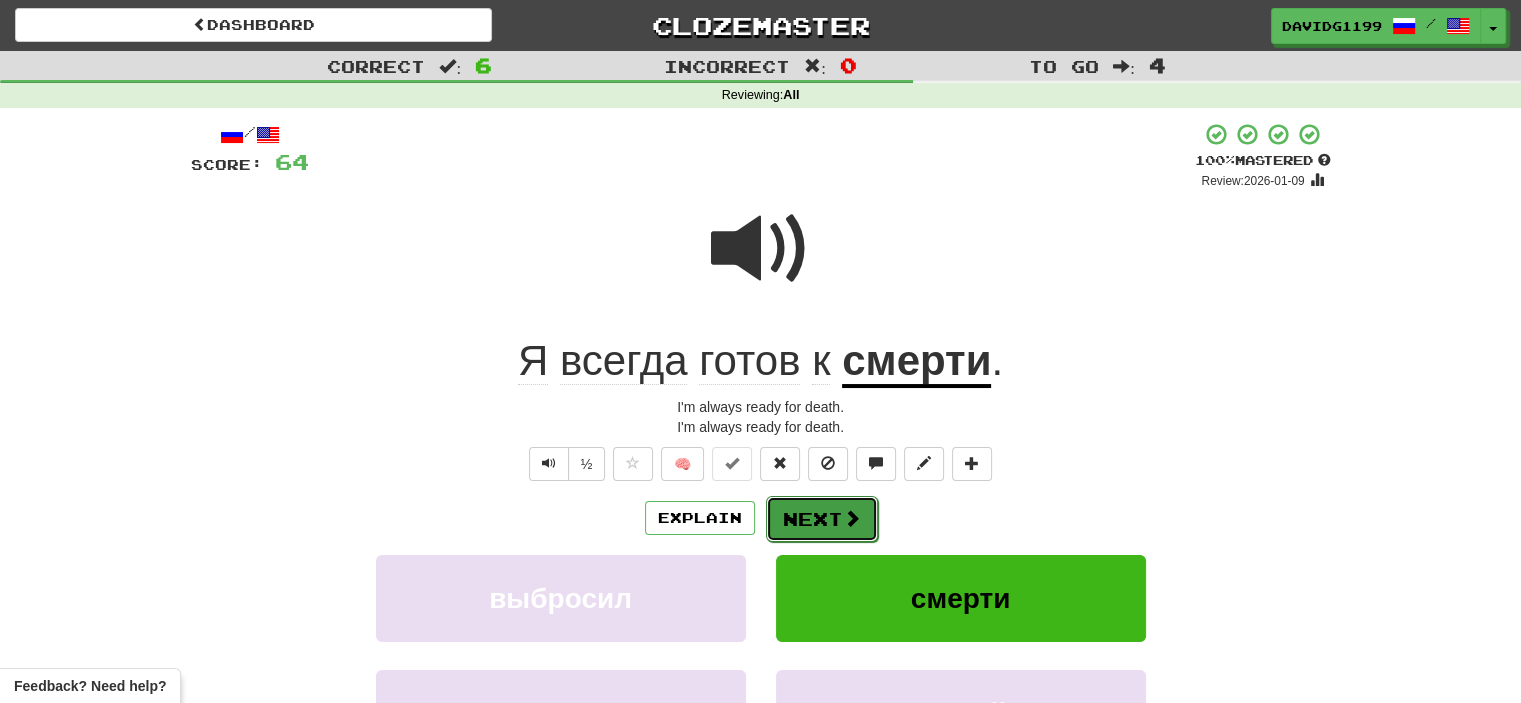 click on "Next" at bounding box center (822, 519) 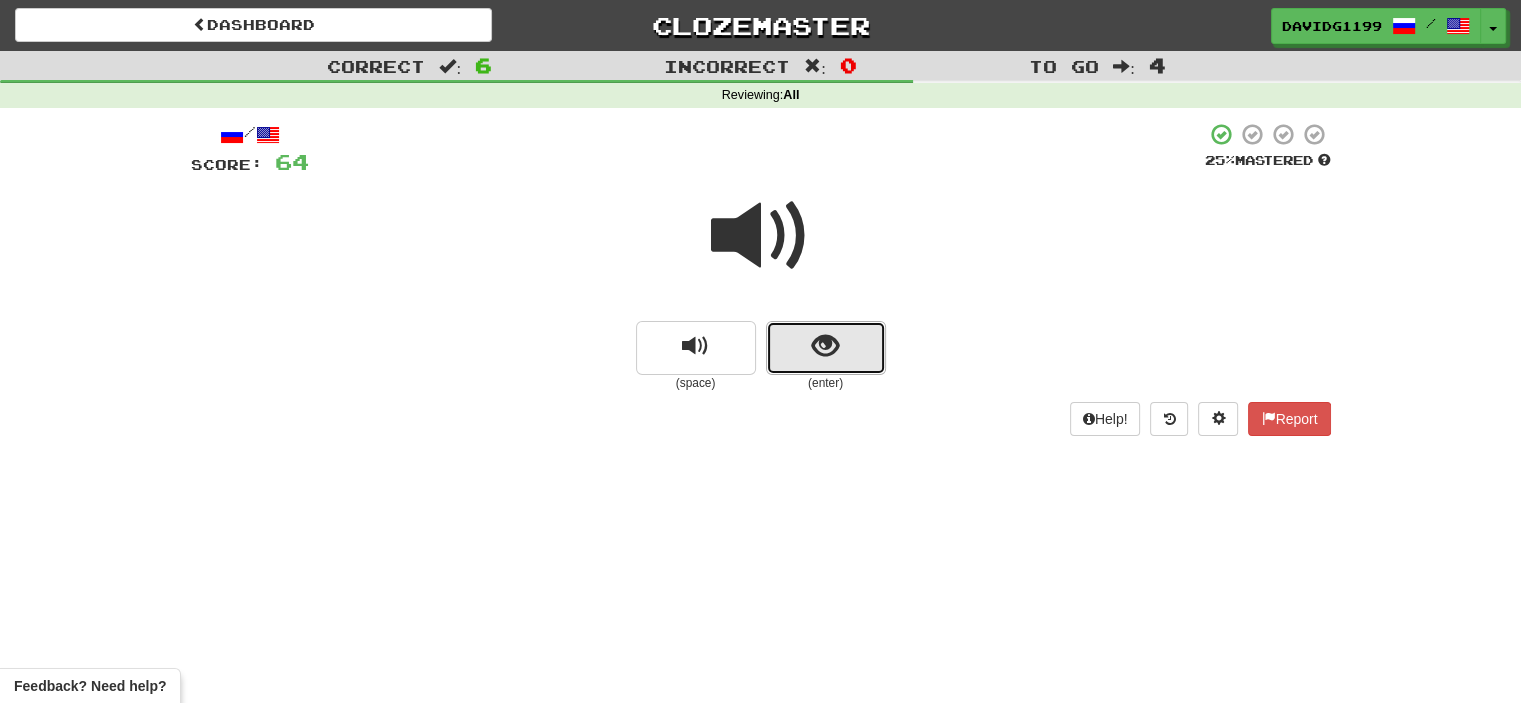 click at bounding box center [826, 348] 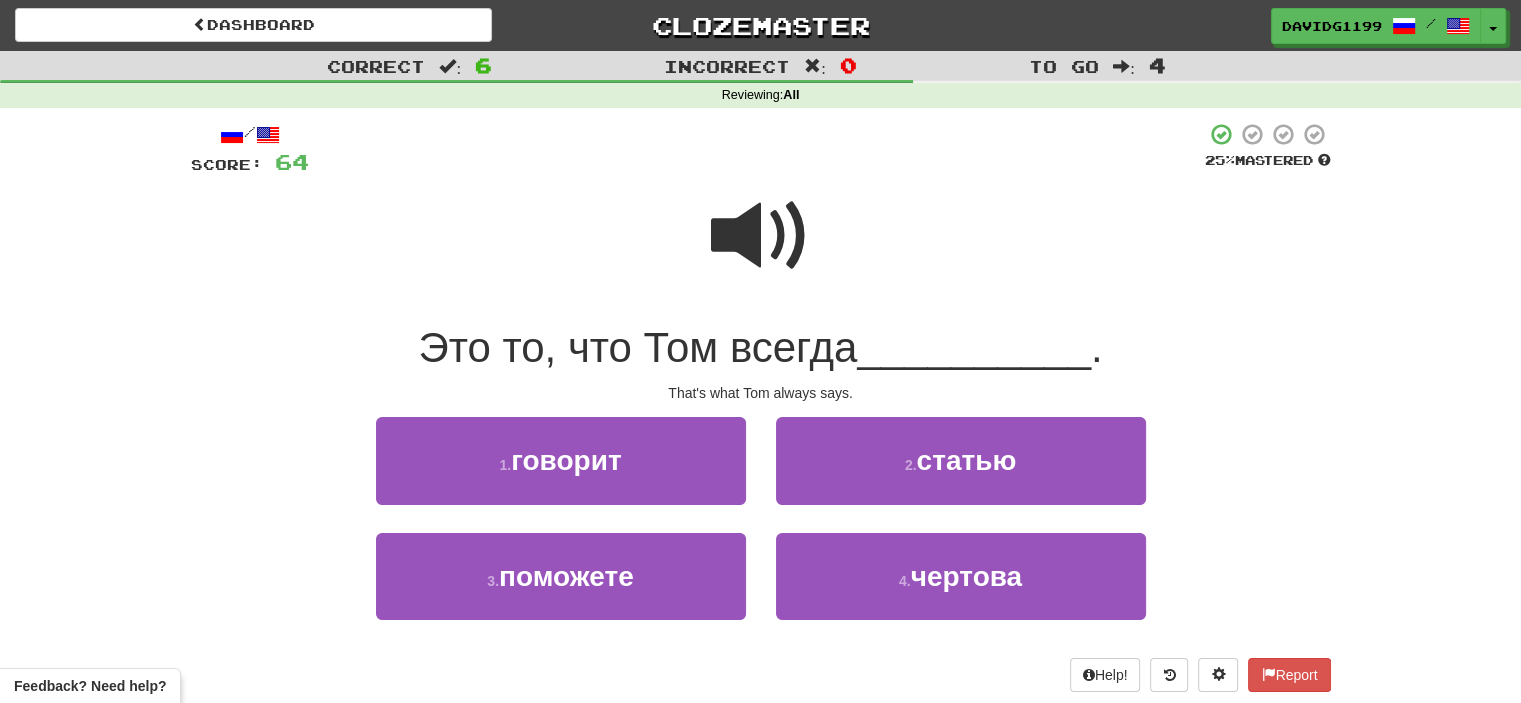 click at bounding box center (761, 236) 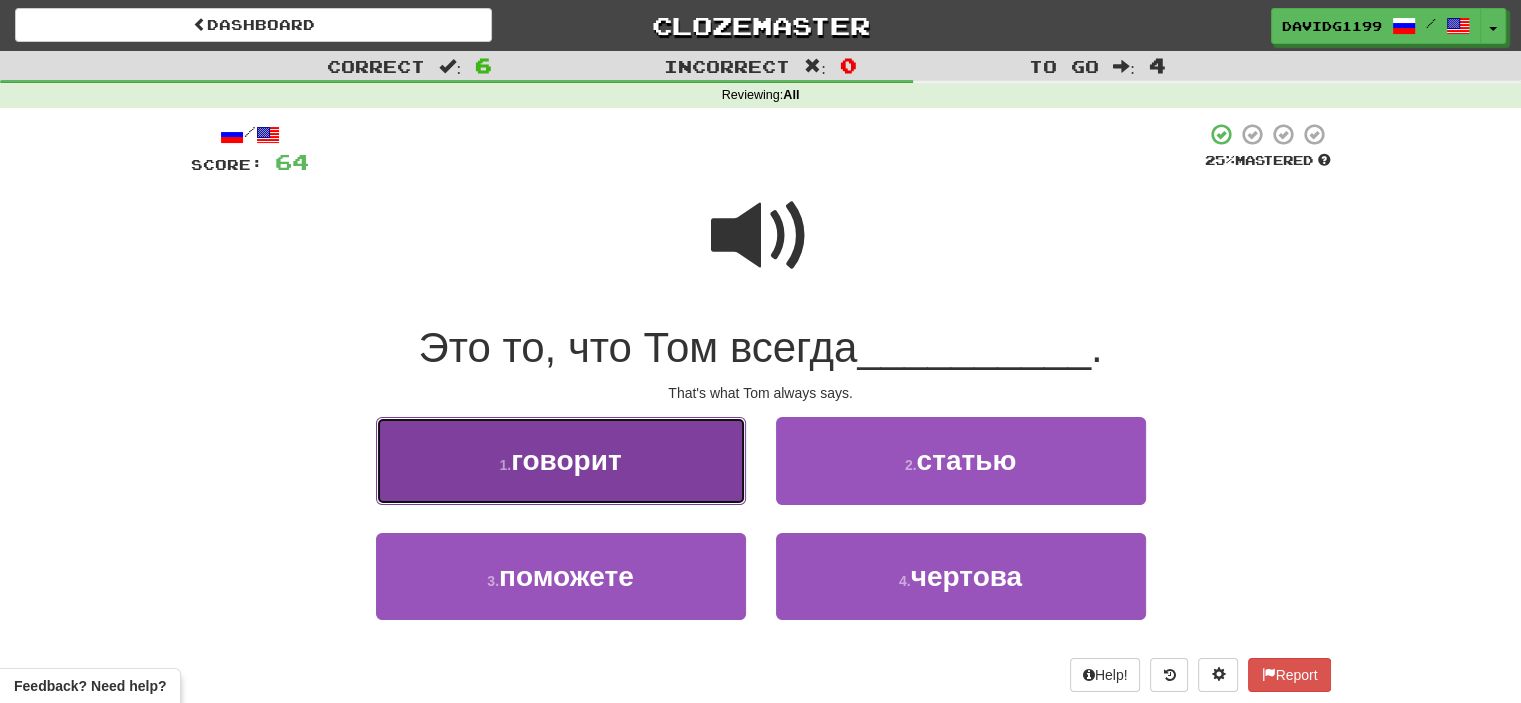 click on "1 .  говорит" at bounding box center [561, 460] 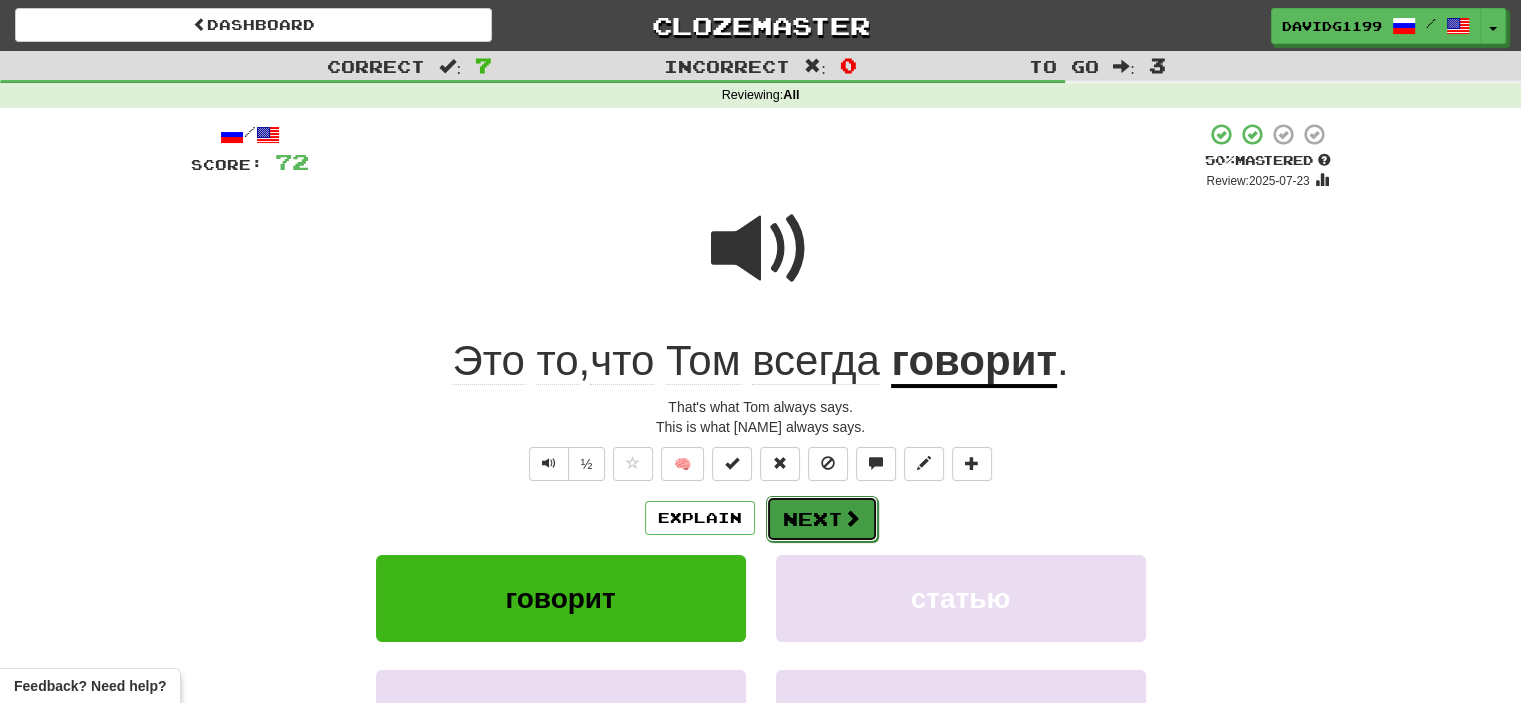 click on "Next" at bounding box center (822, 519) 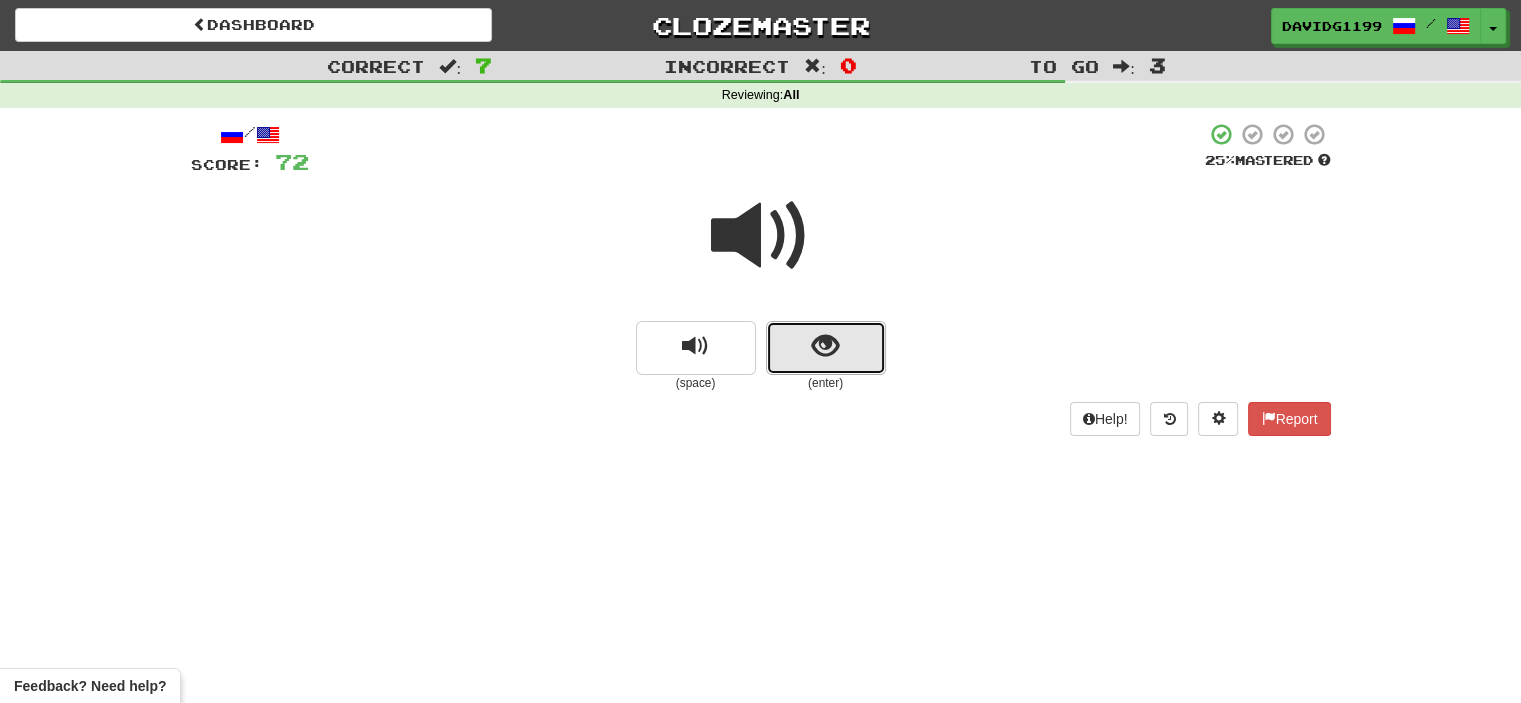 click at bounding box center [826, 348] 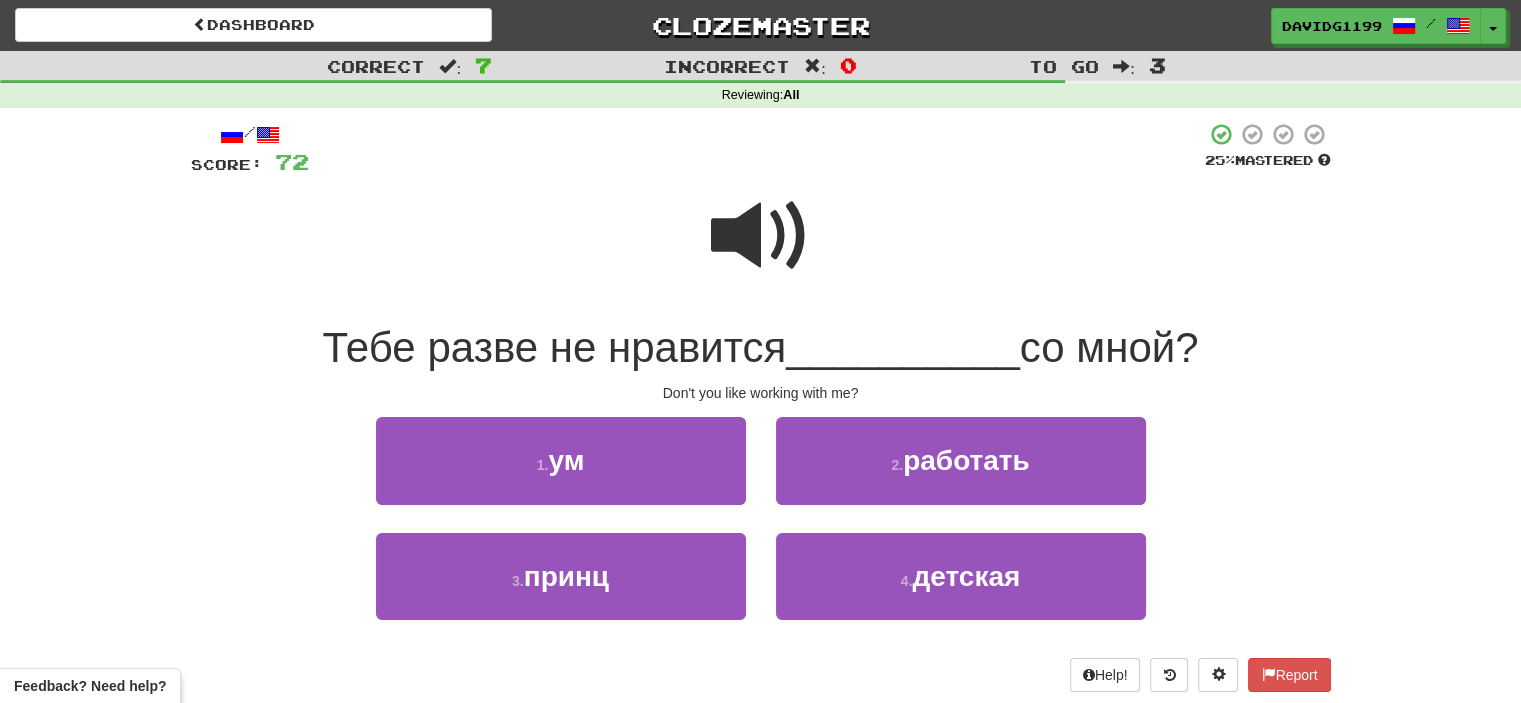 click at bounding box center (761, 236) 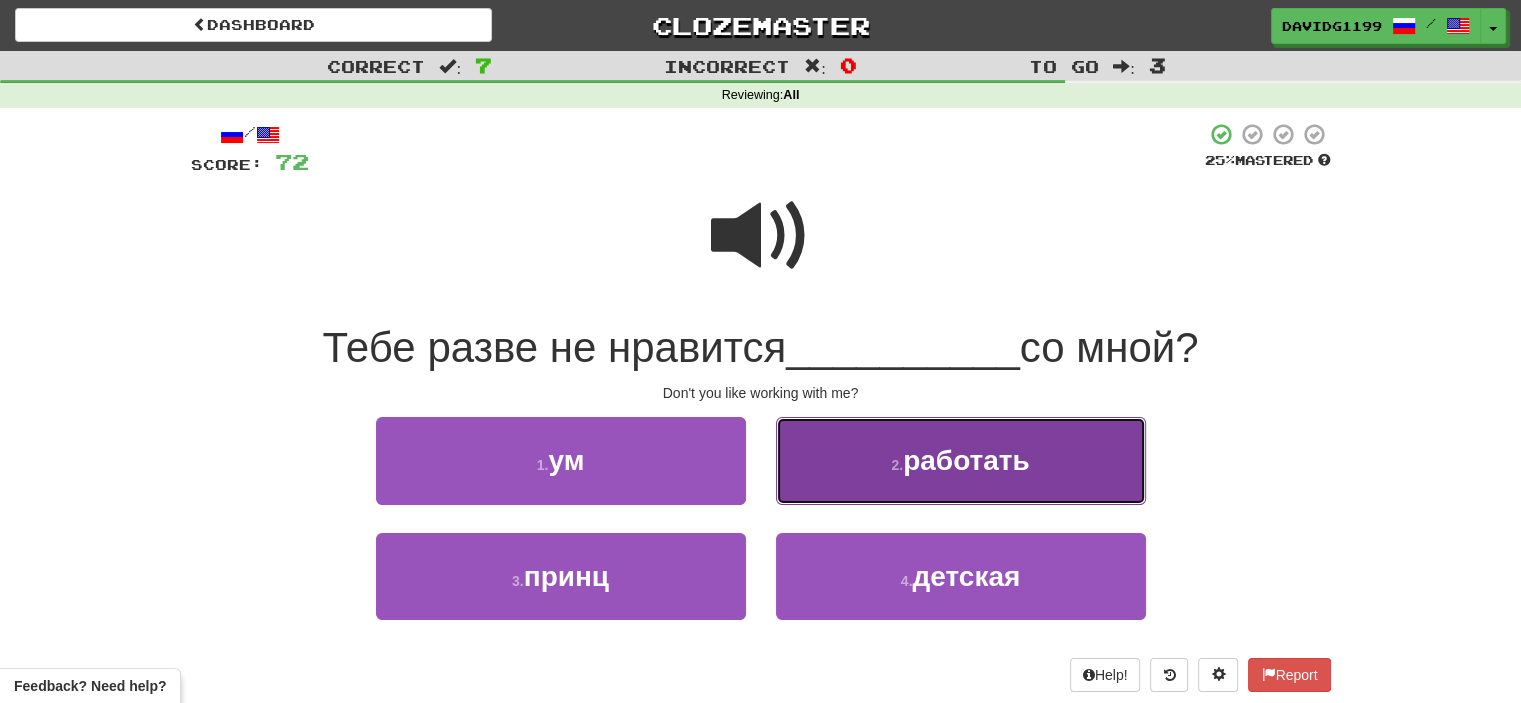 click on "2 ." at bounding box center [897, 465] 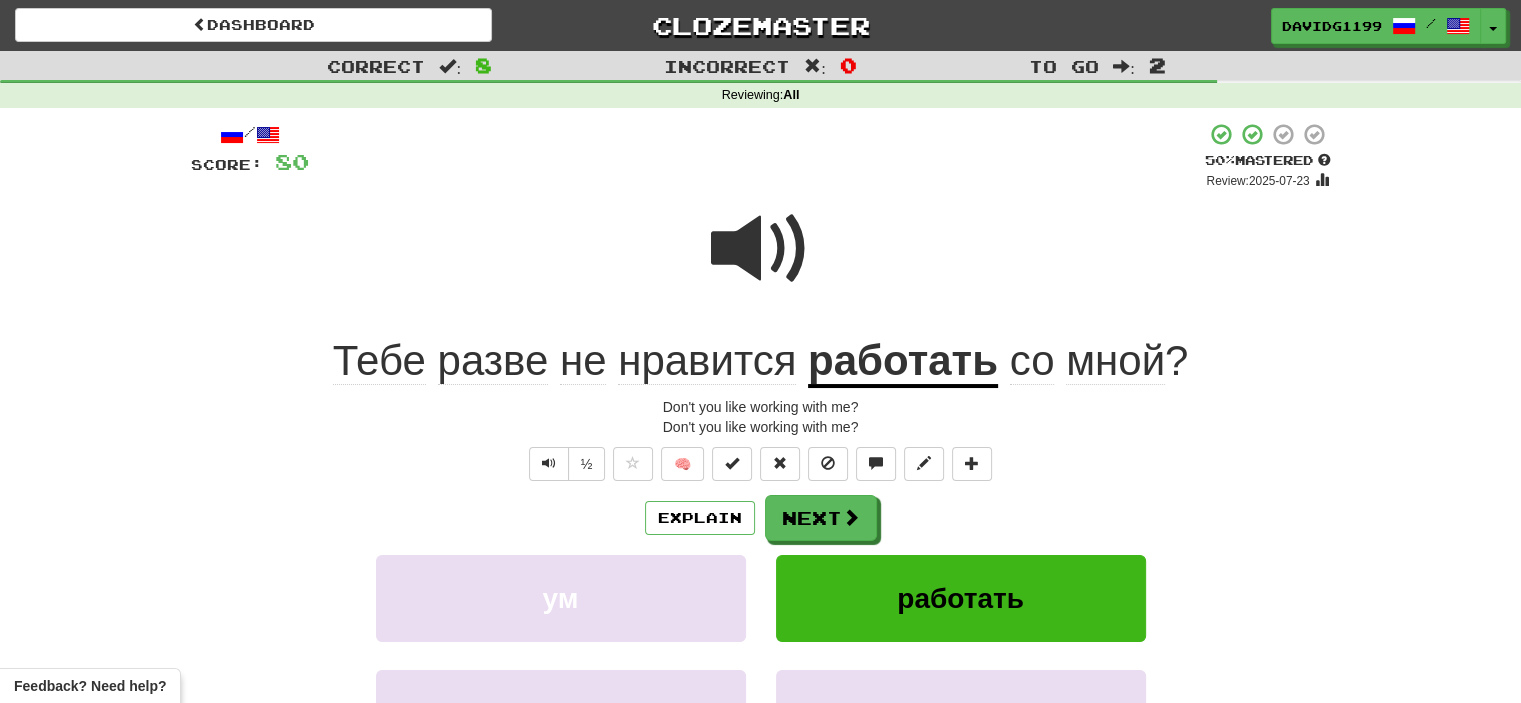 click at bounding box center [761, 249] 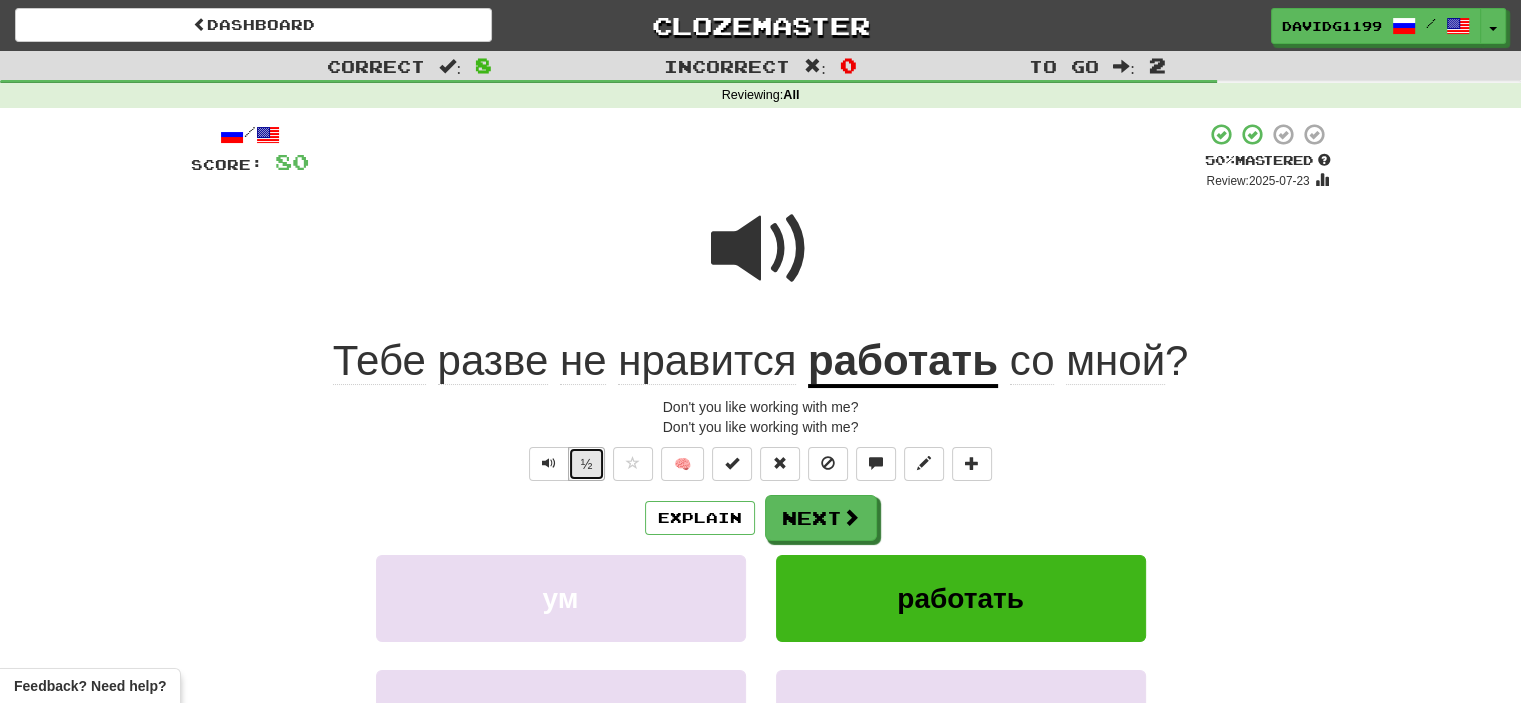 click on "½" at bounding box center [587, 464] 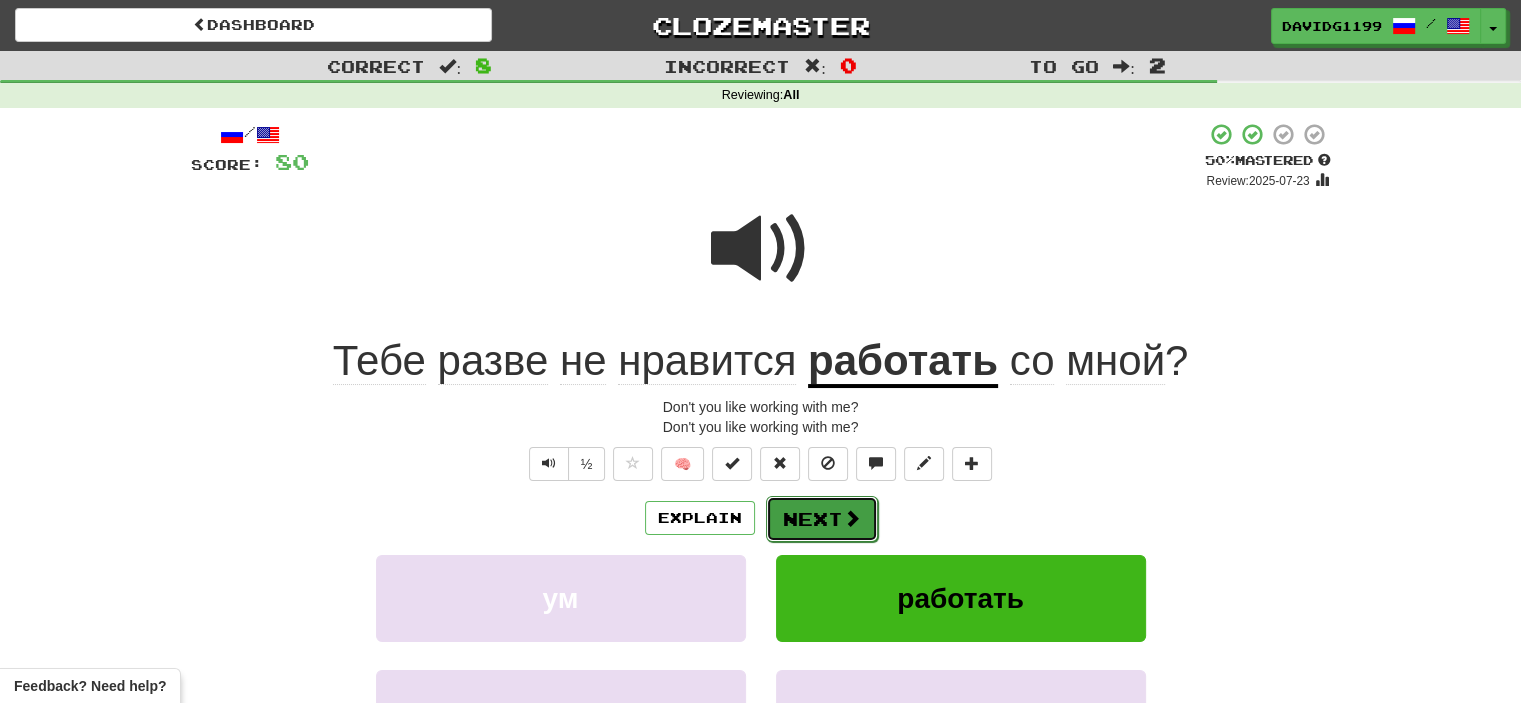 click on "Next" at bounding box center (822, 519) 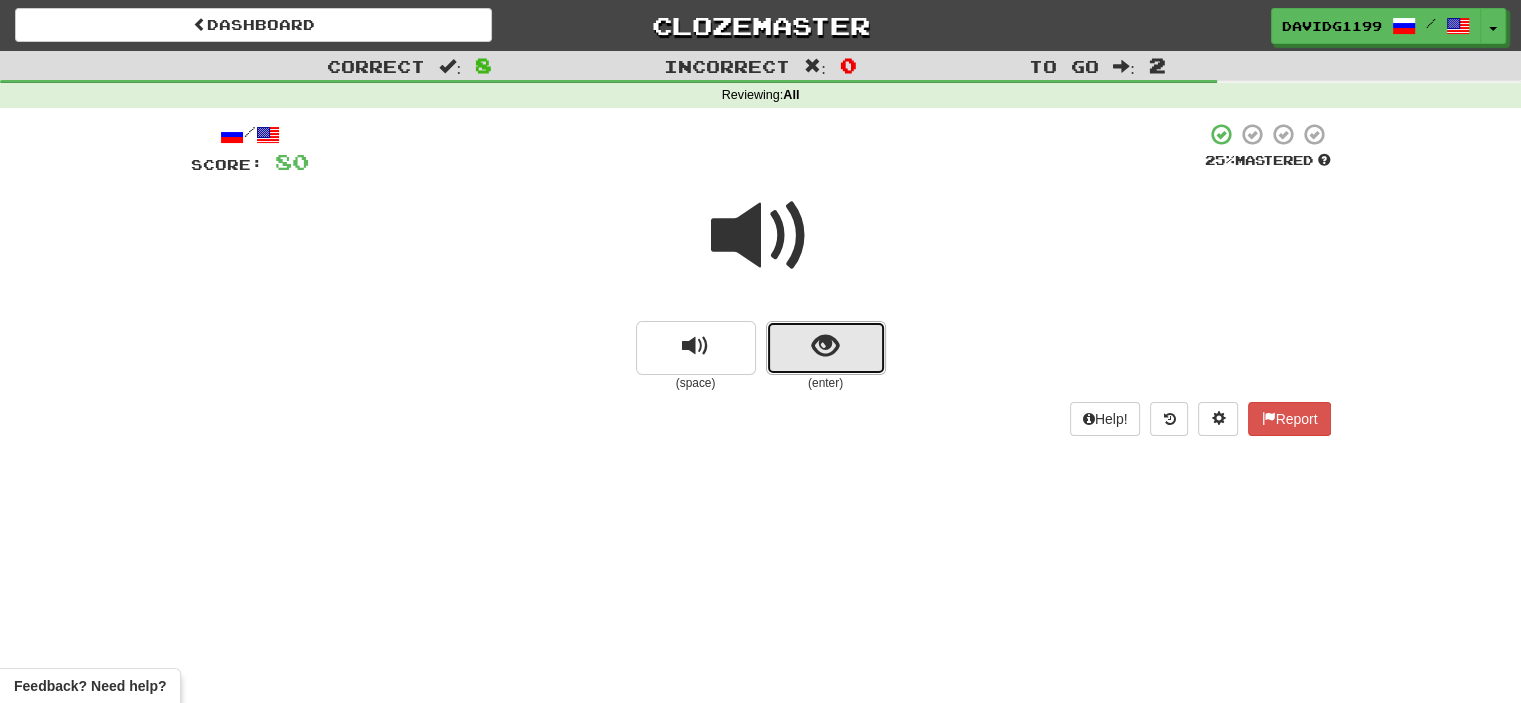 click at bounding box center [826, 348] 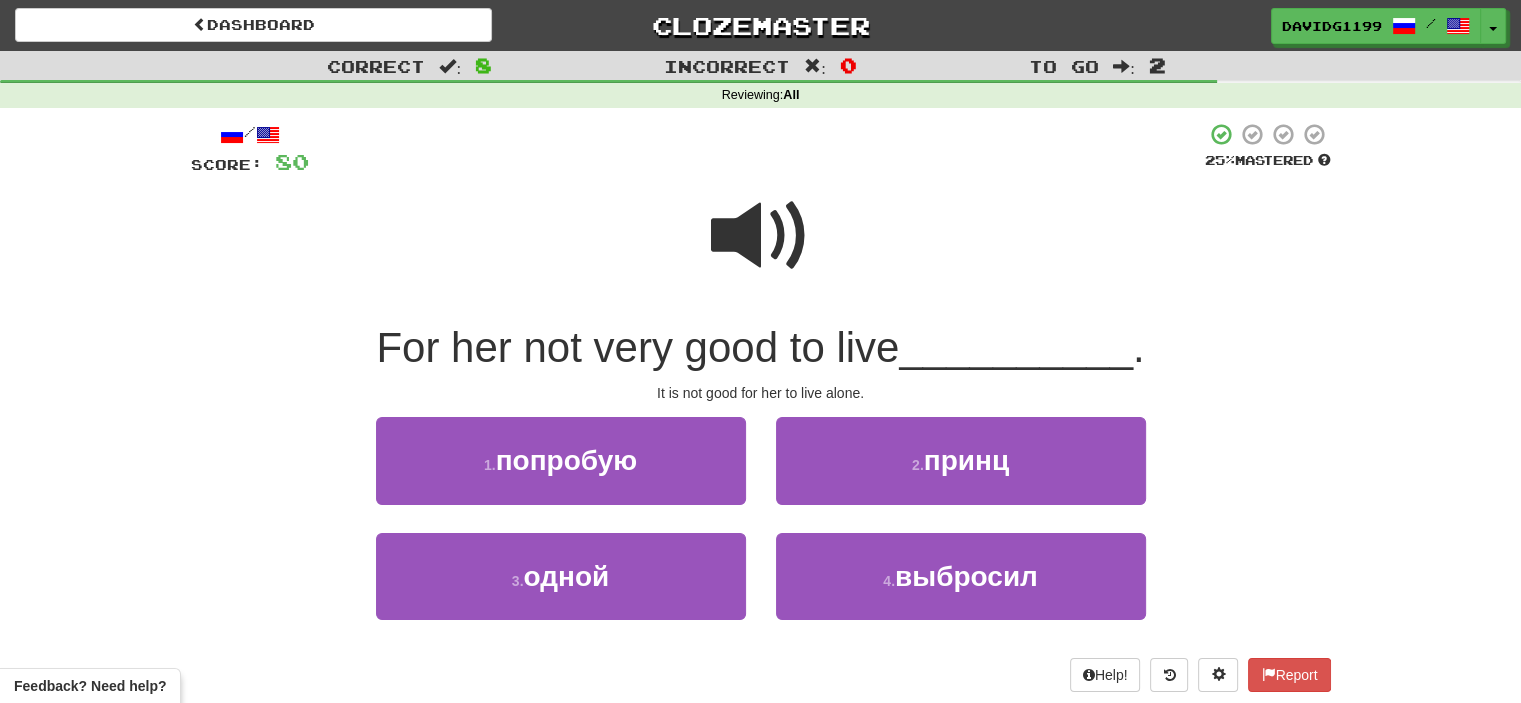 click at bounding box center [761, 236] 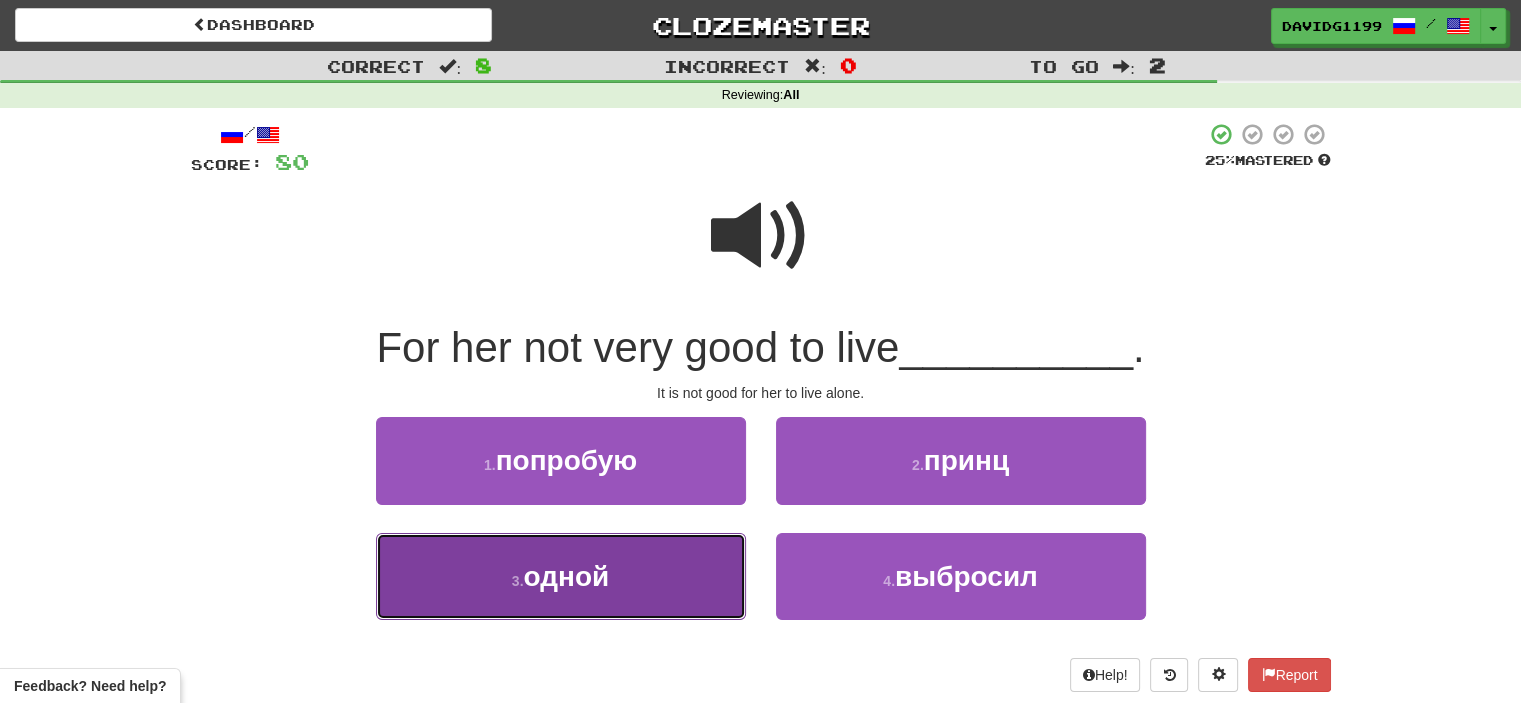 click on "3 .  одной" at bounding box center (561, 576) 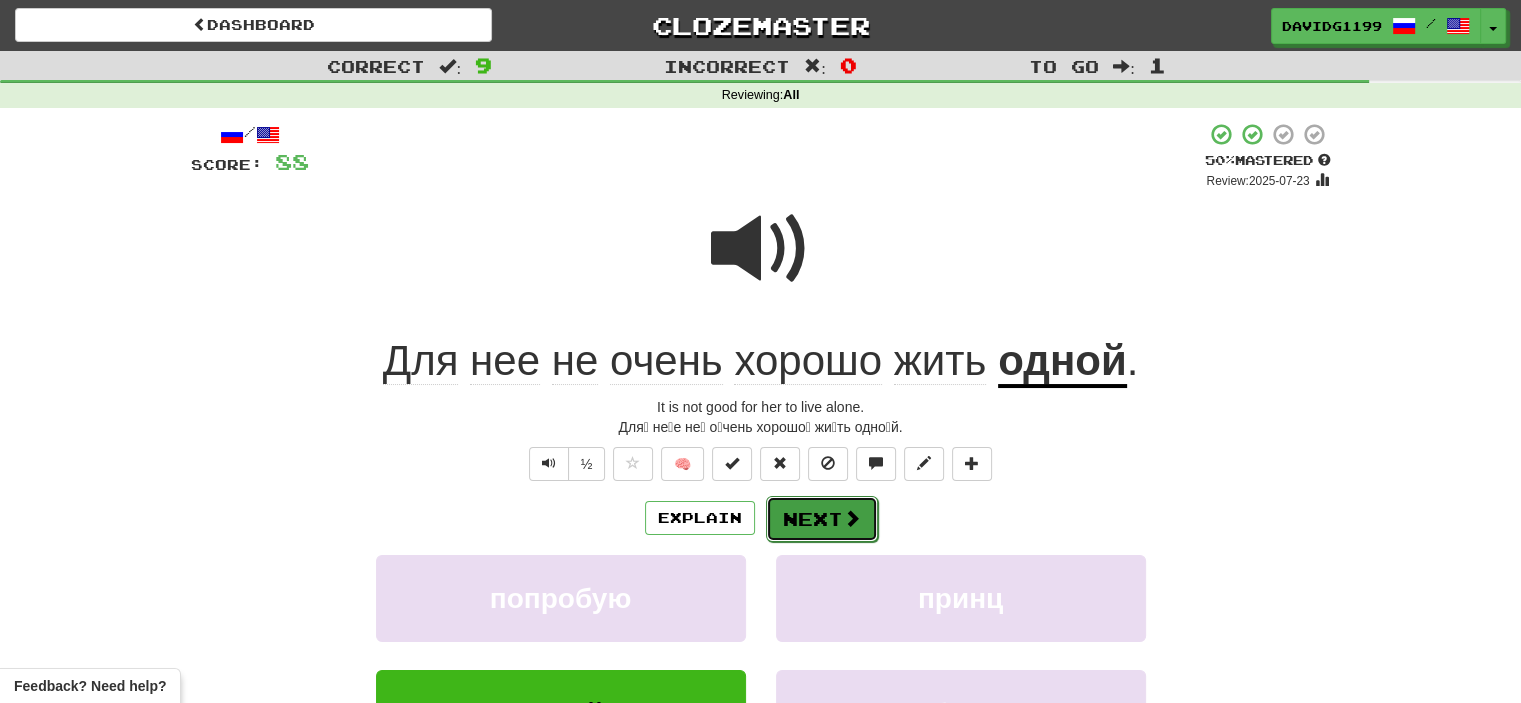click on "Next" at bounding box center [822, 519] 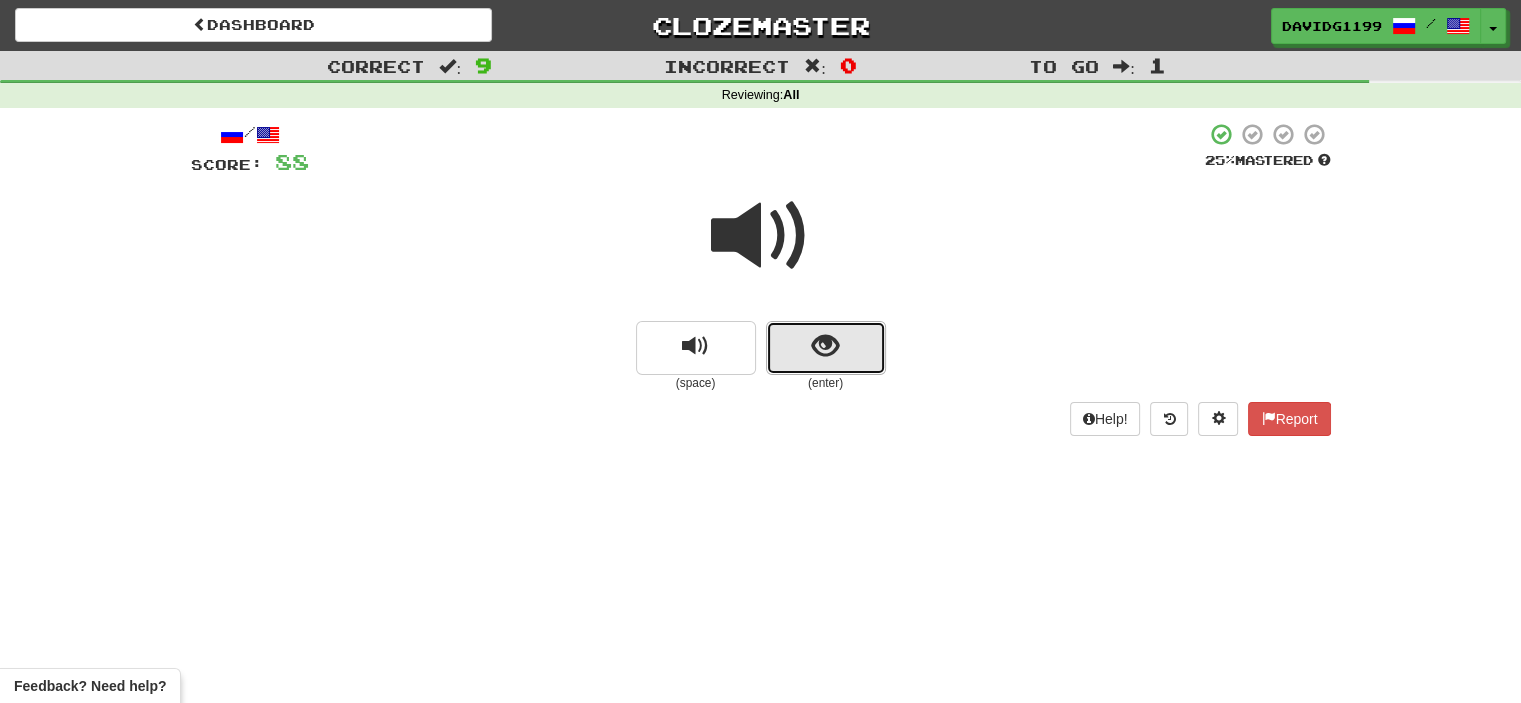 click at bounding box center (826, 348) 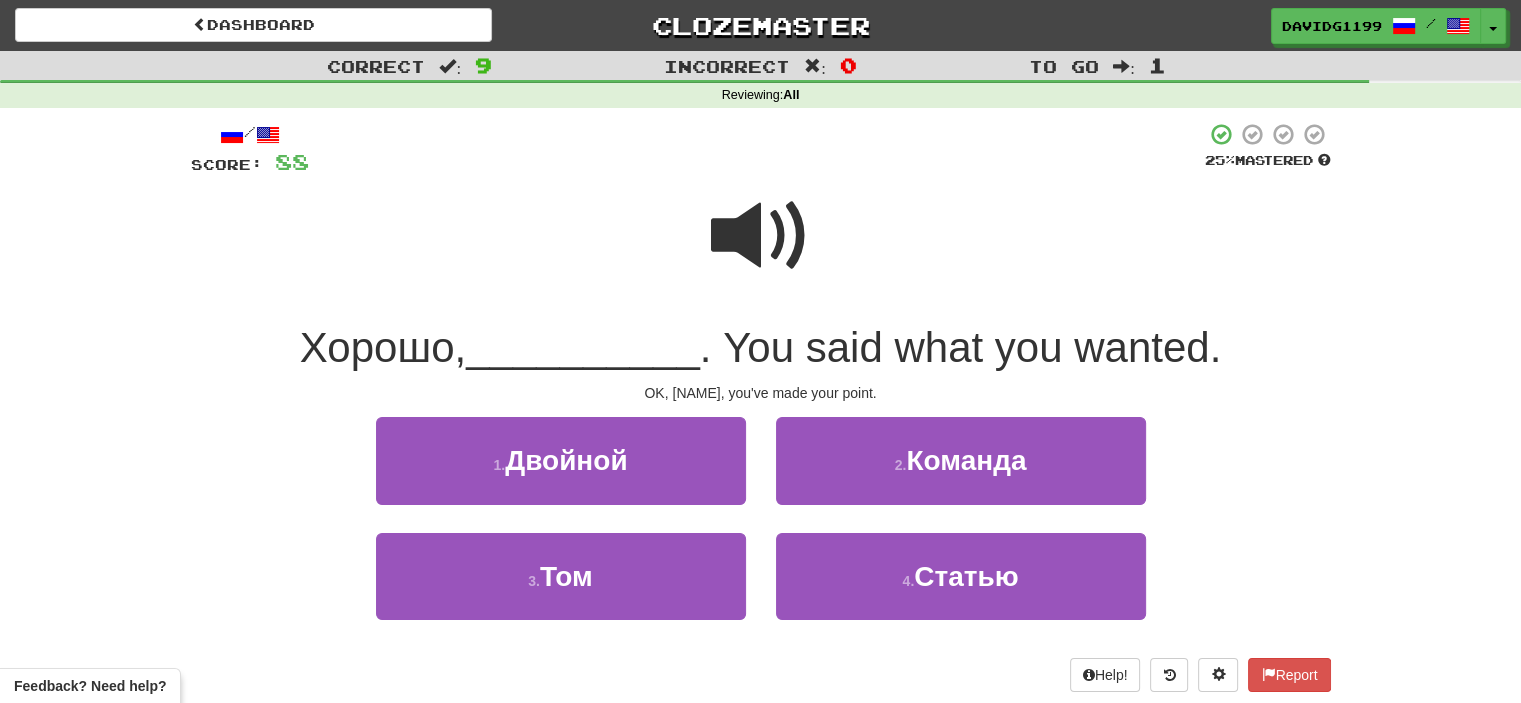 click at bounding box center [761, 236] 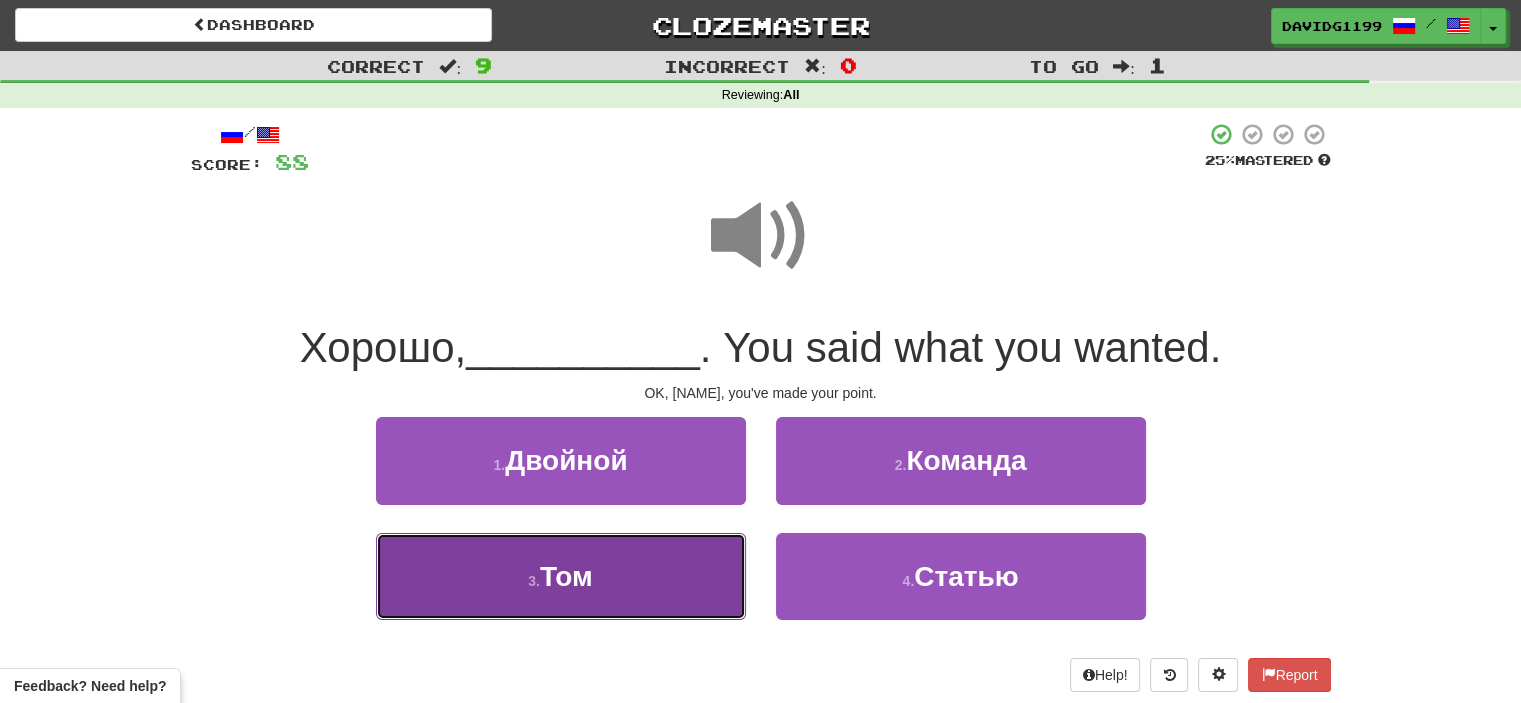click on "3 .  Том" at bounding box center [561, 576] 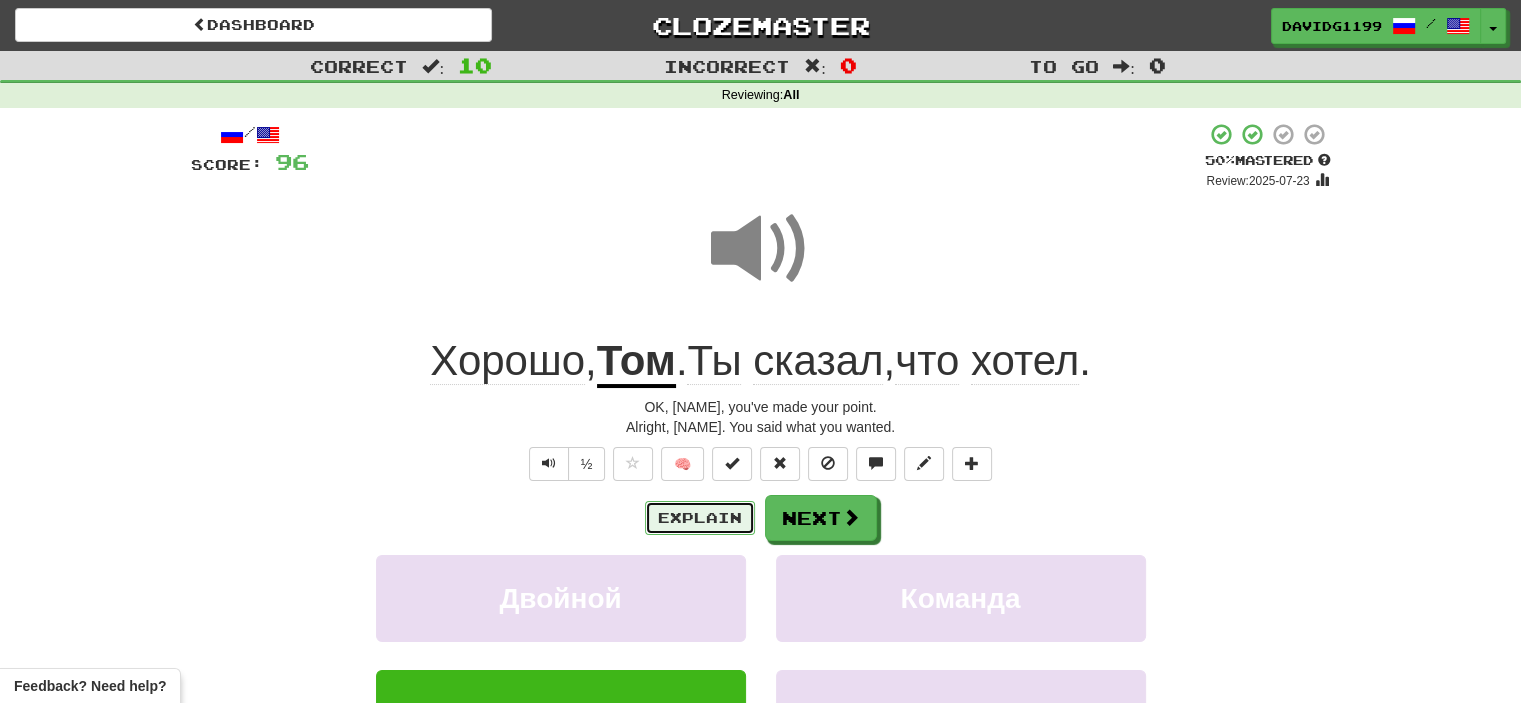 click on "Explain" at bounding box center (700, 518) 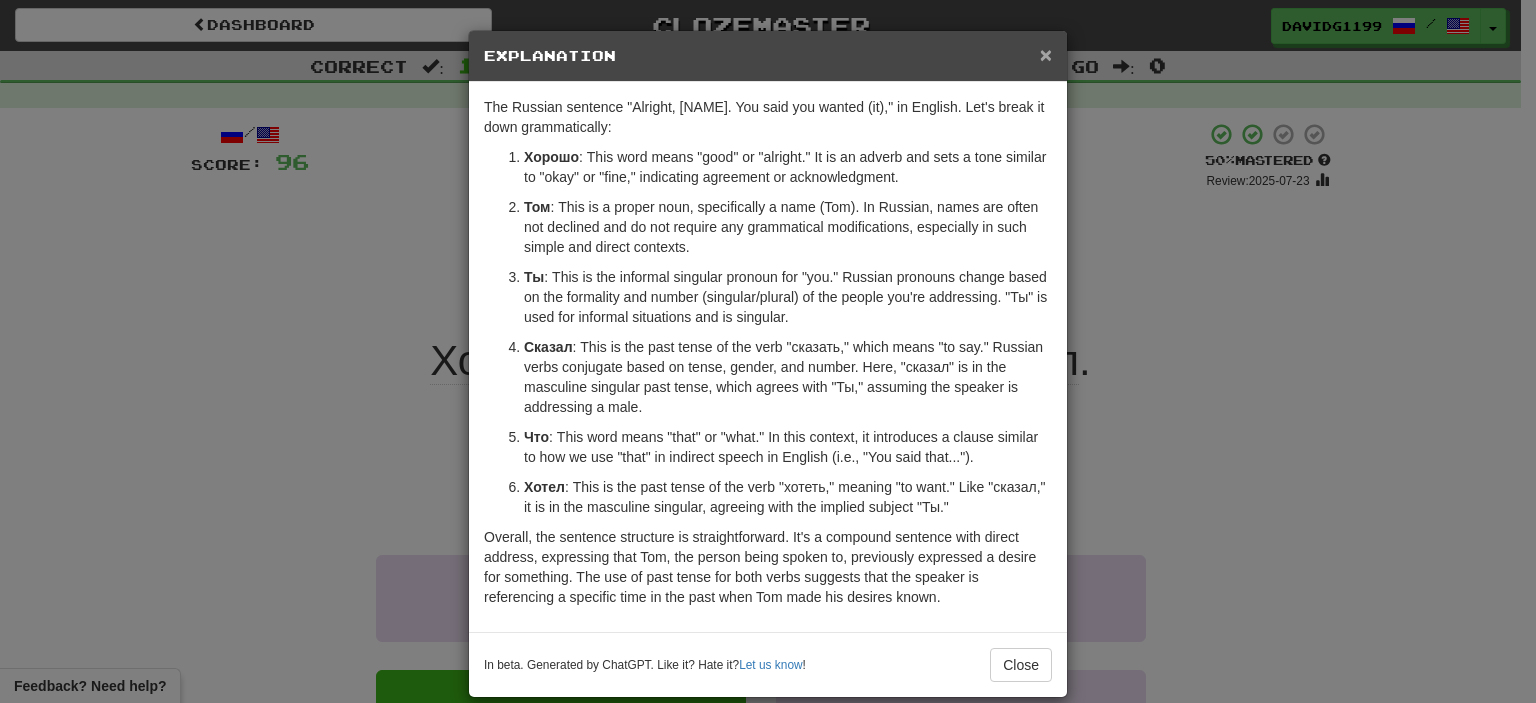 click on "×" at bounding box center [1046, 54] 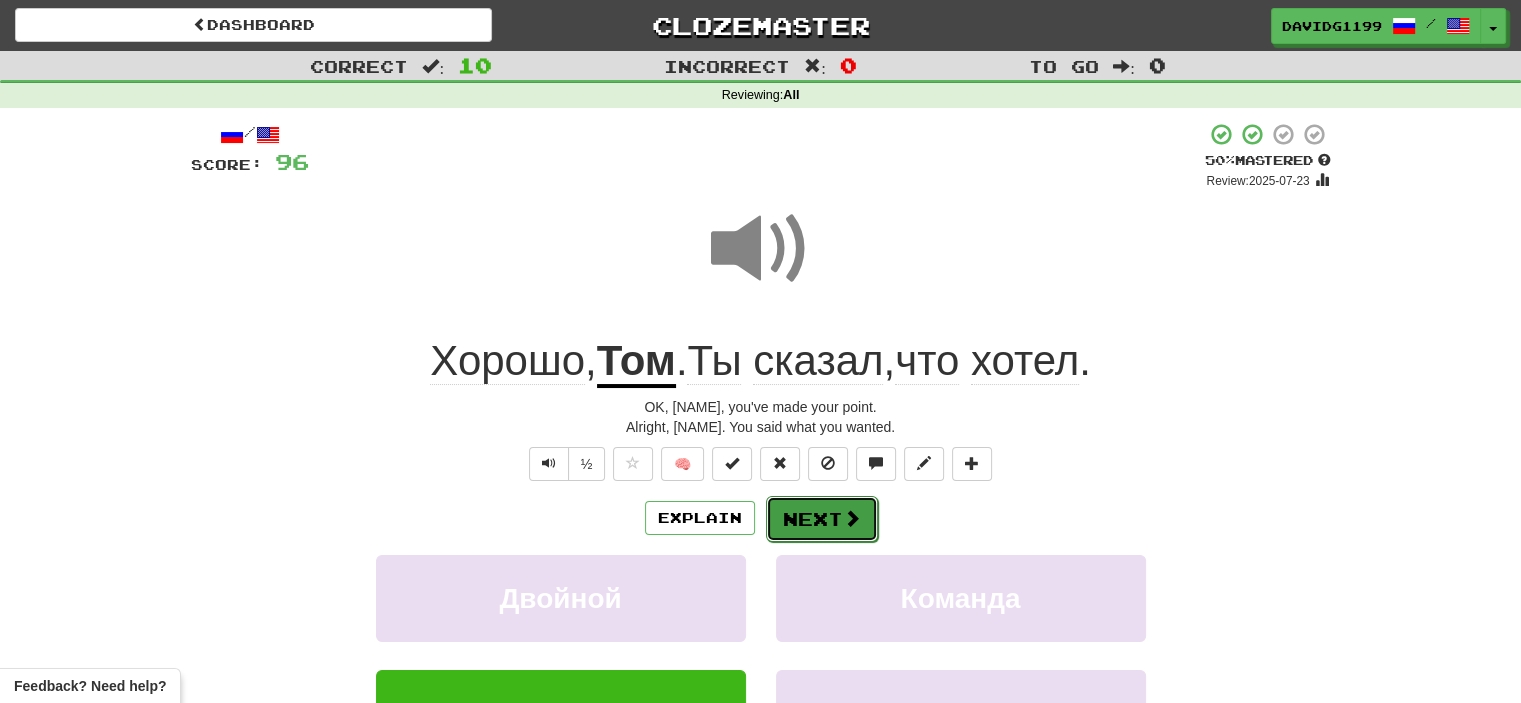 click on "Next" at bounding box center (822, 519) 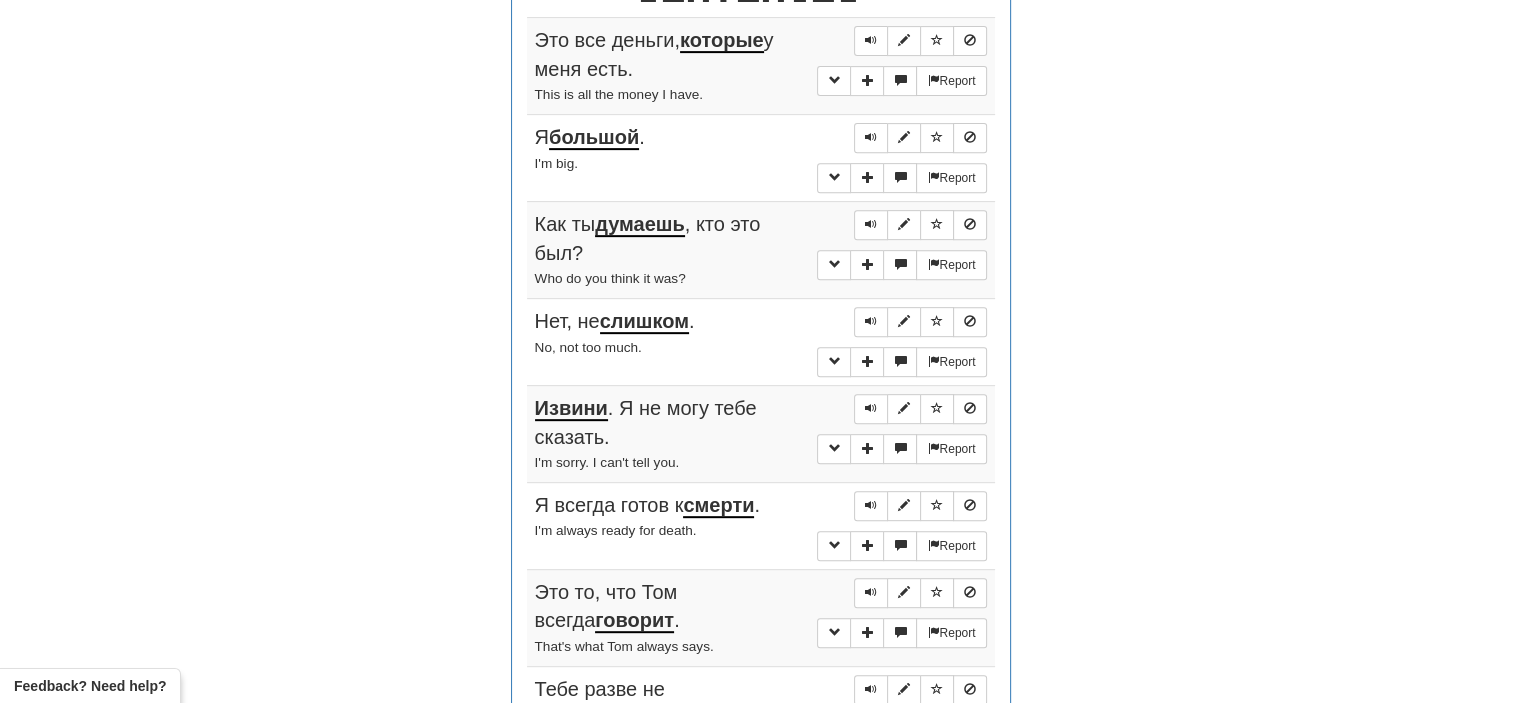 scroll, scrollTop: 812, scrollLeft: 0, axis: vertical 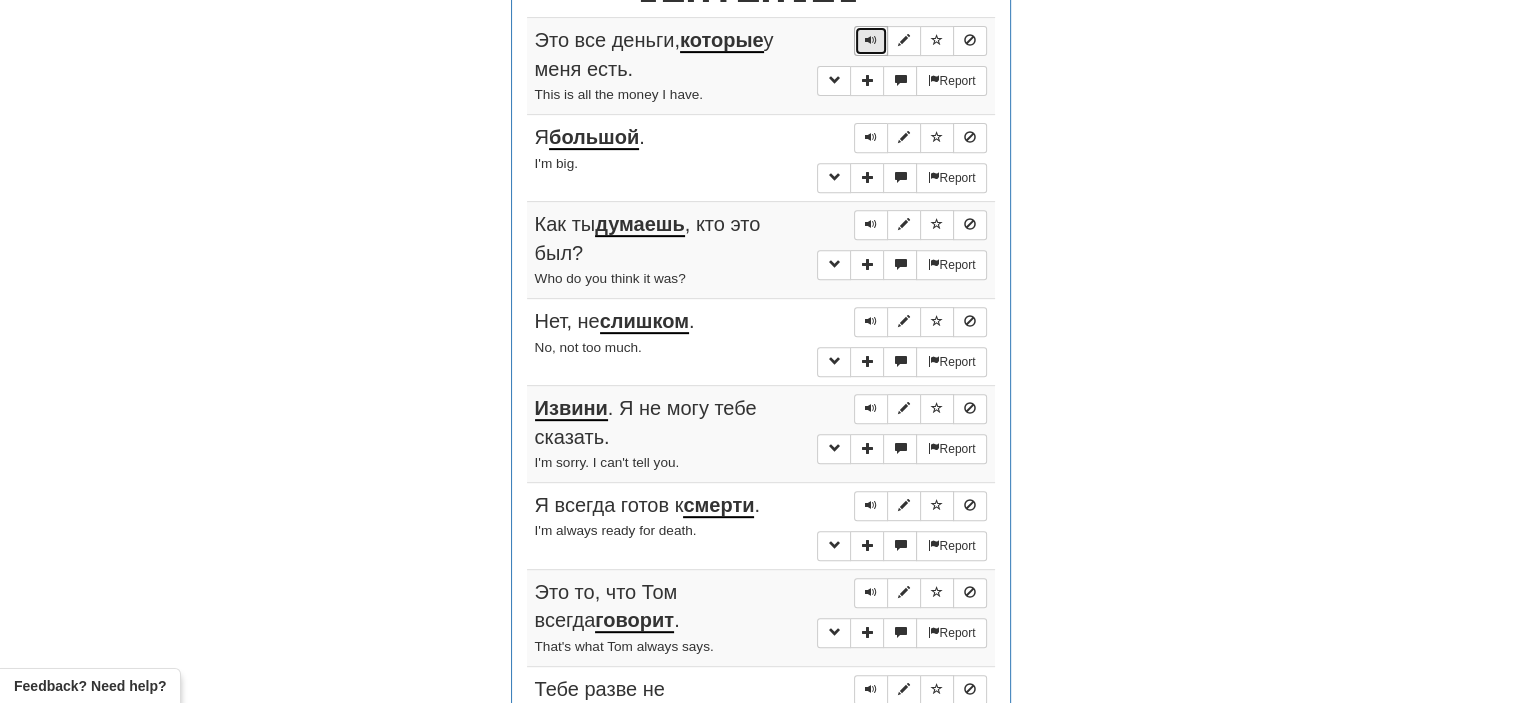 click at bounding box center [871, 40] 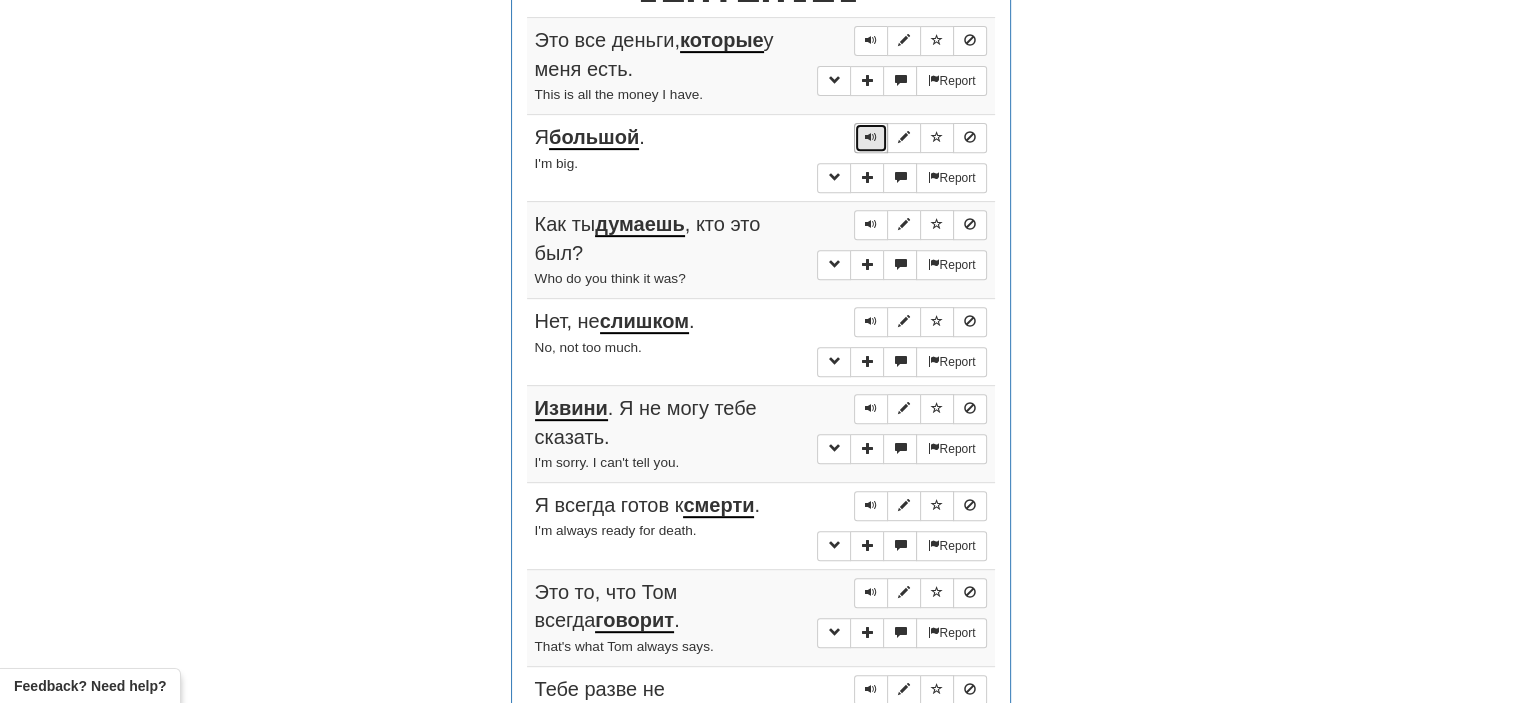 click at bounding box center [871, 137] 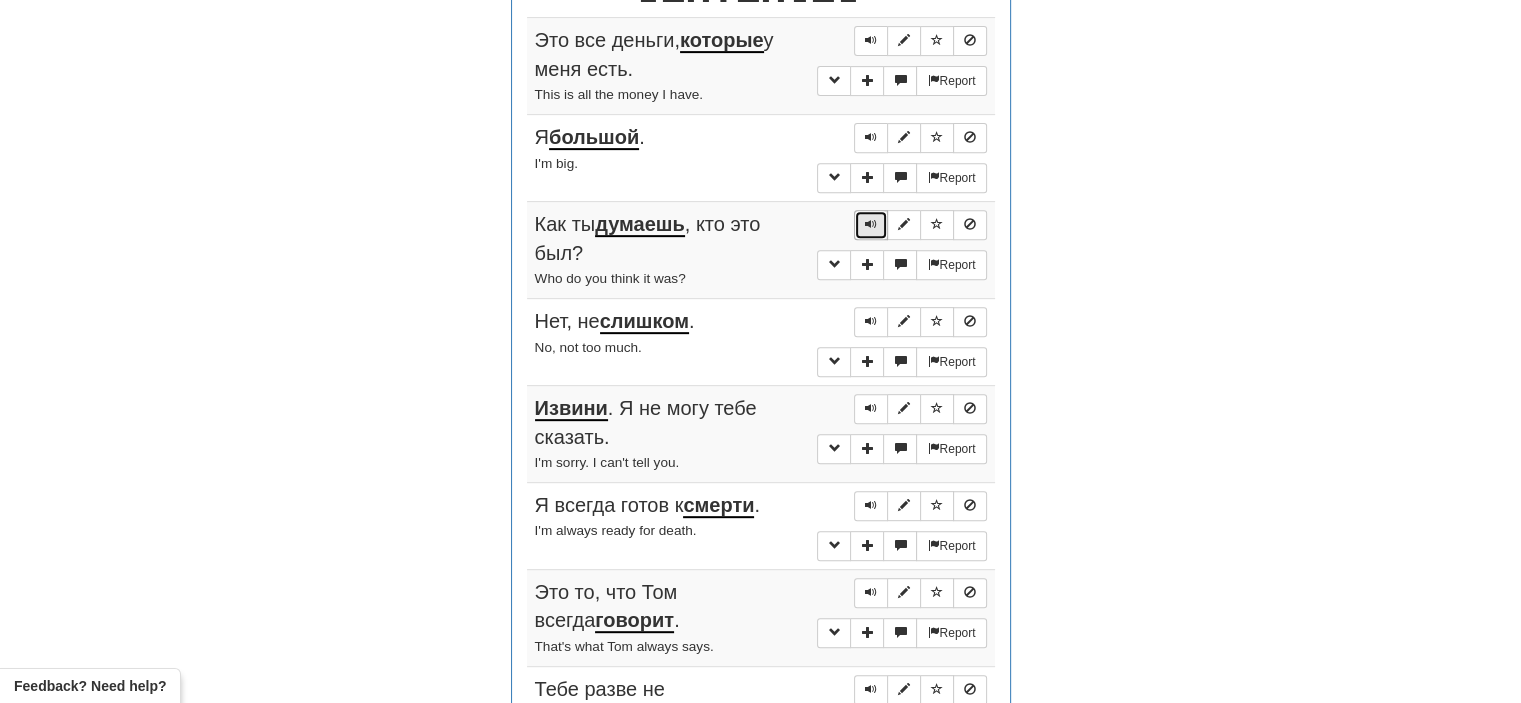click at bounding box center [871, 224] 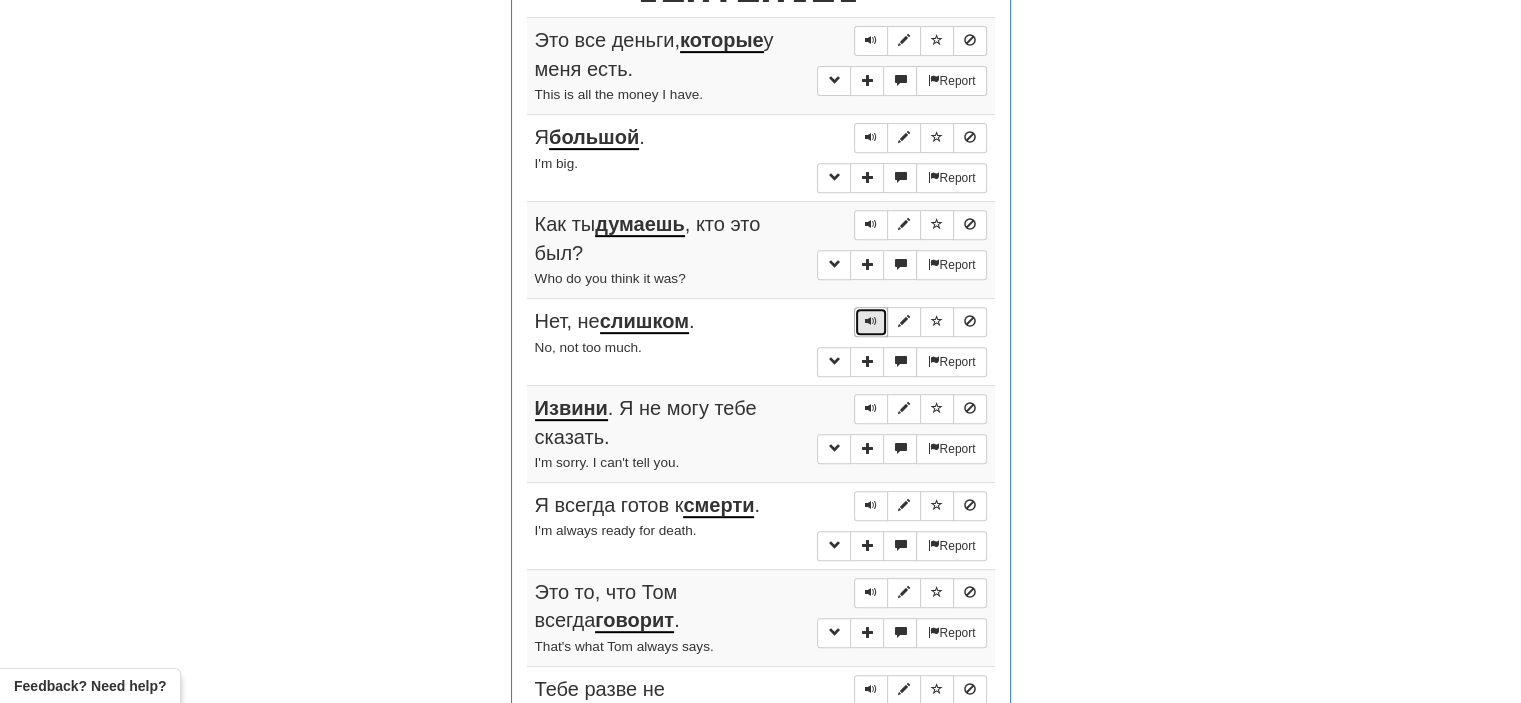 click at bounding box center [871, 321] 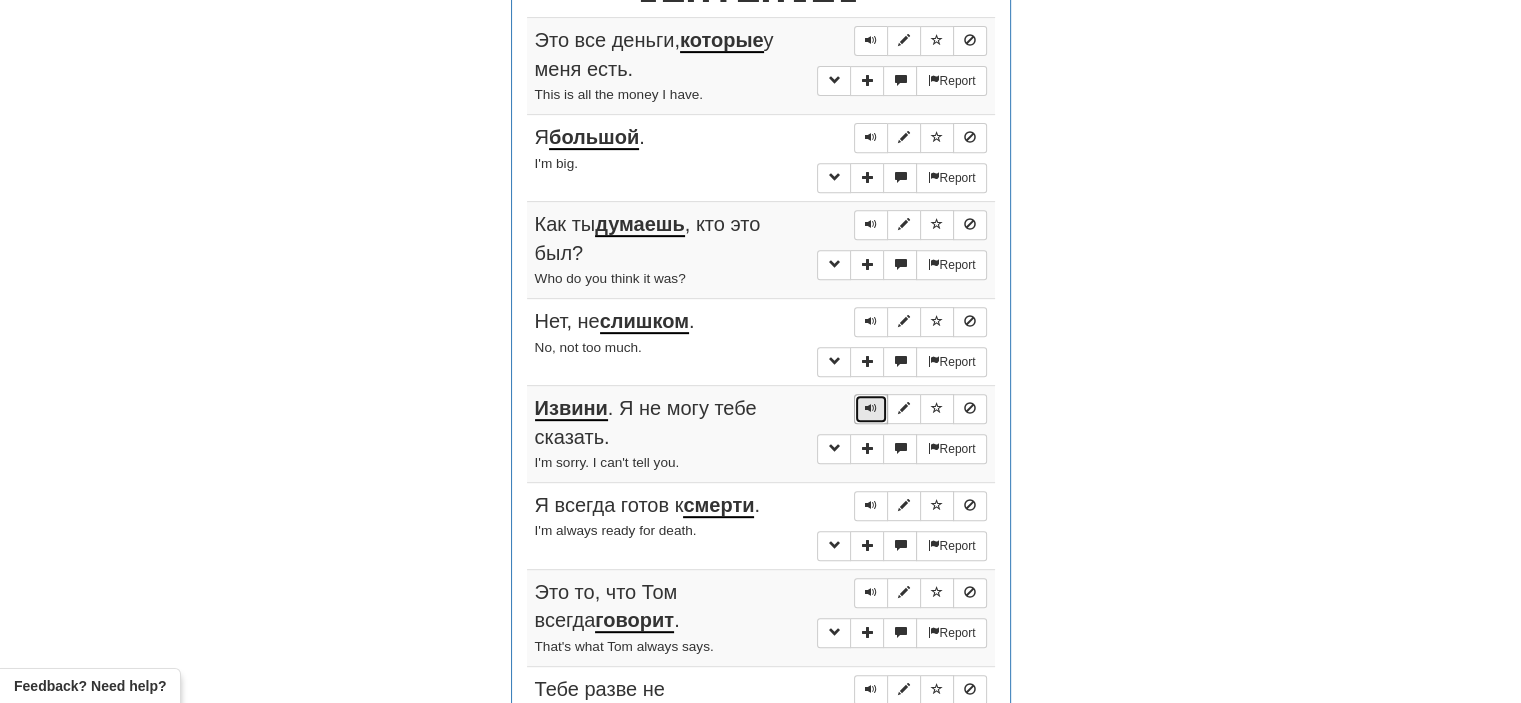 click at bounding box center (871, 408) 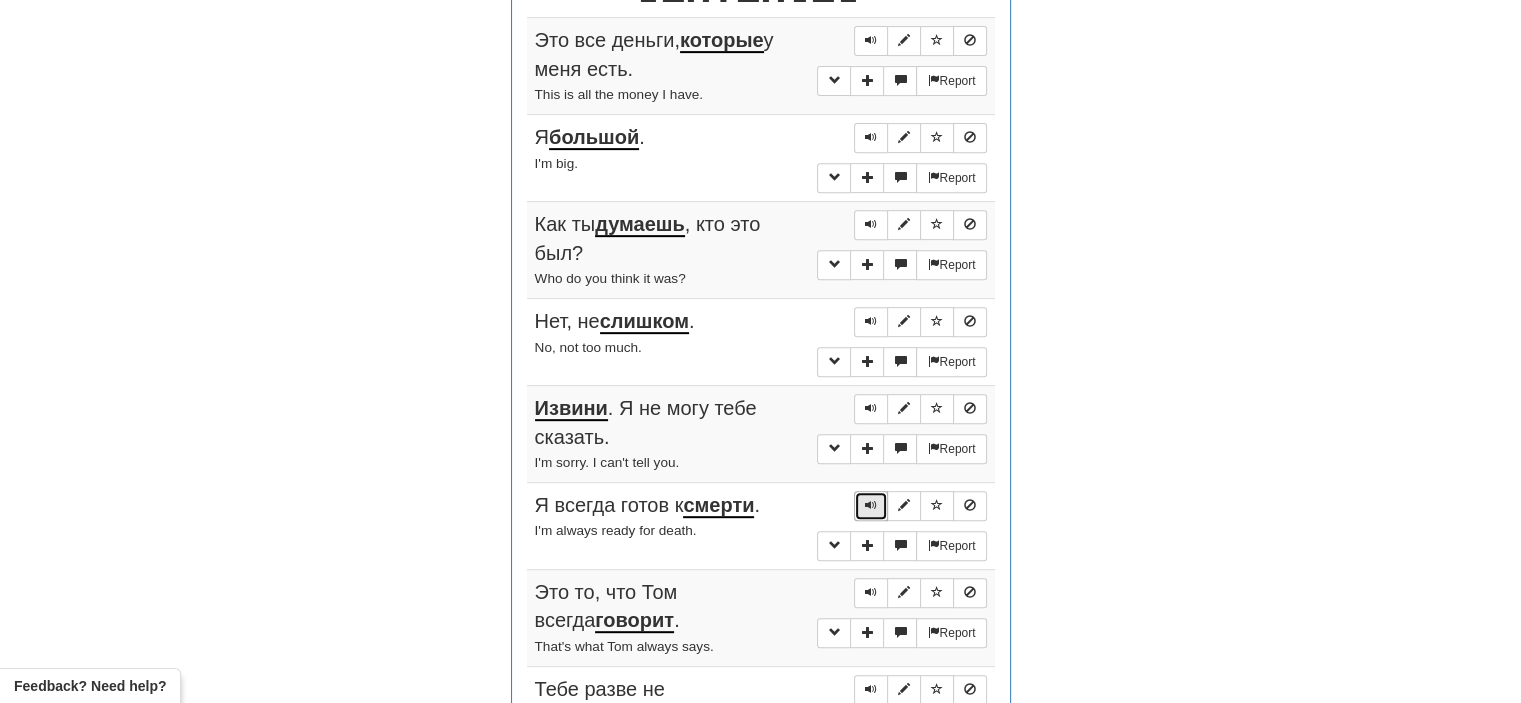 click at bounding box center [871, 505] 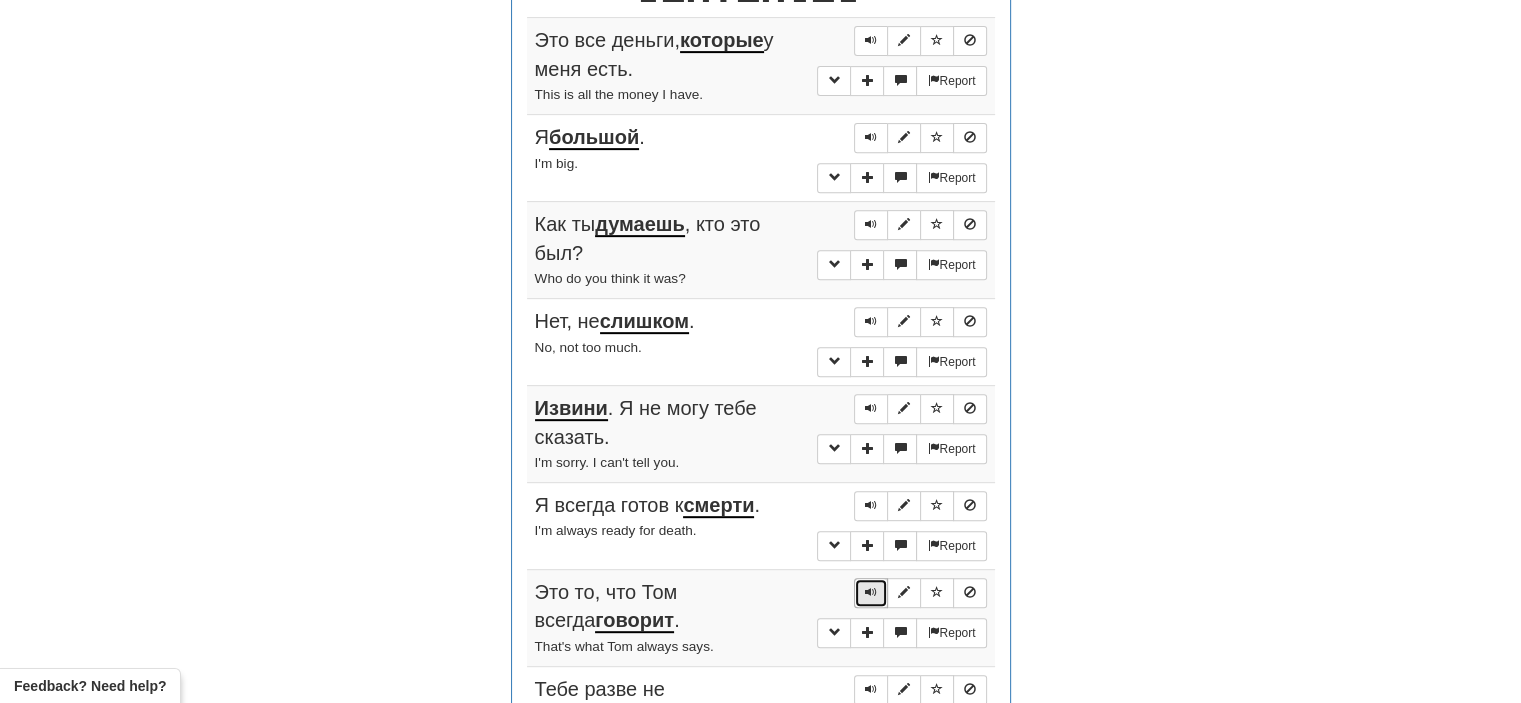 click at bounding box center (871, 592) 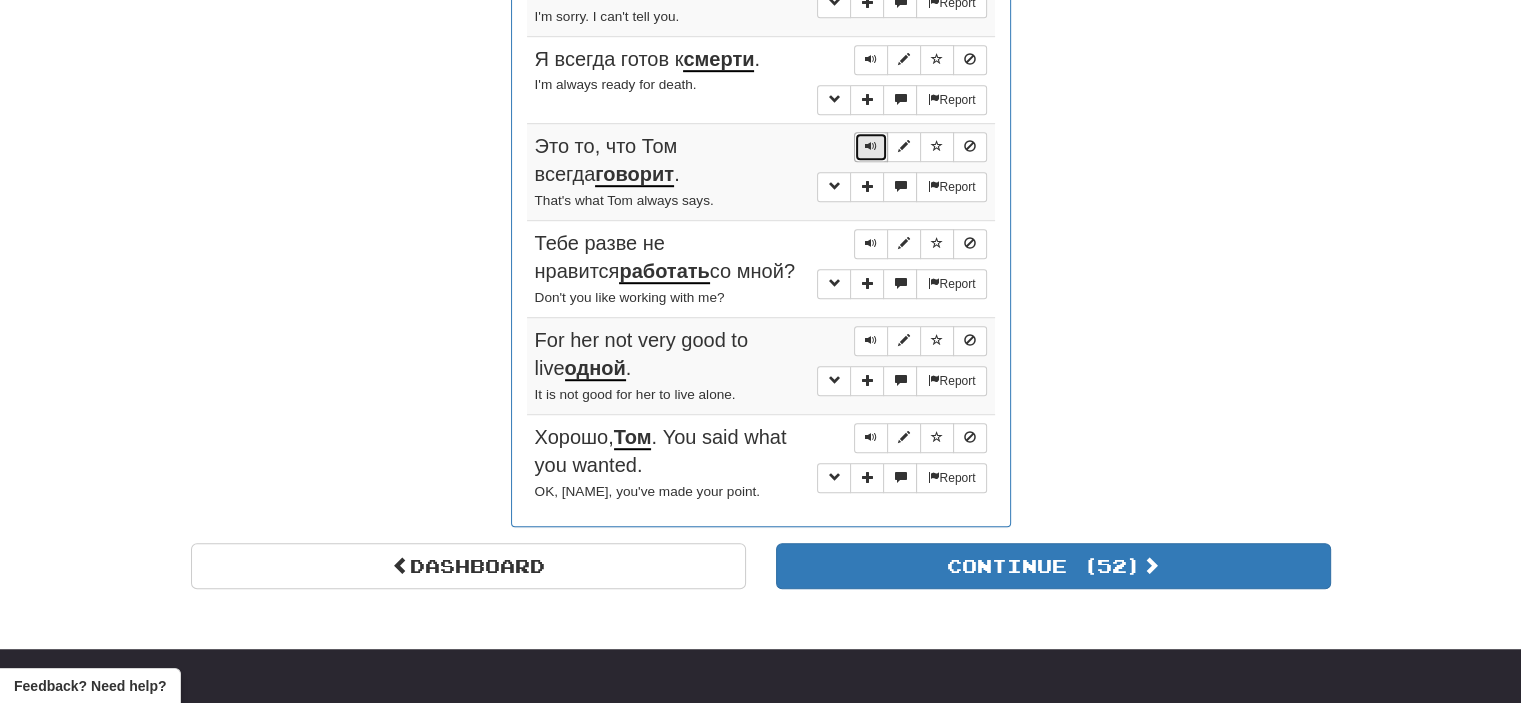 scroll, scrollTop: 1259, scrollLeft: 0, axis: vertical 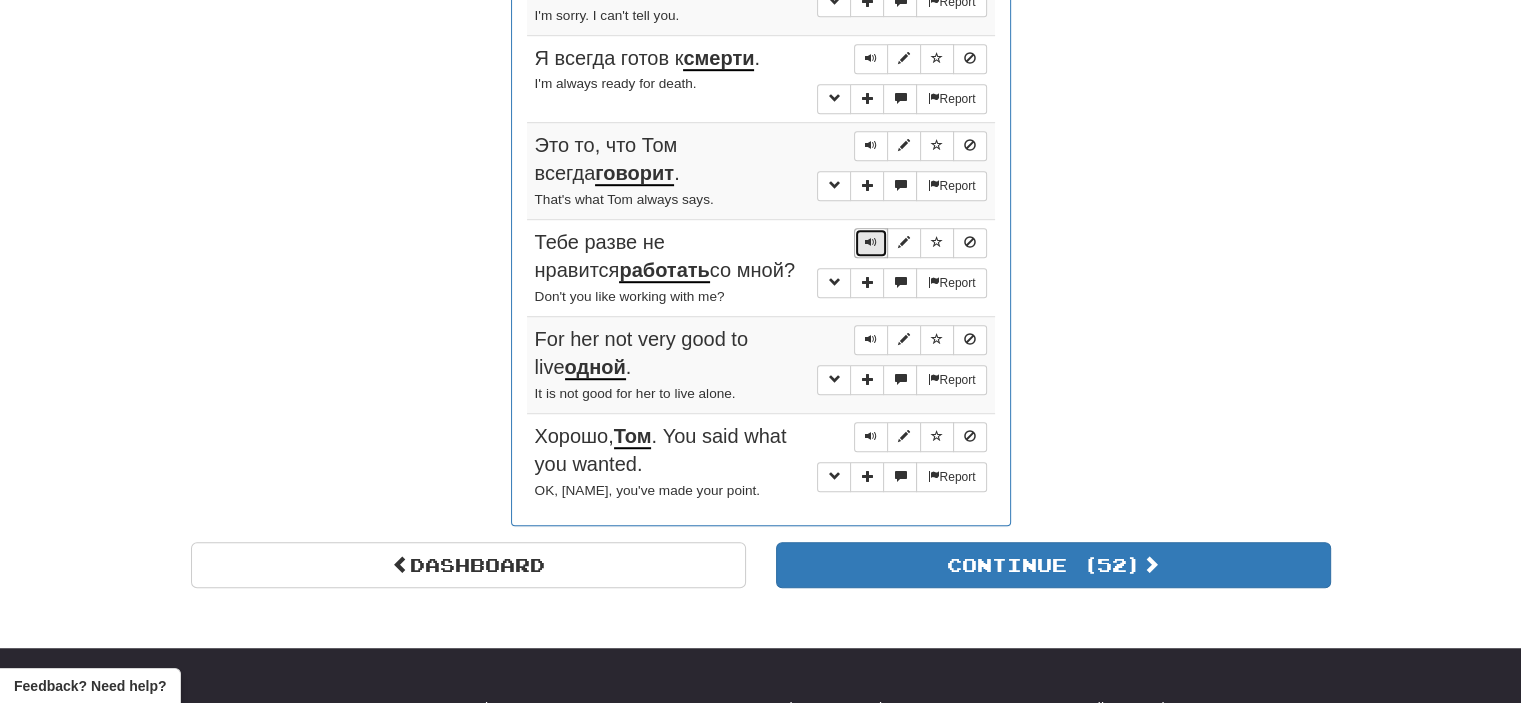 click at bounding box center [871, 242] 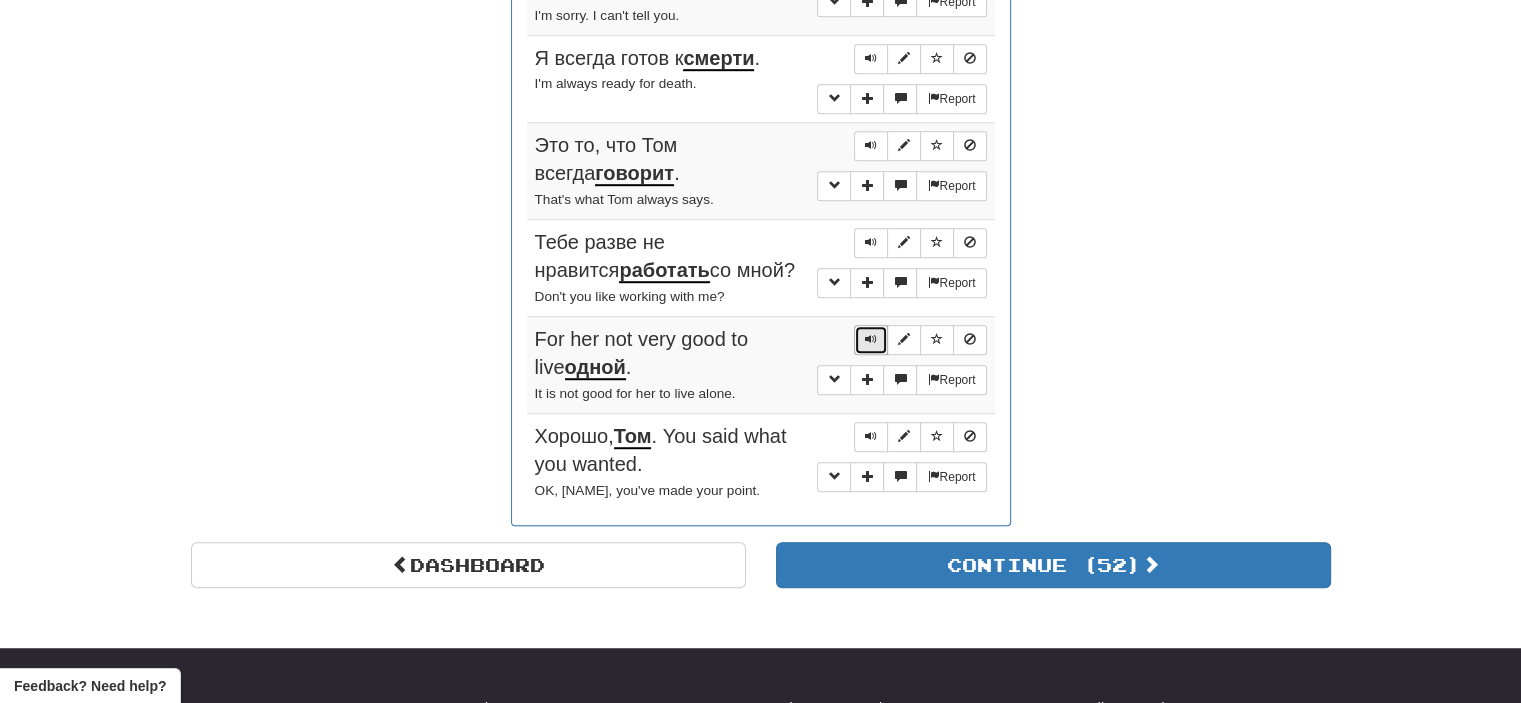 click at bounding box center (871, 339) 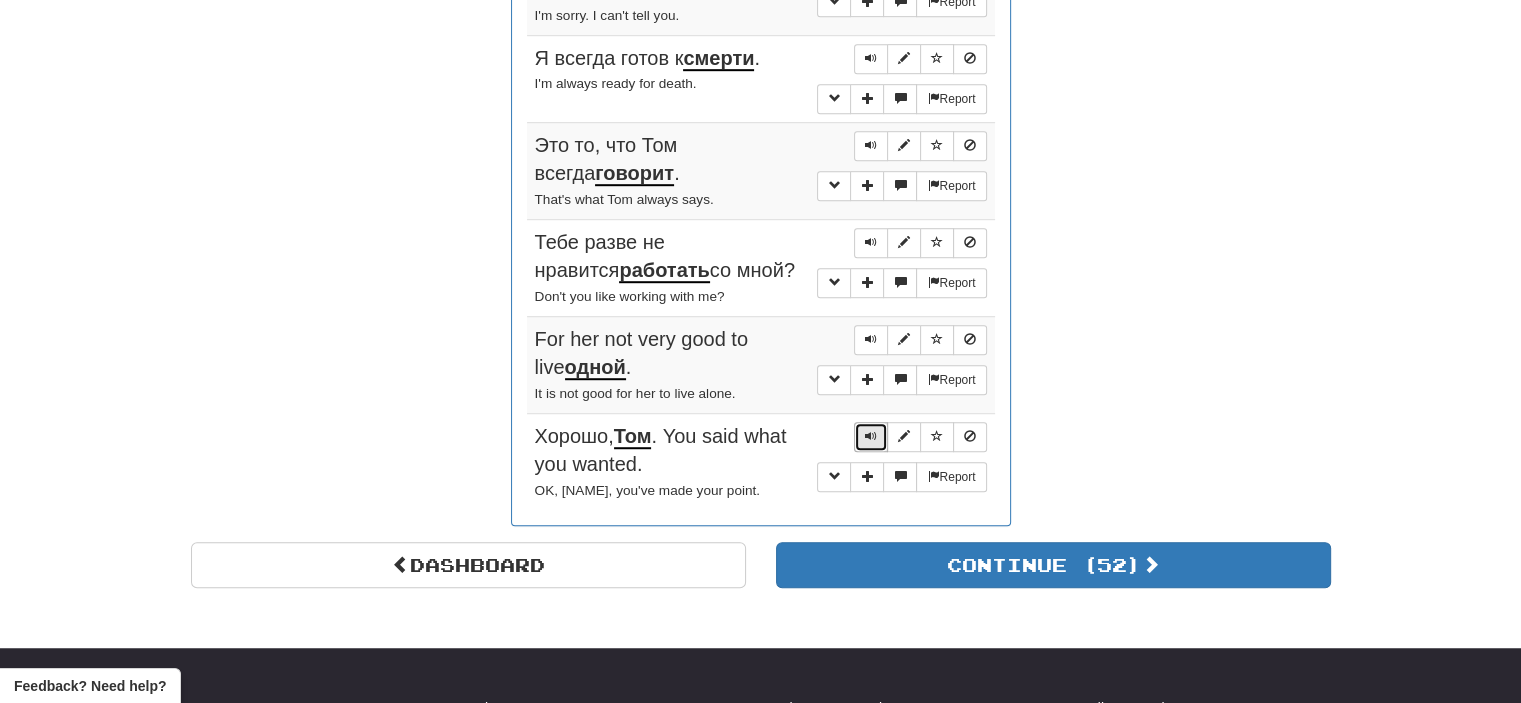click at bounding box center [871, 436] 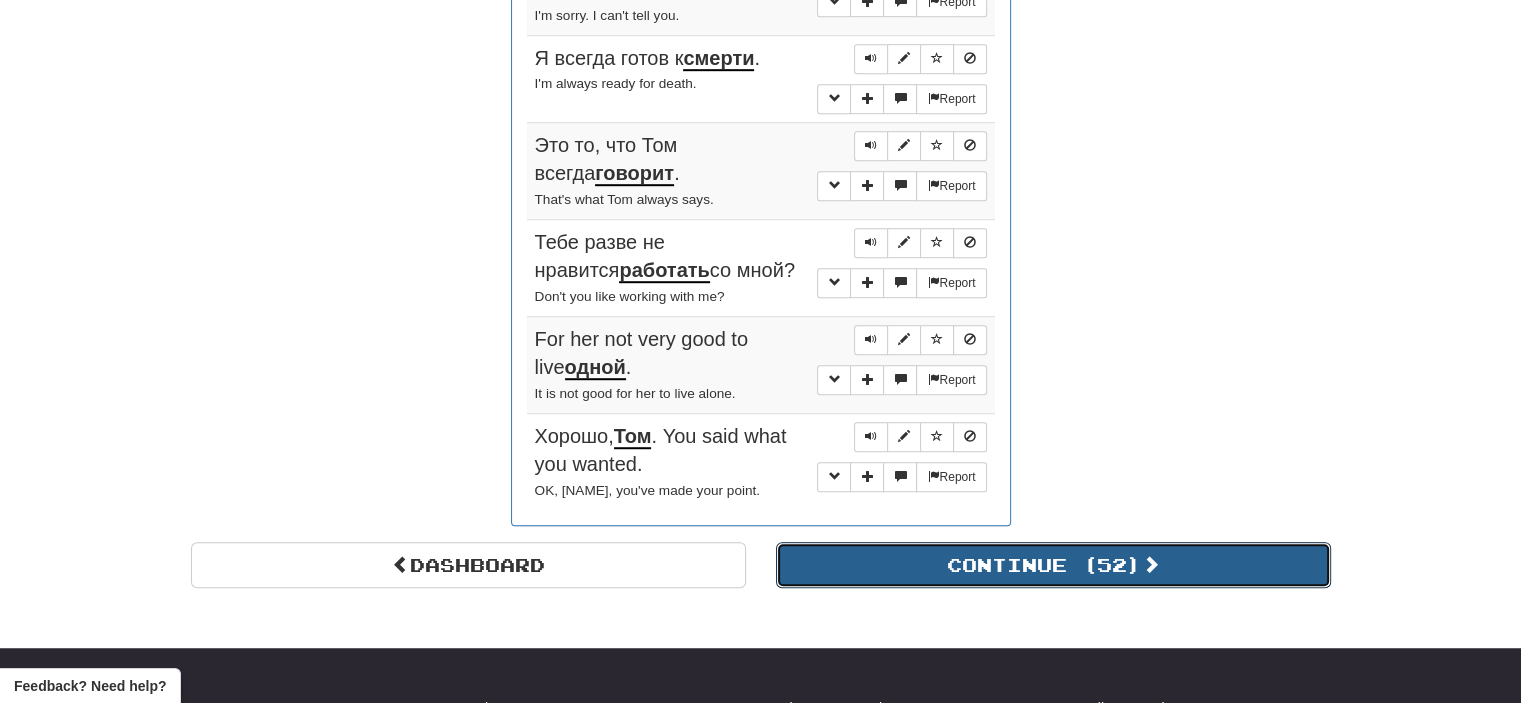 drag, startPoint x: 891, startPoint y: 559, endPoint x: 846, endPoint y: 559, distance: 45 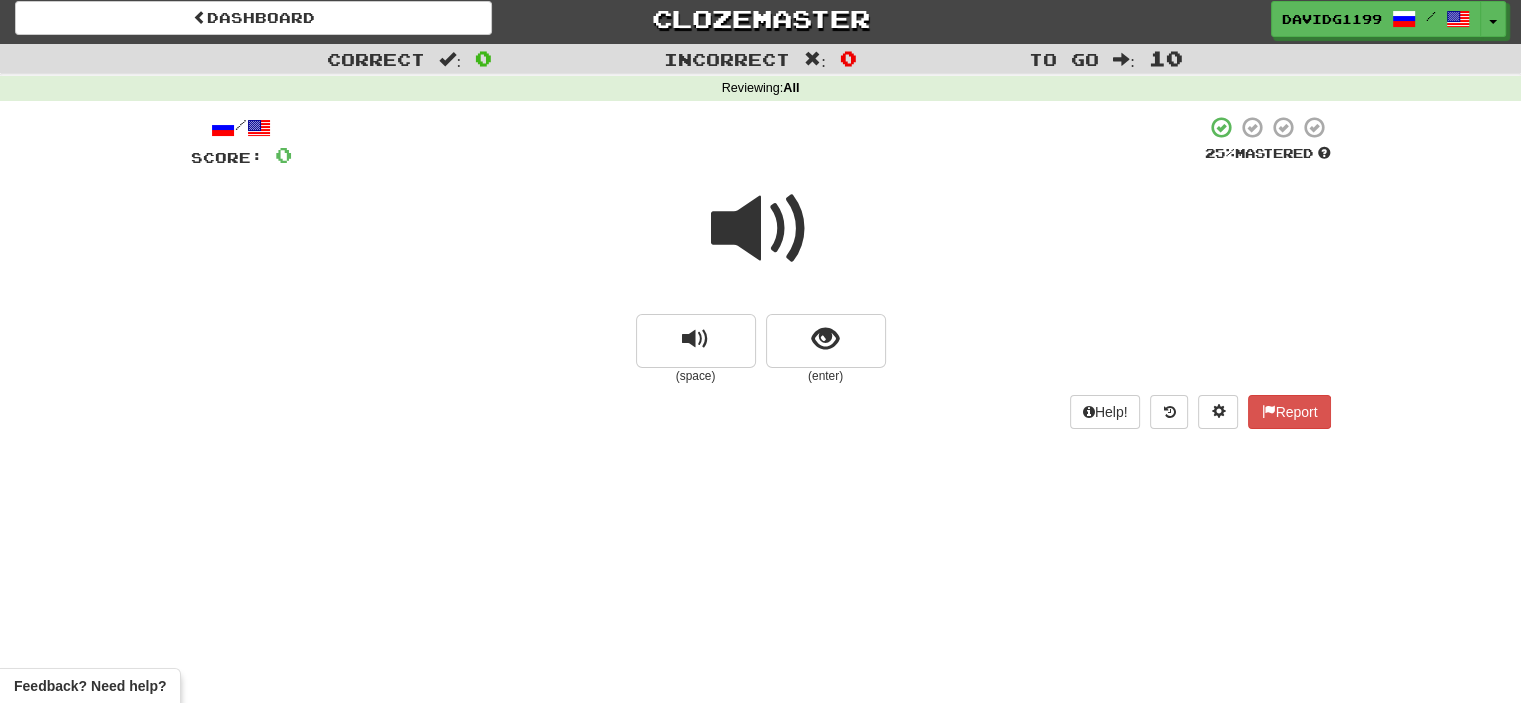 scroll, scrollTop: 0, scrollLeft: 0, axis: both 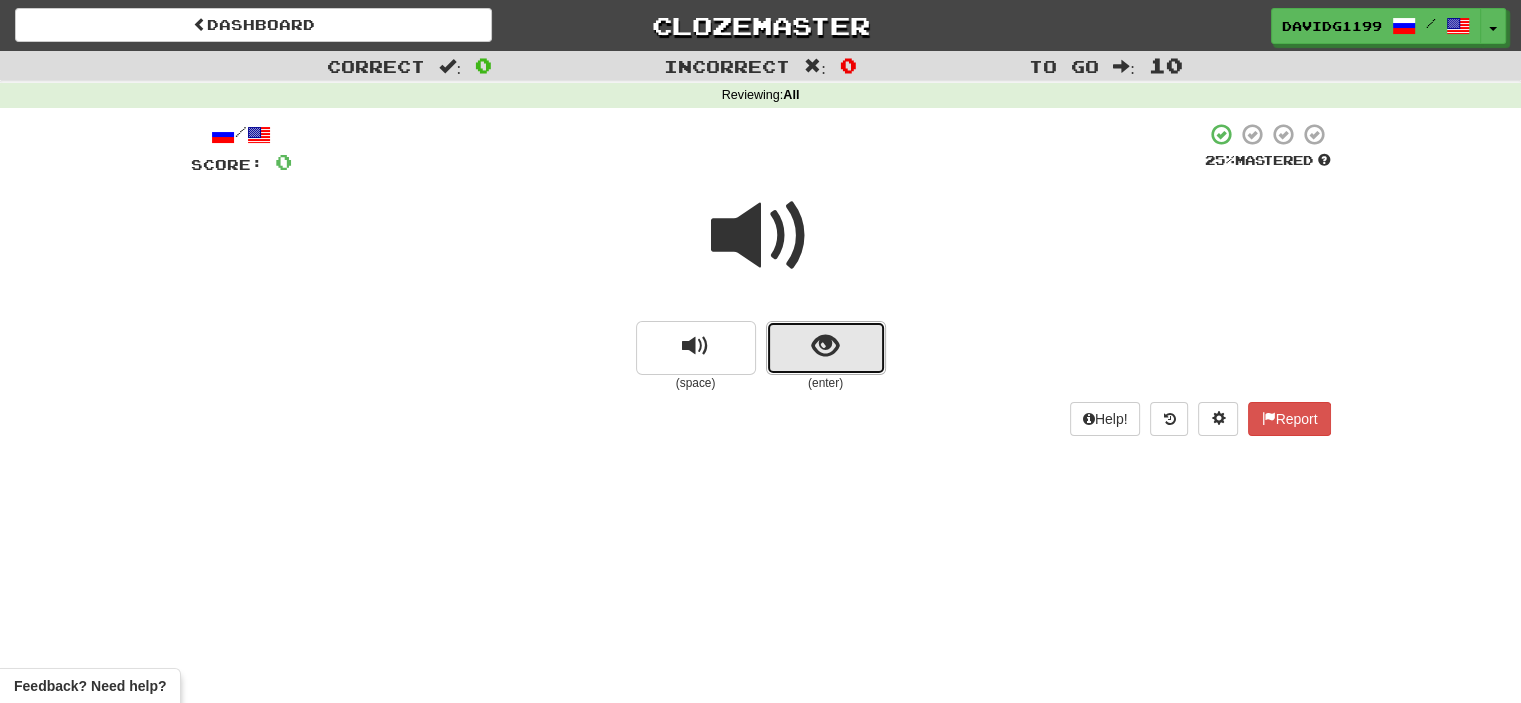 click at bounding box center [826, 348] 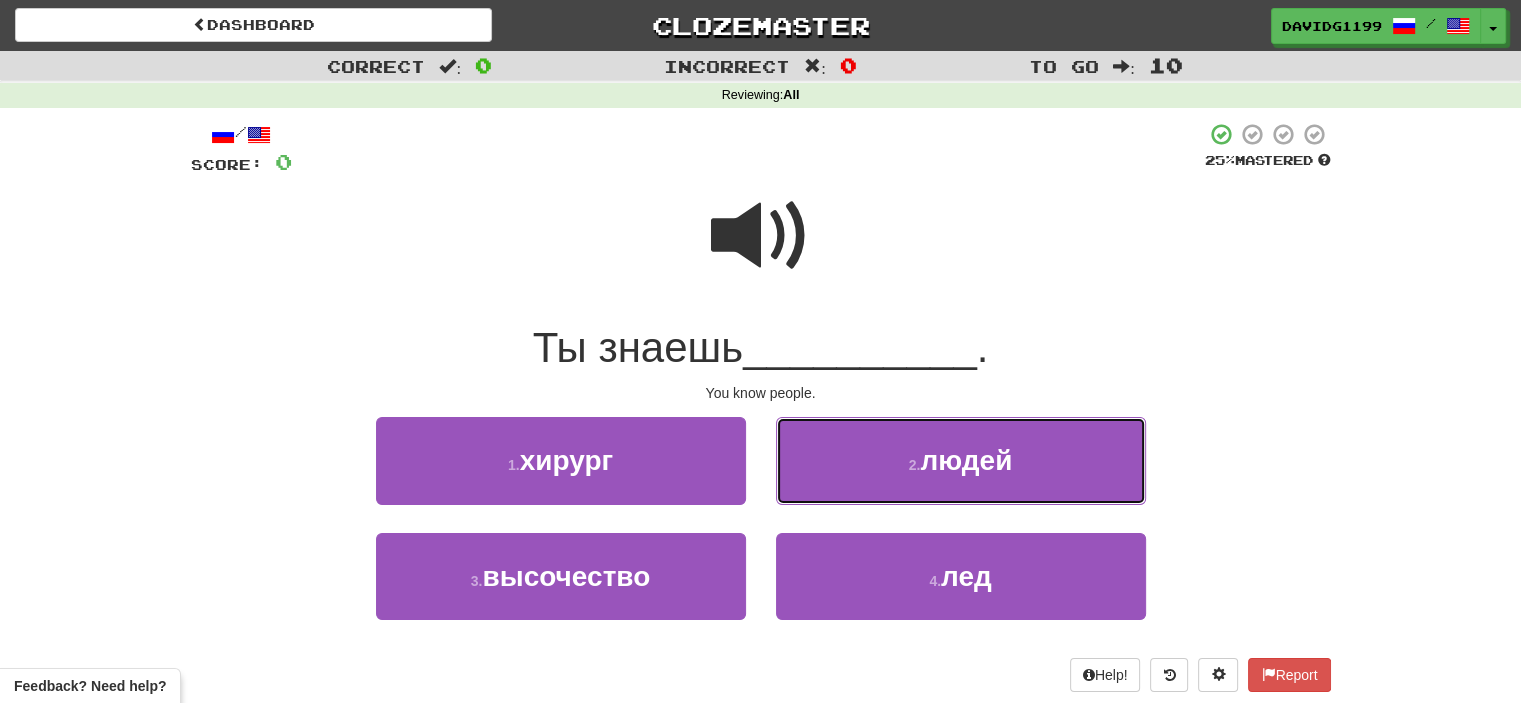 drag, startPoint x: 876, startPoint y: 466, endPoint x: 851, endPoint y: 471, distance: 25.495098 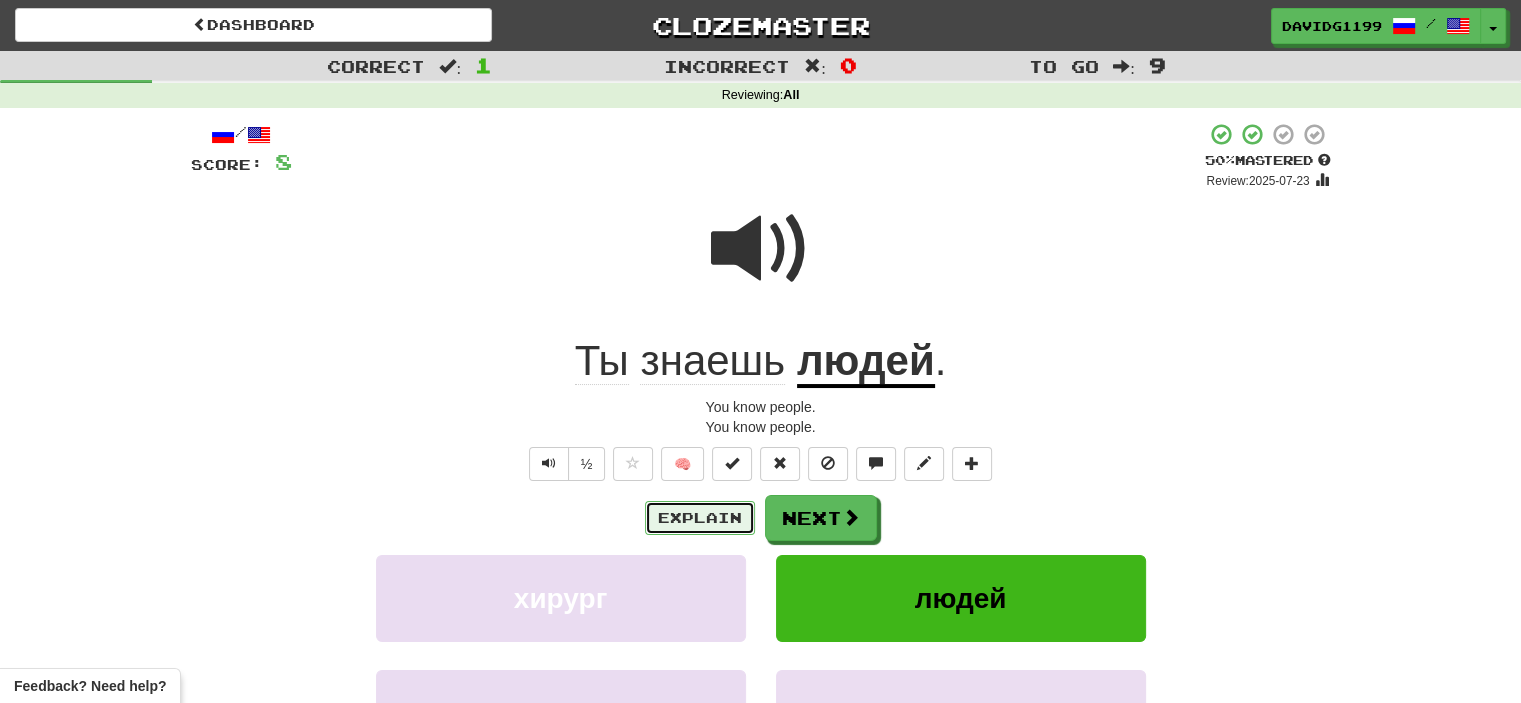 click on "Explain" at bounding box center [700, 518] 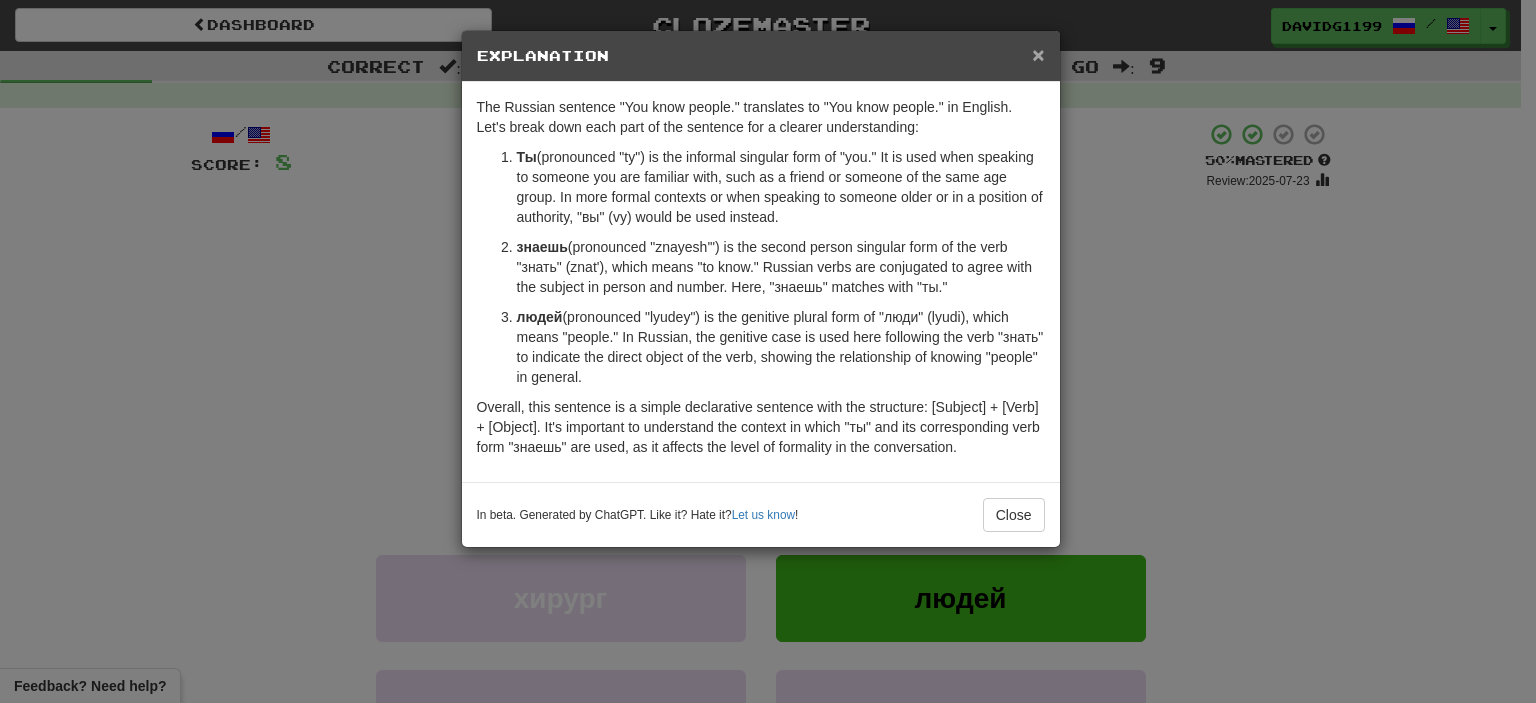 click on "×" at bounding box center (1038, 54) 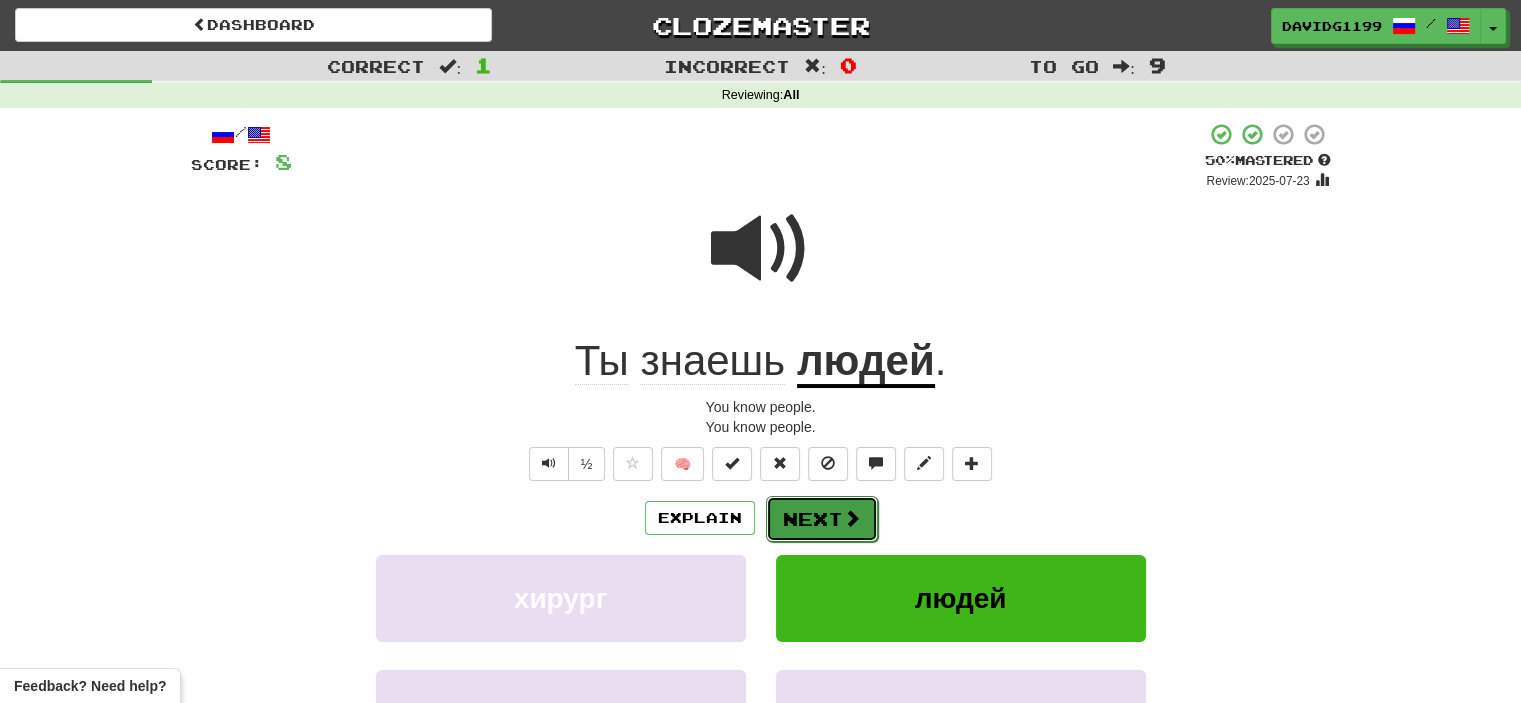 click on "Next" at bounding box center (822, 519) 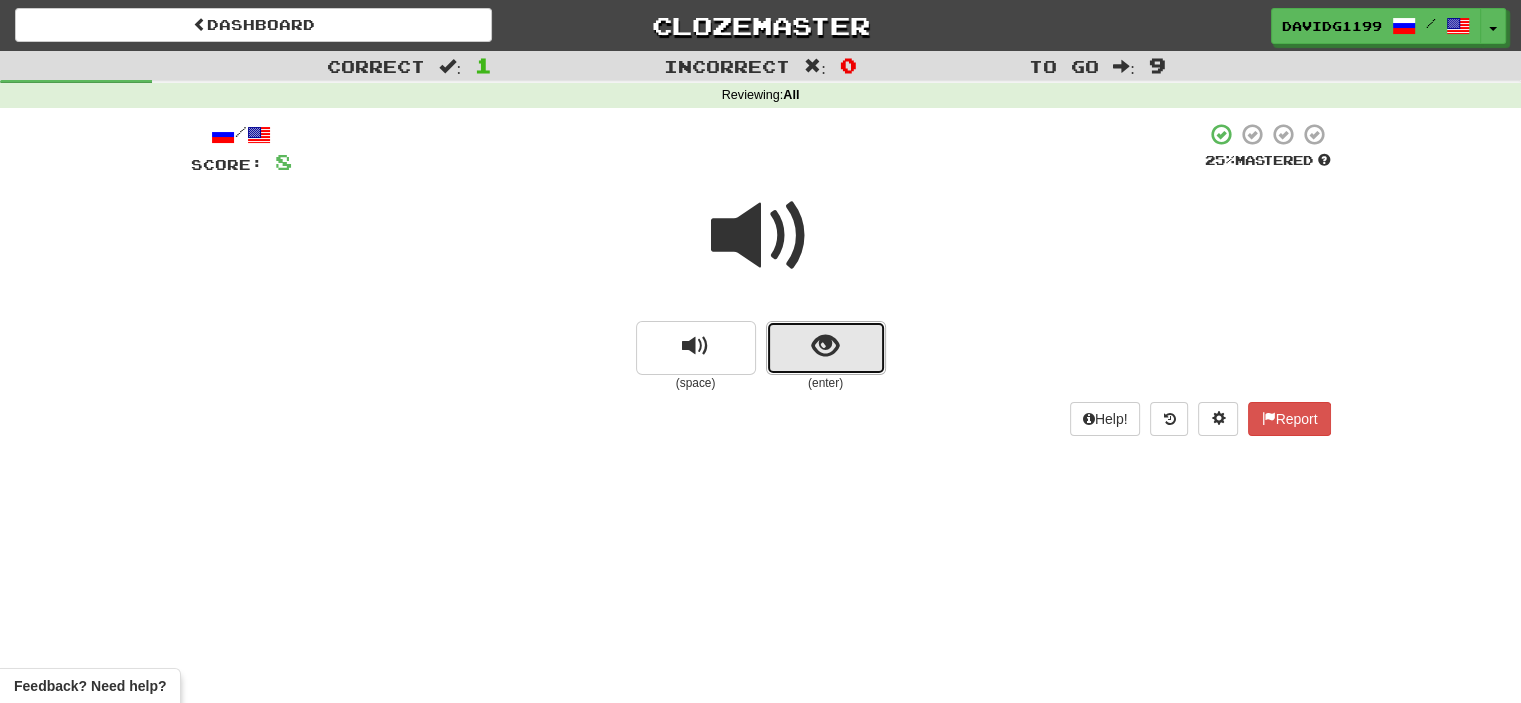 click at bounding box center [826, 348] 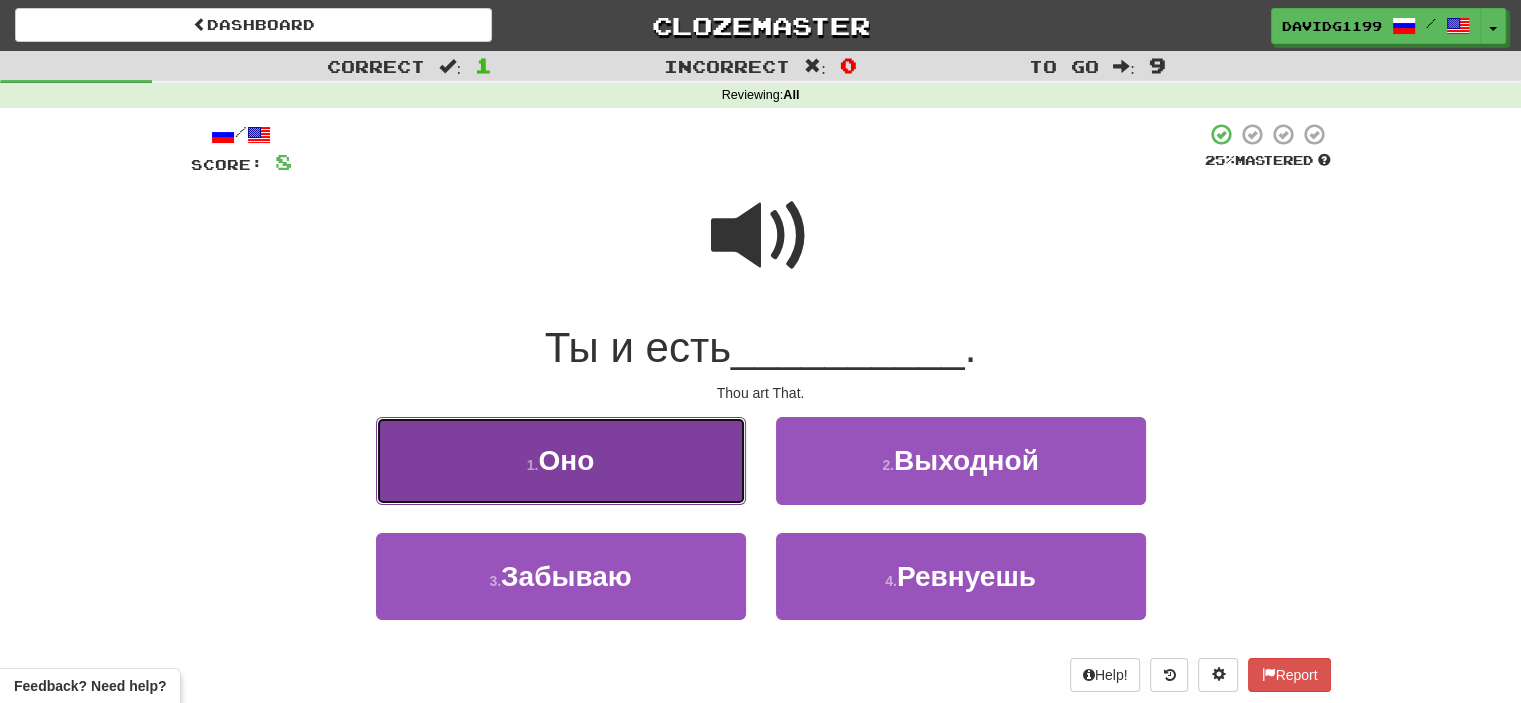 click on "1 .  Оно" at bounding box center [561, 460] 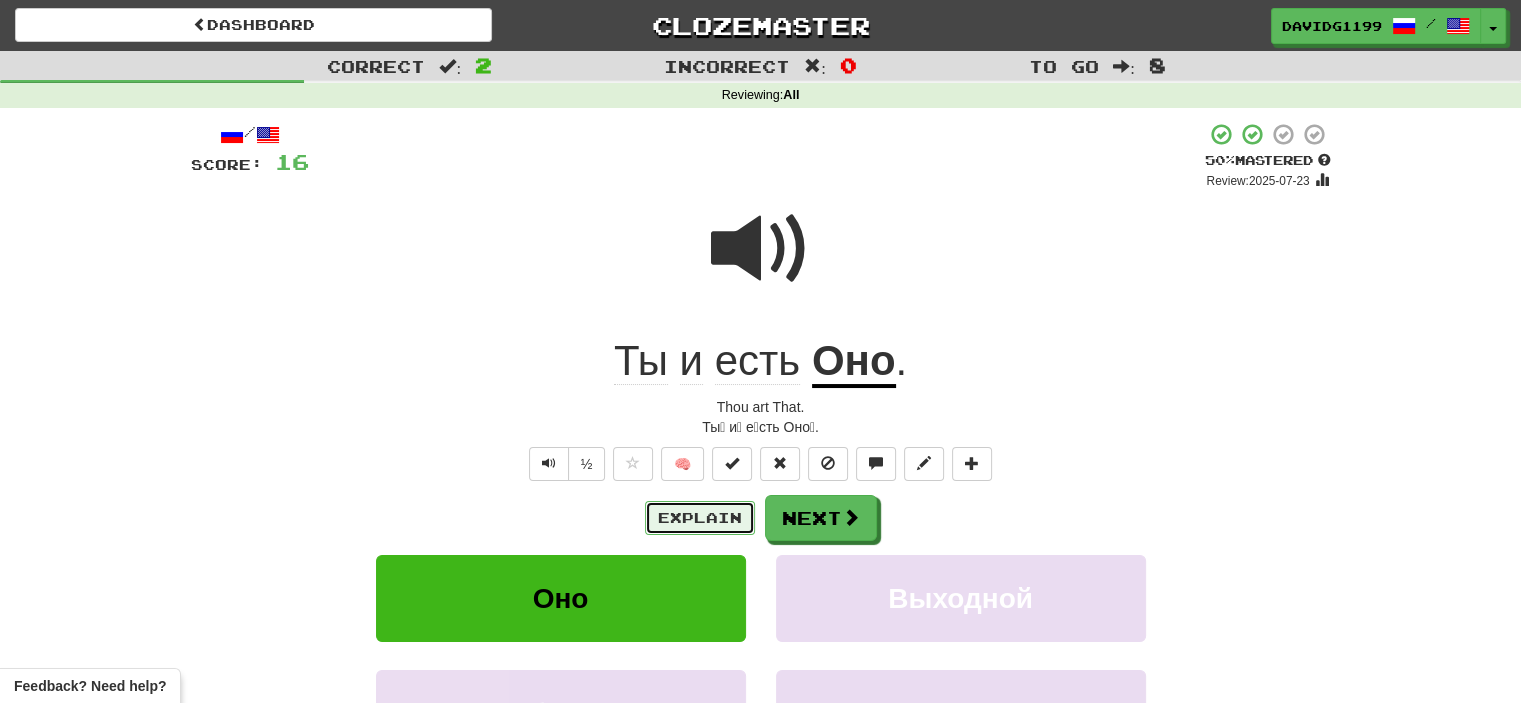 click on "Explain" at bounding box center (700, 518) 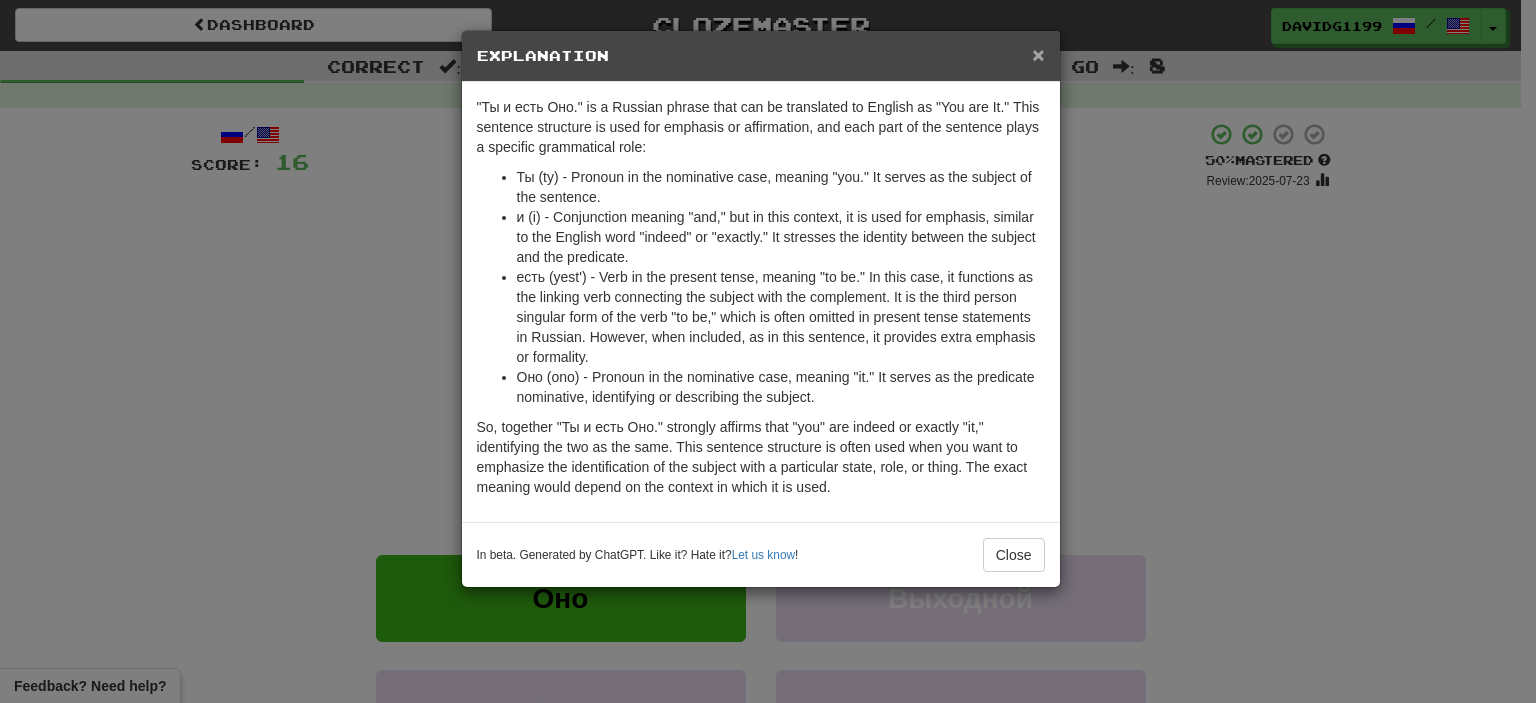 click on "×" at bounding box center [1038, 54] 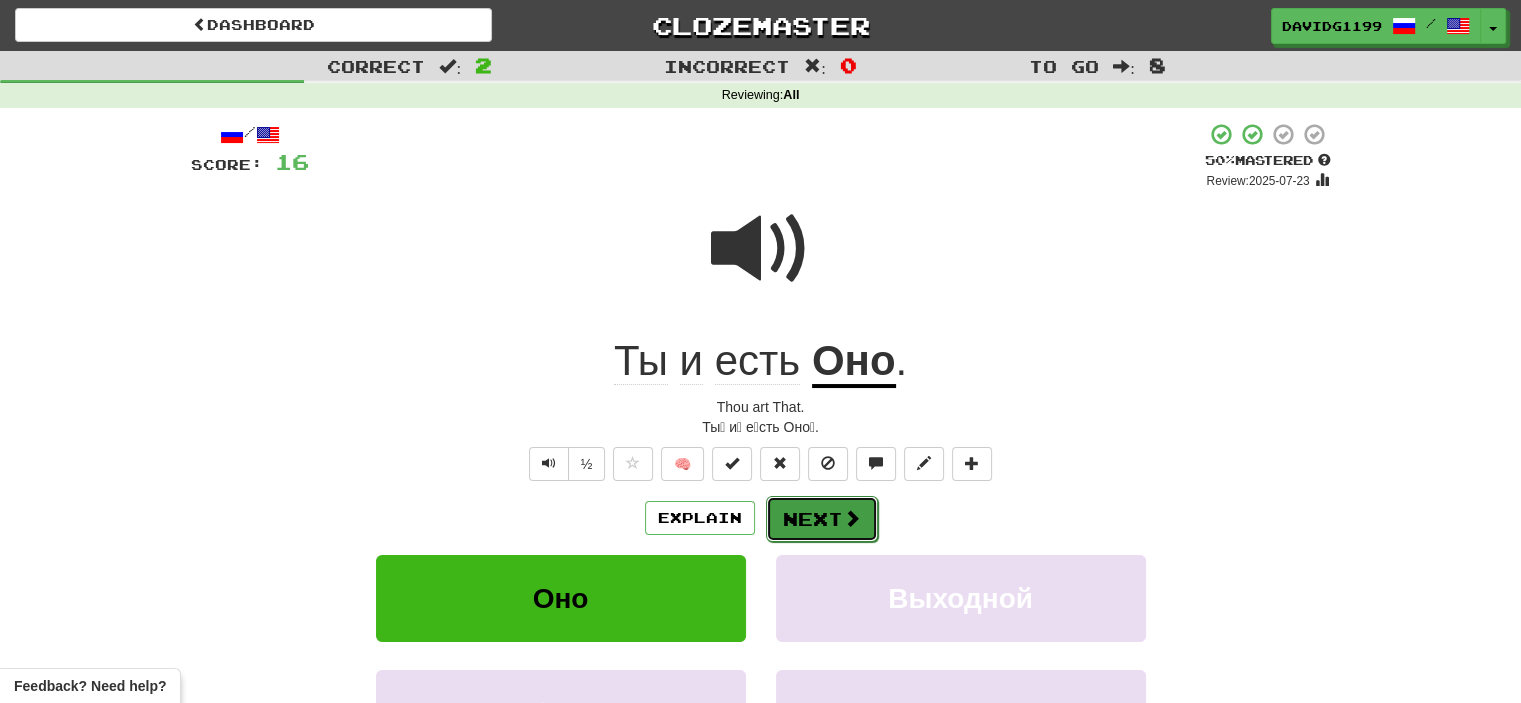 click on "Next" at bounding box center (822, 519) 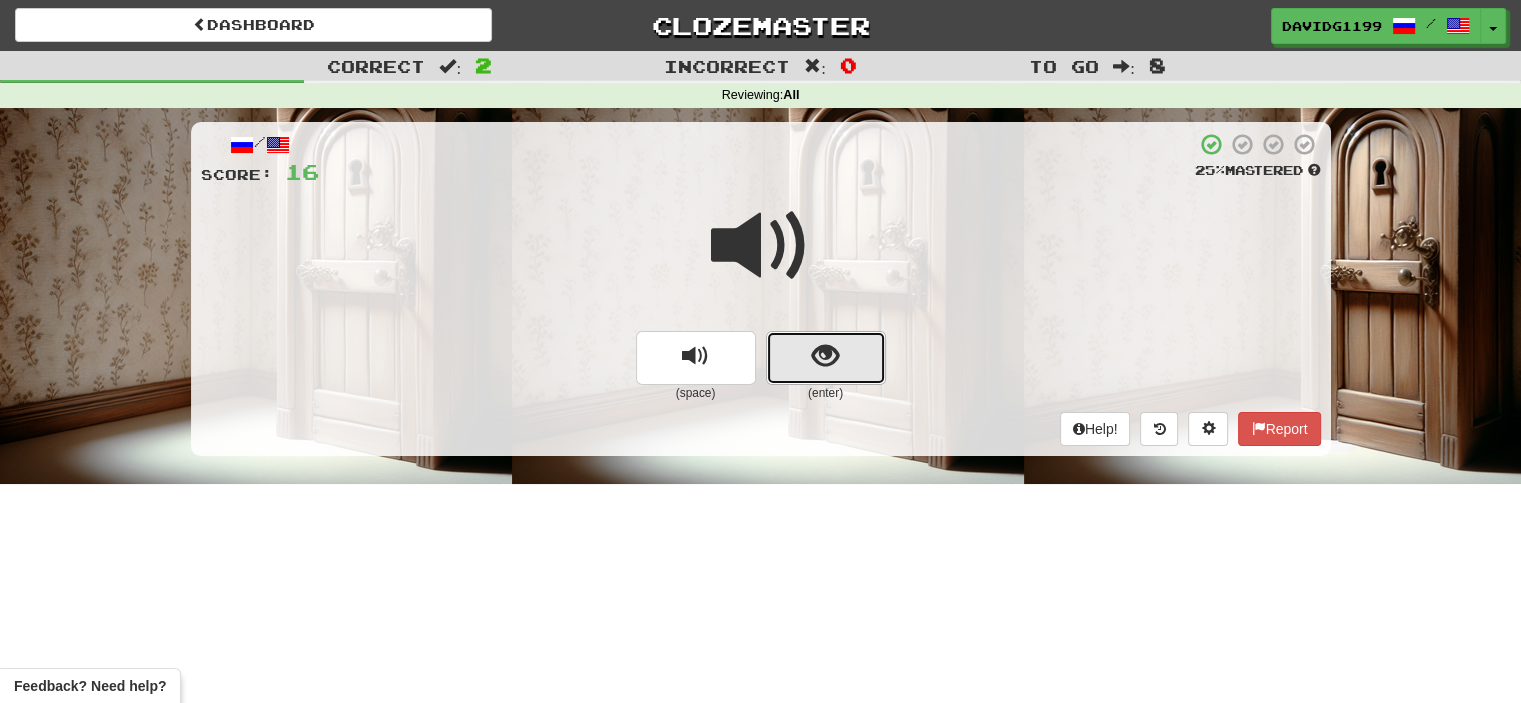 click at bounding box center [826, 358] 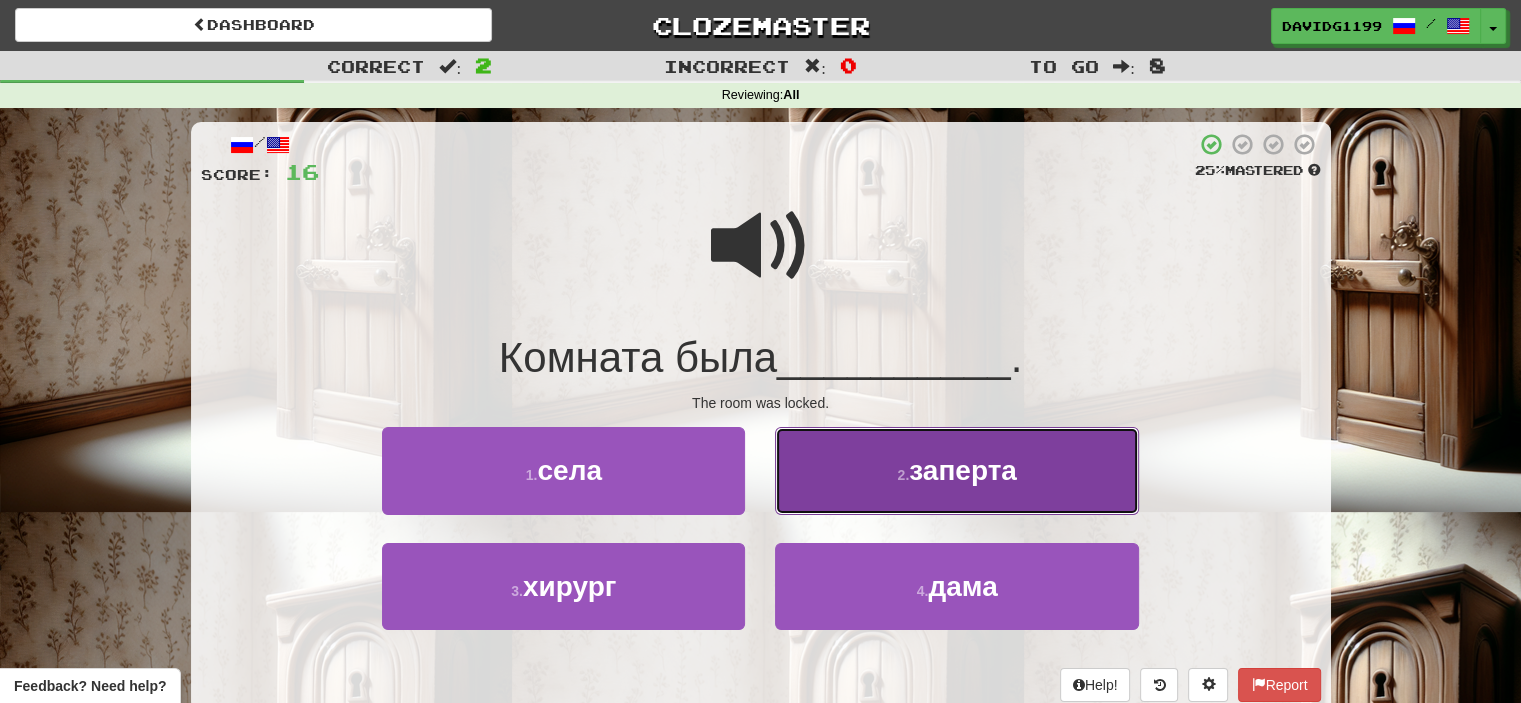 click on "2 .  заперта" at bounding box center [956, 470] 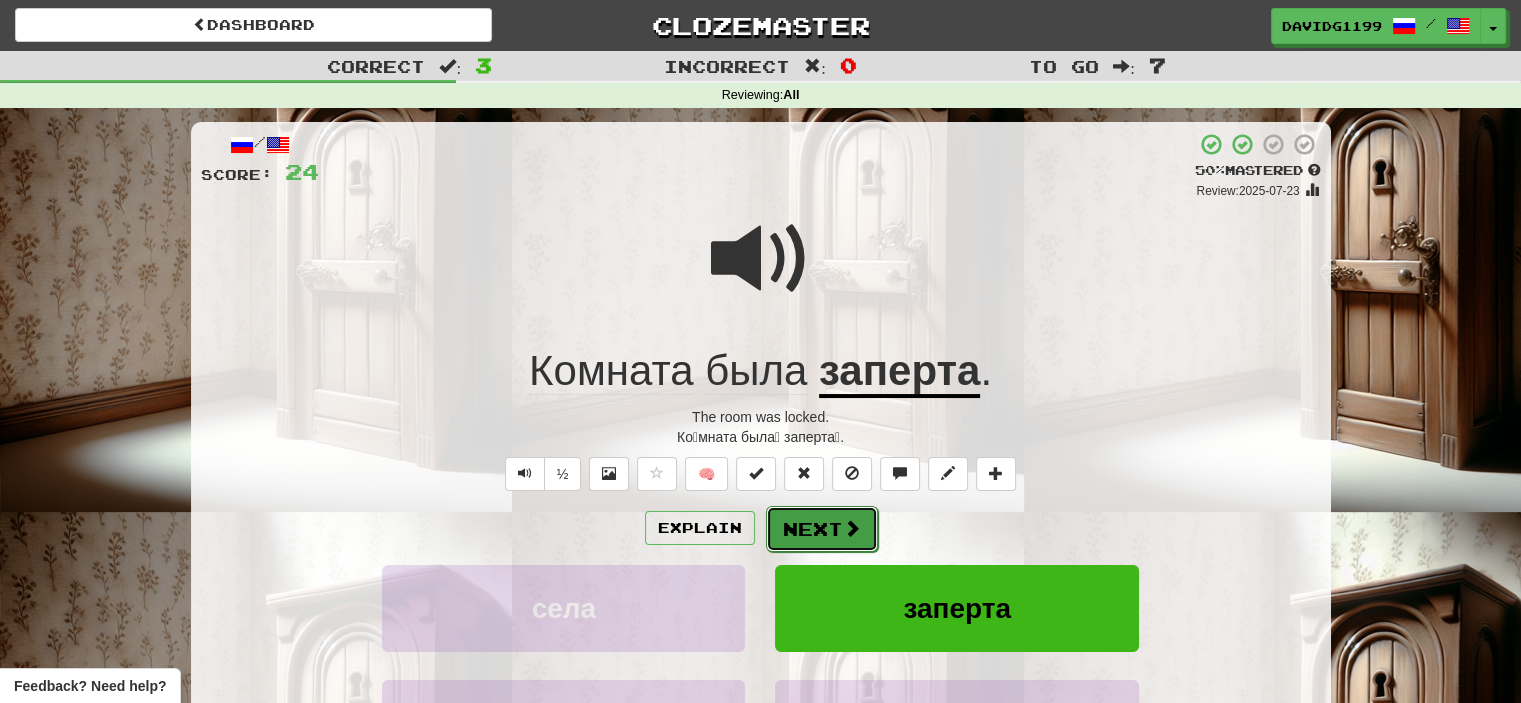 click on "Next" at bounding box center (822, 529) 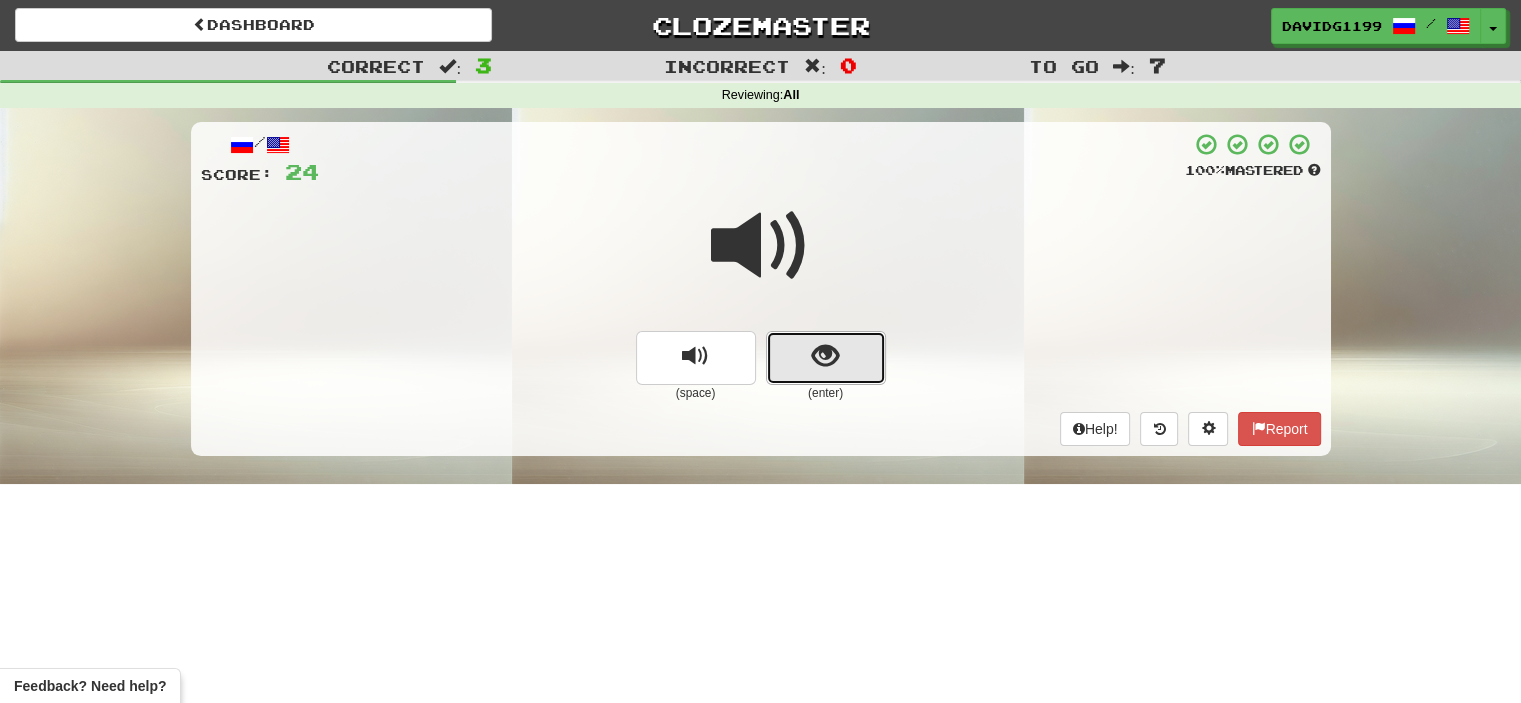 click at bounding box center (826, 358) 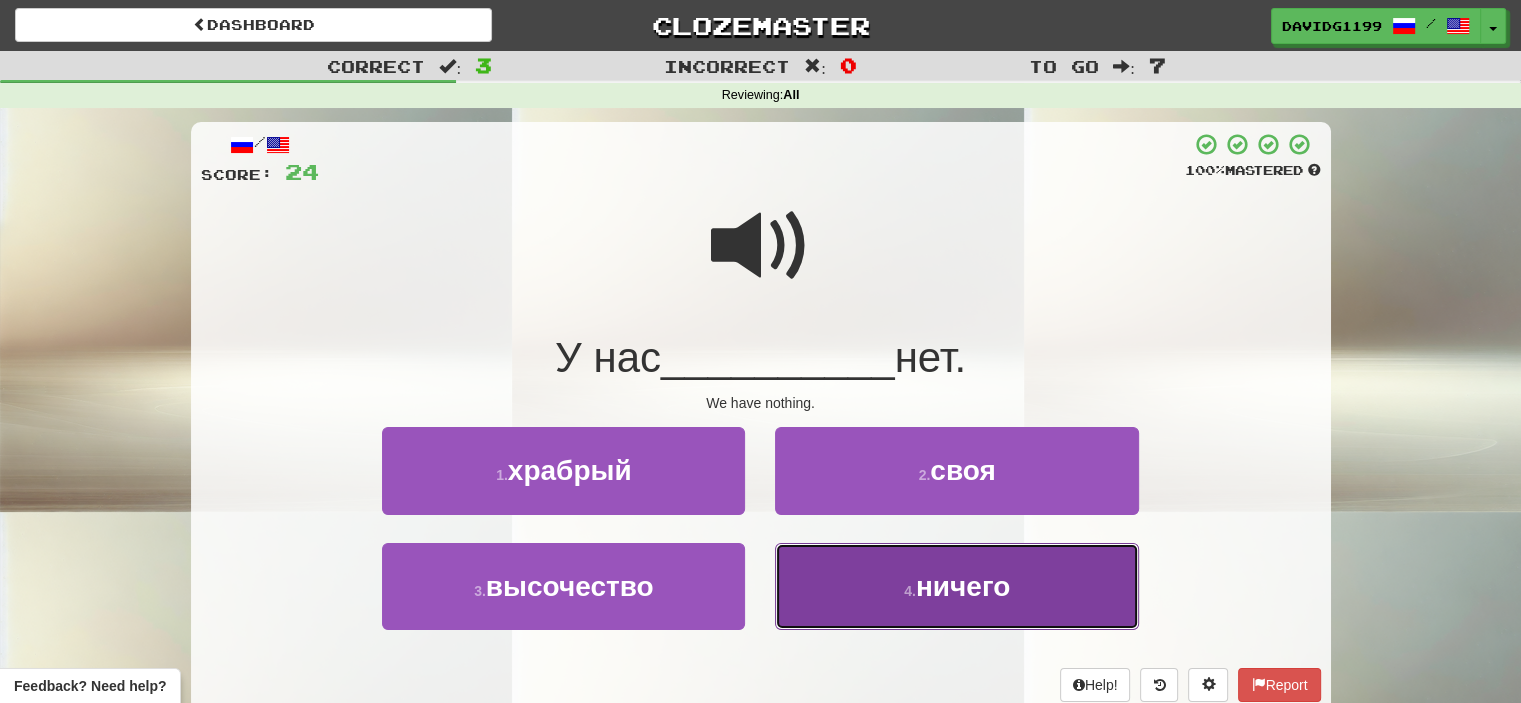 click on "4 .  ничего" at bounding box center [956, 586] 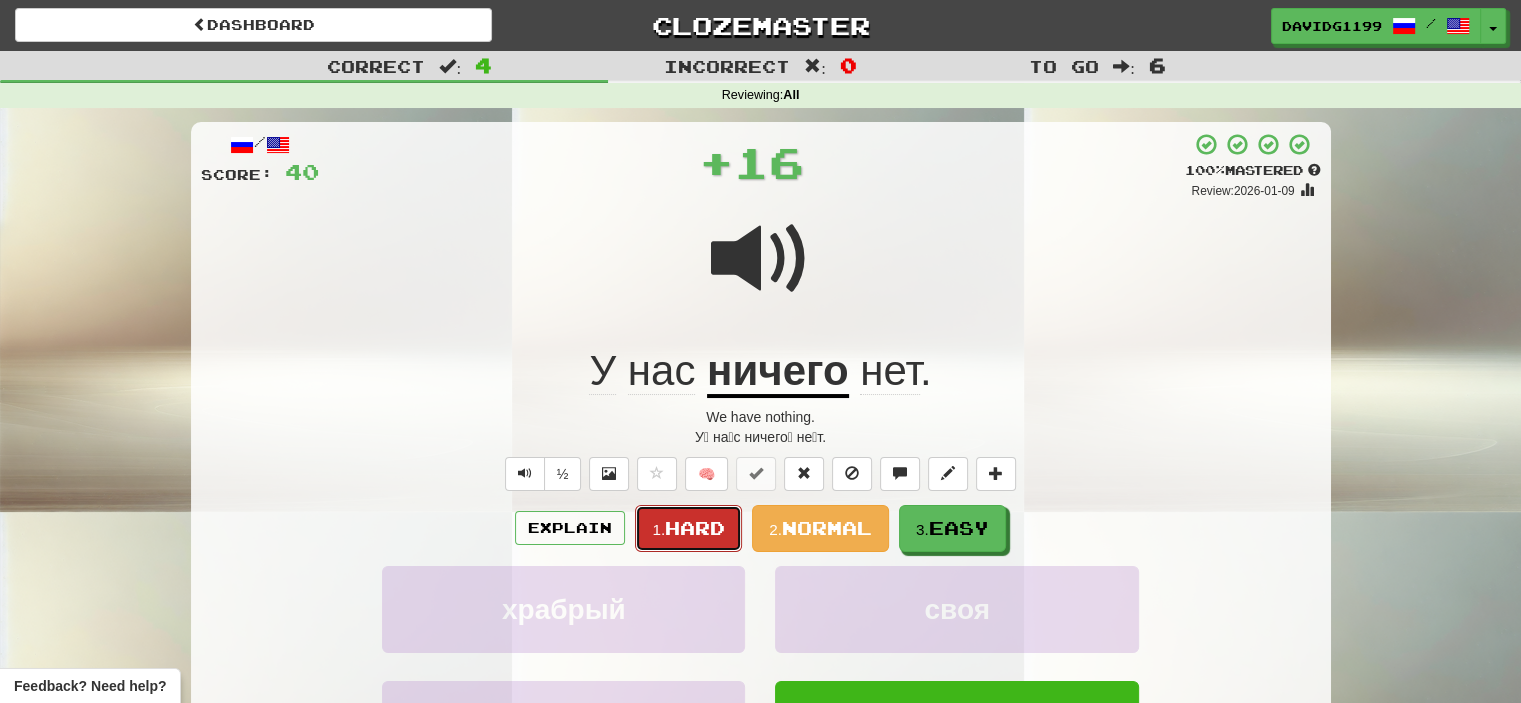 click on "Hard" at bounding box center [695, 528] 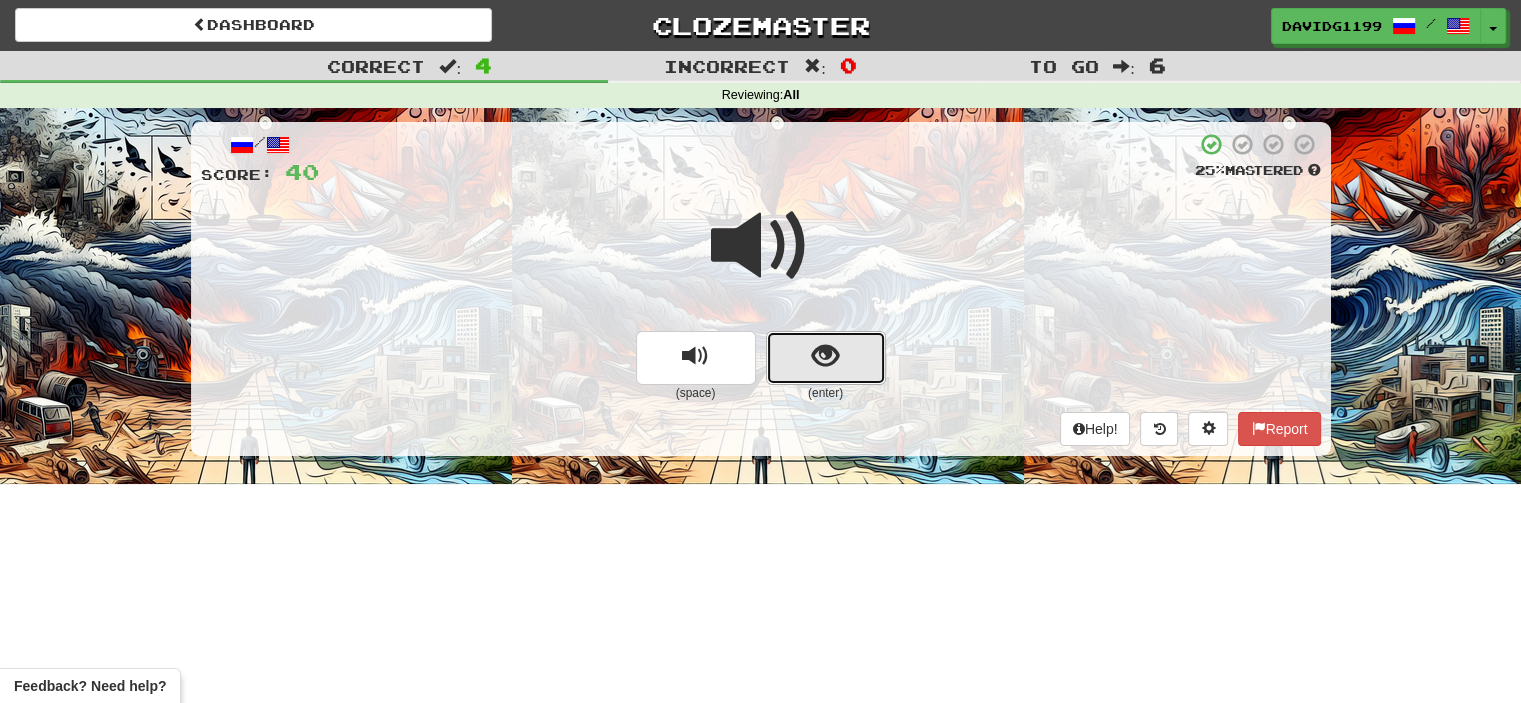 click at bounding box center [825, 356] 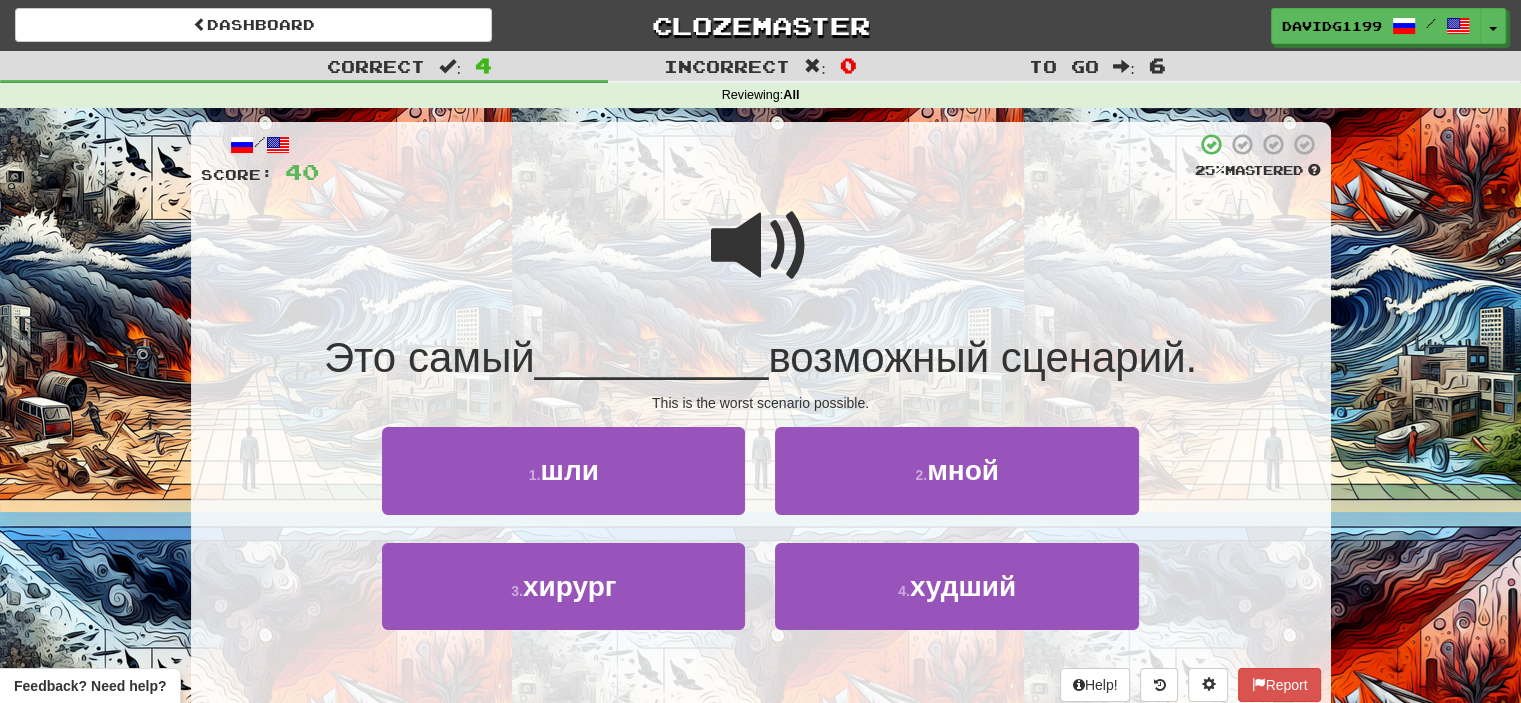 click at bounding box center [761, 246] 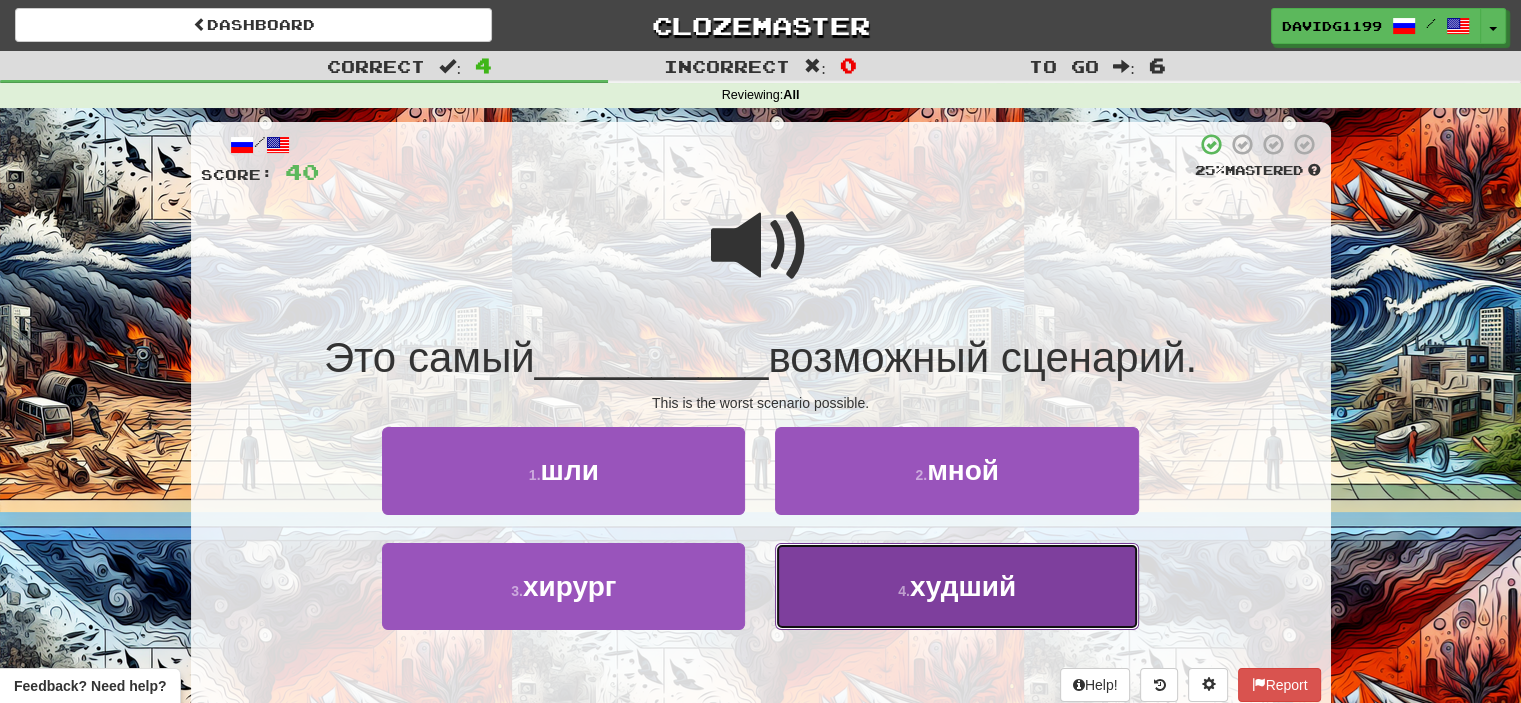 drag, startPoint x: 880, startPoint y: 583, endPoint x: 860, endPoint y: 589, distance: 20.880613 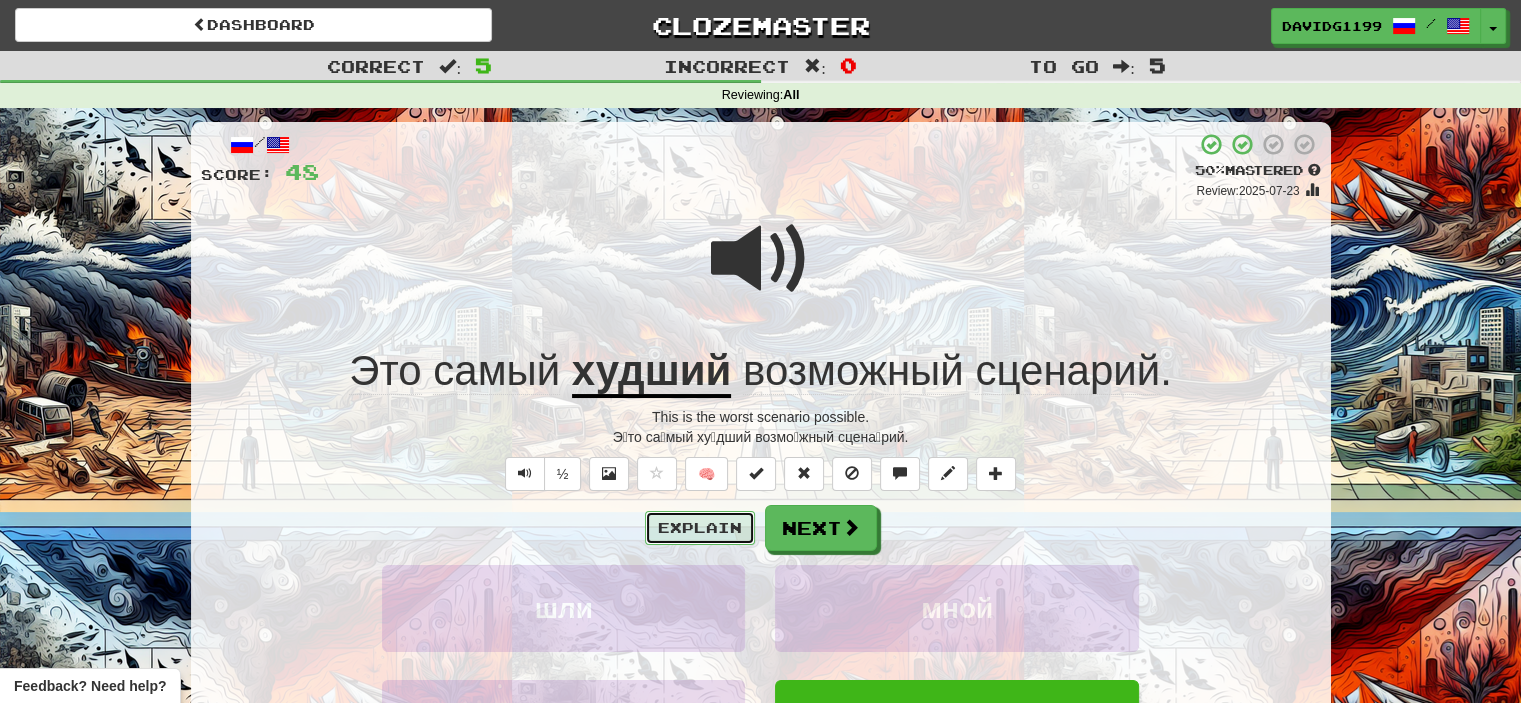 click on "Explain" at bounding box center [700, 528] 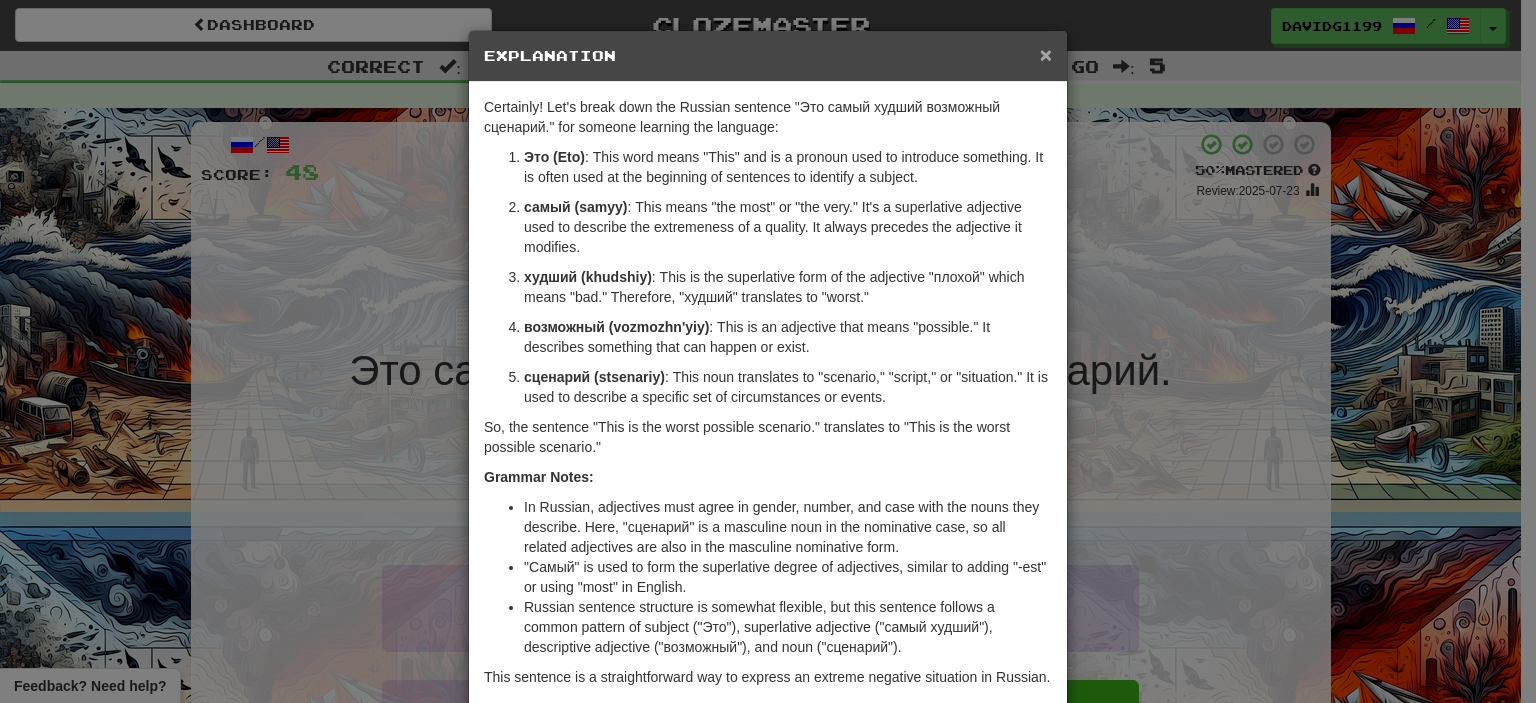 click on "×" at bounding box center (1046, 54) 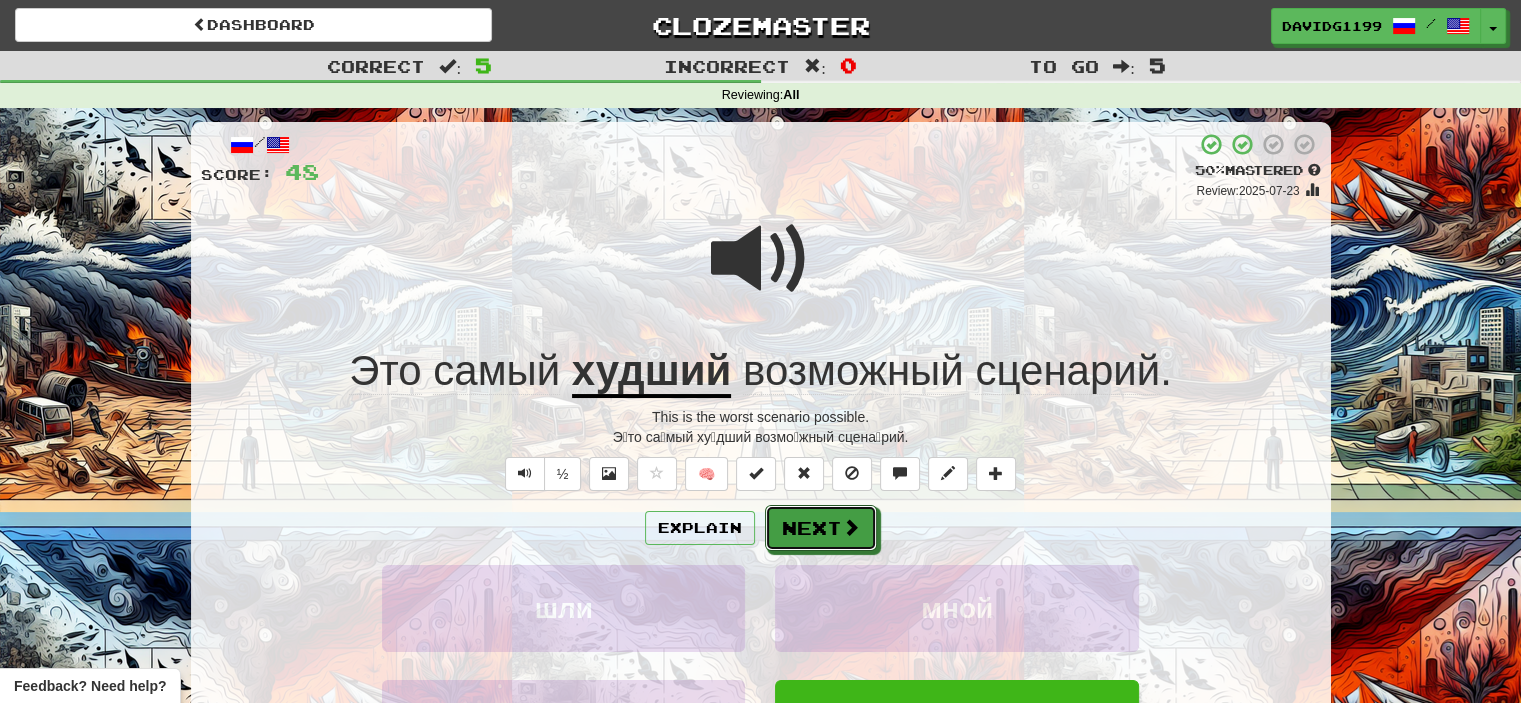 drag, startPoint x: 820, startPoint y: 526, endPoint x: 800, endPoint y: 531, distance: 20.615528 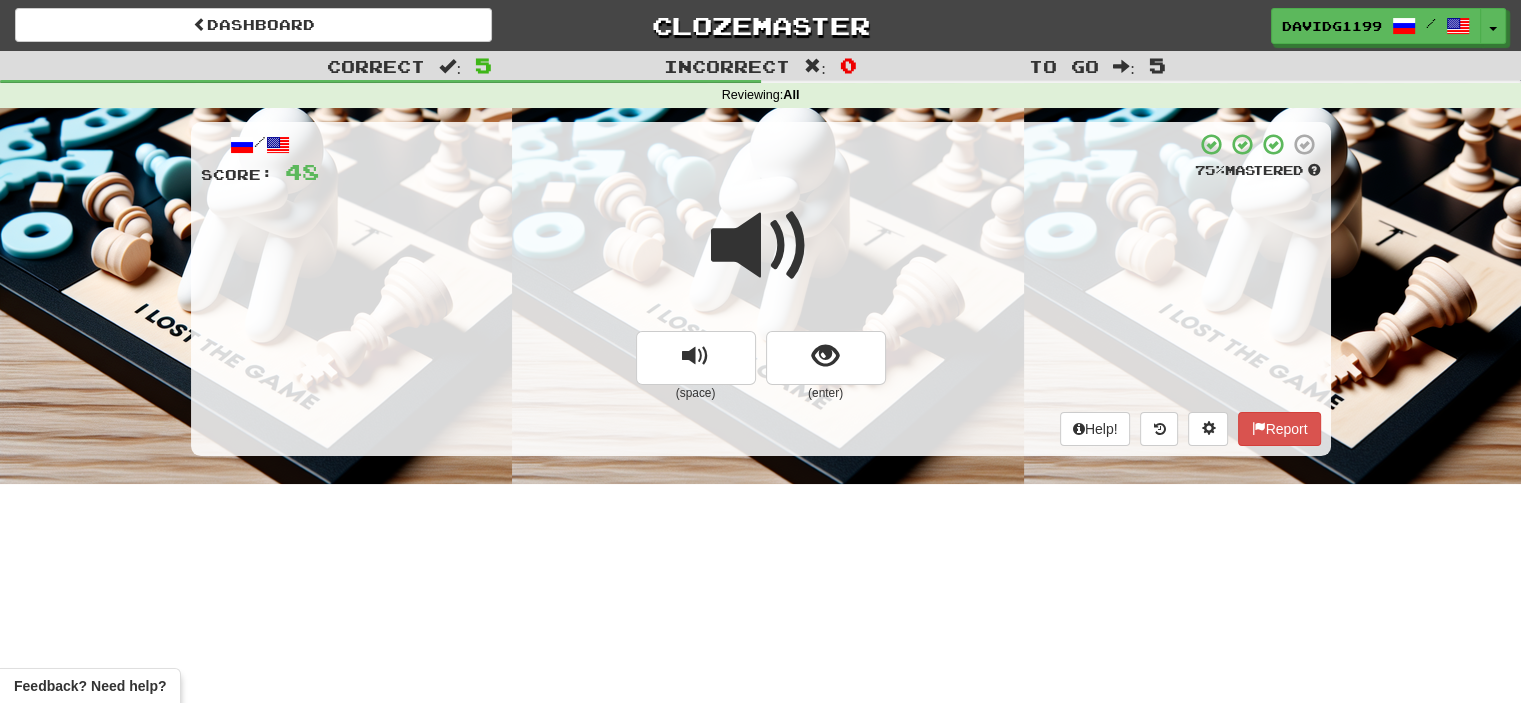 click at bounding box center [761, 246] 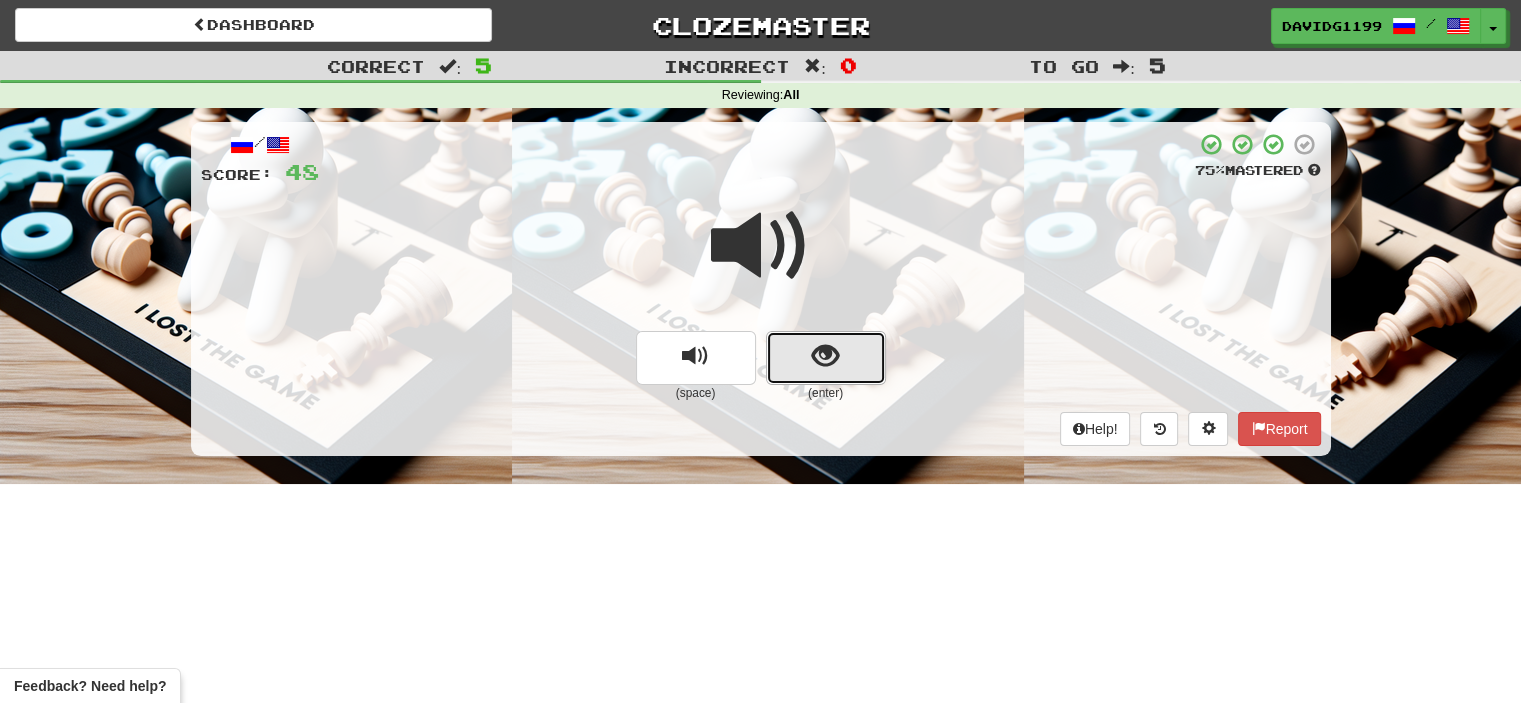 click at bounding box center (826, 358) 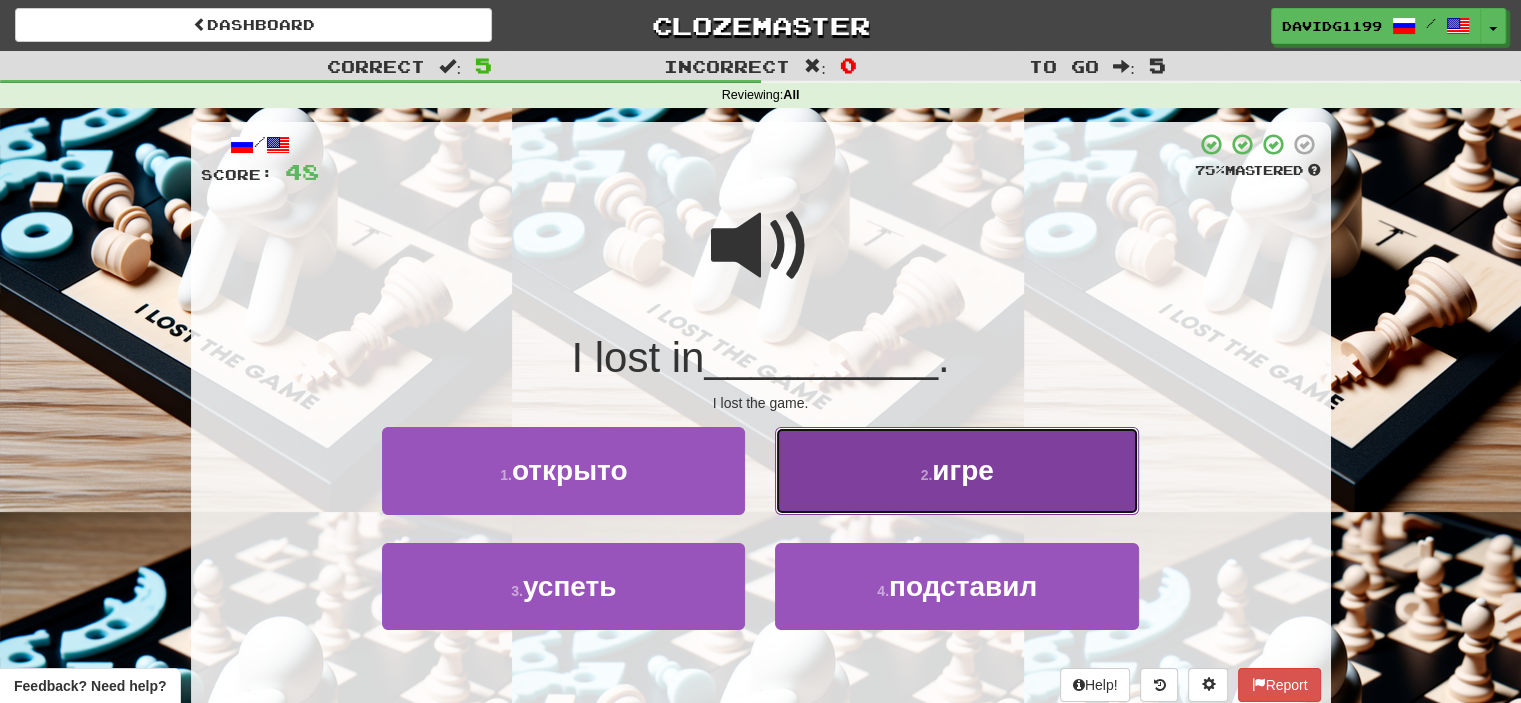 click on "2 .  игре" at bounding box center [956, 470] 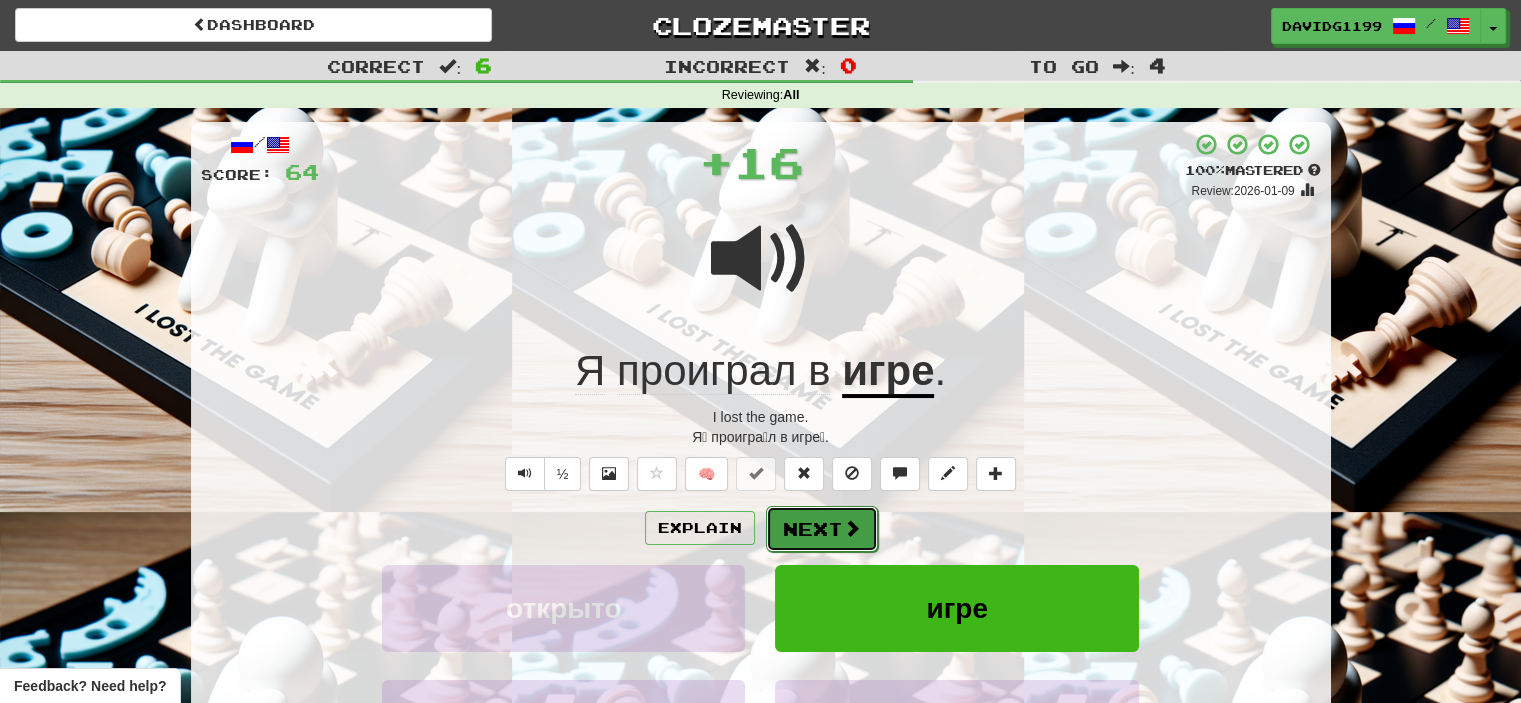 click on "Next" at bounding box center [822, 529] 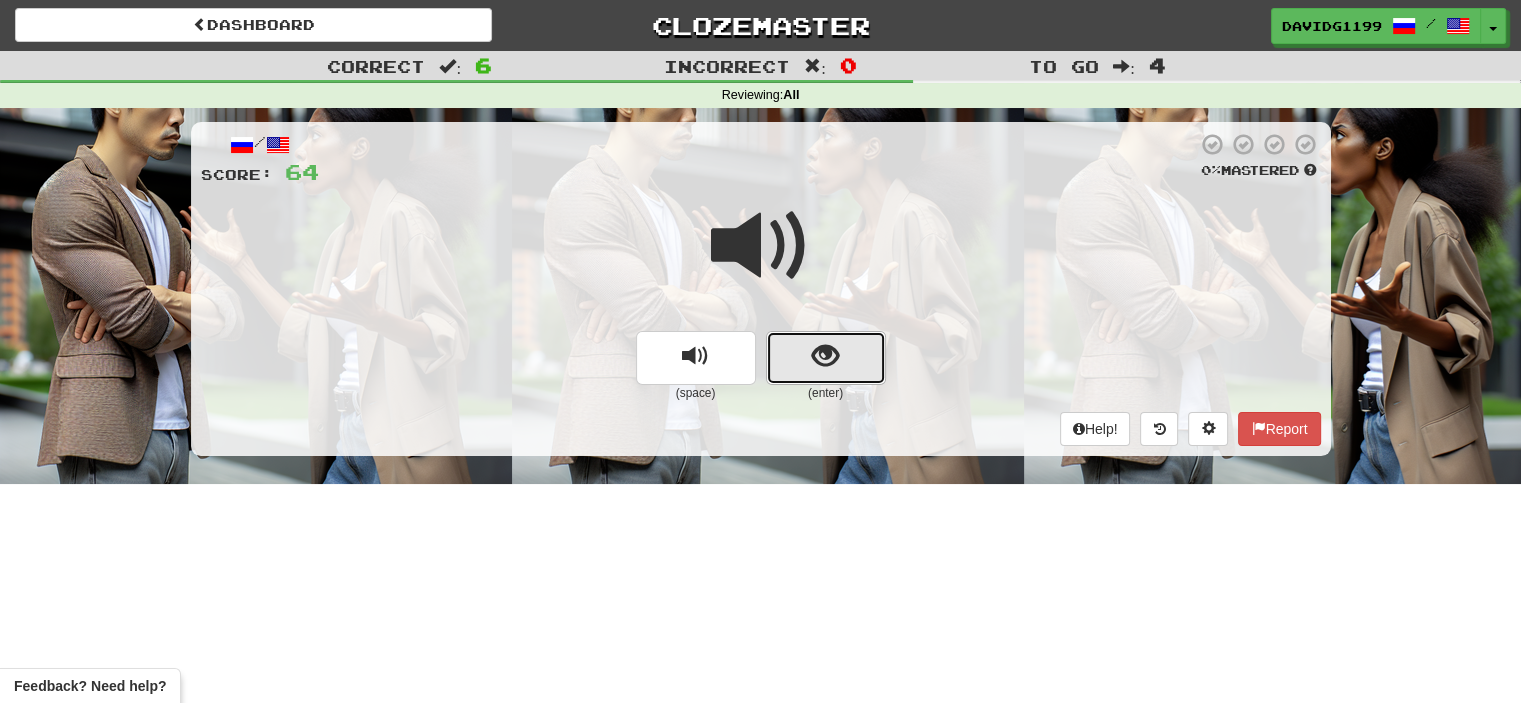 click at bounding box center (826, 358) 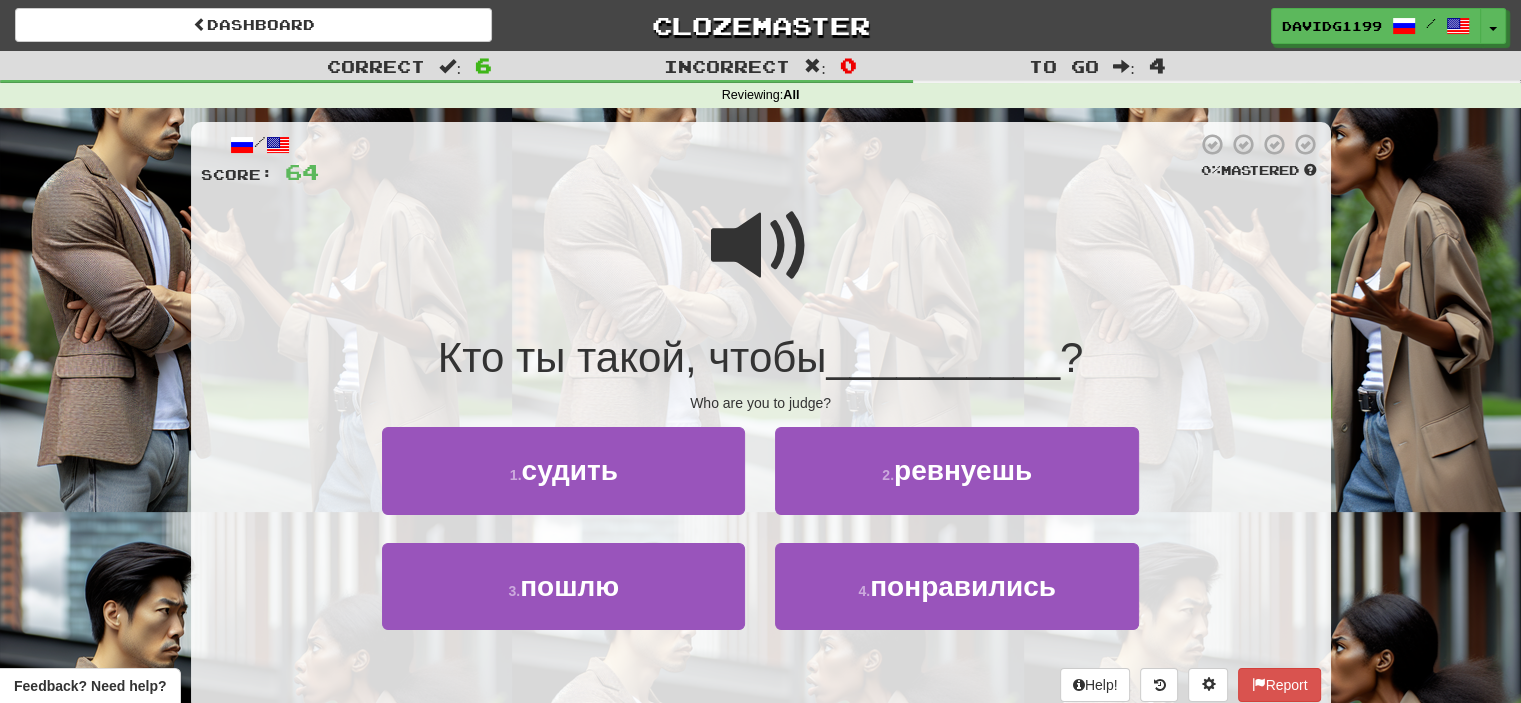 click at bounding box center (761, 246) 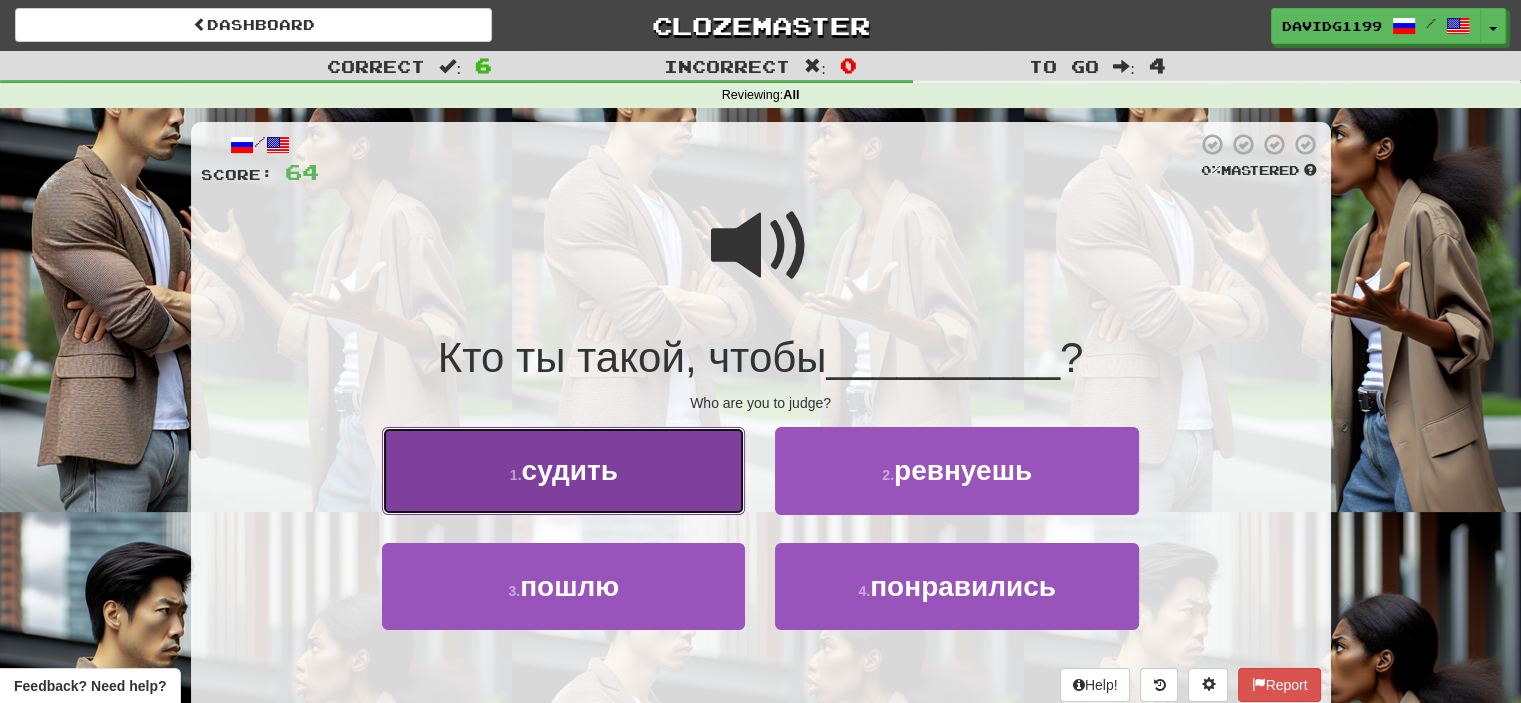 click on "1 .  судить" at bounding box center [563, 470] 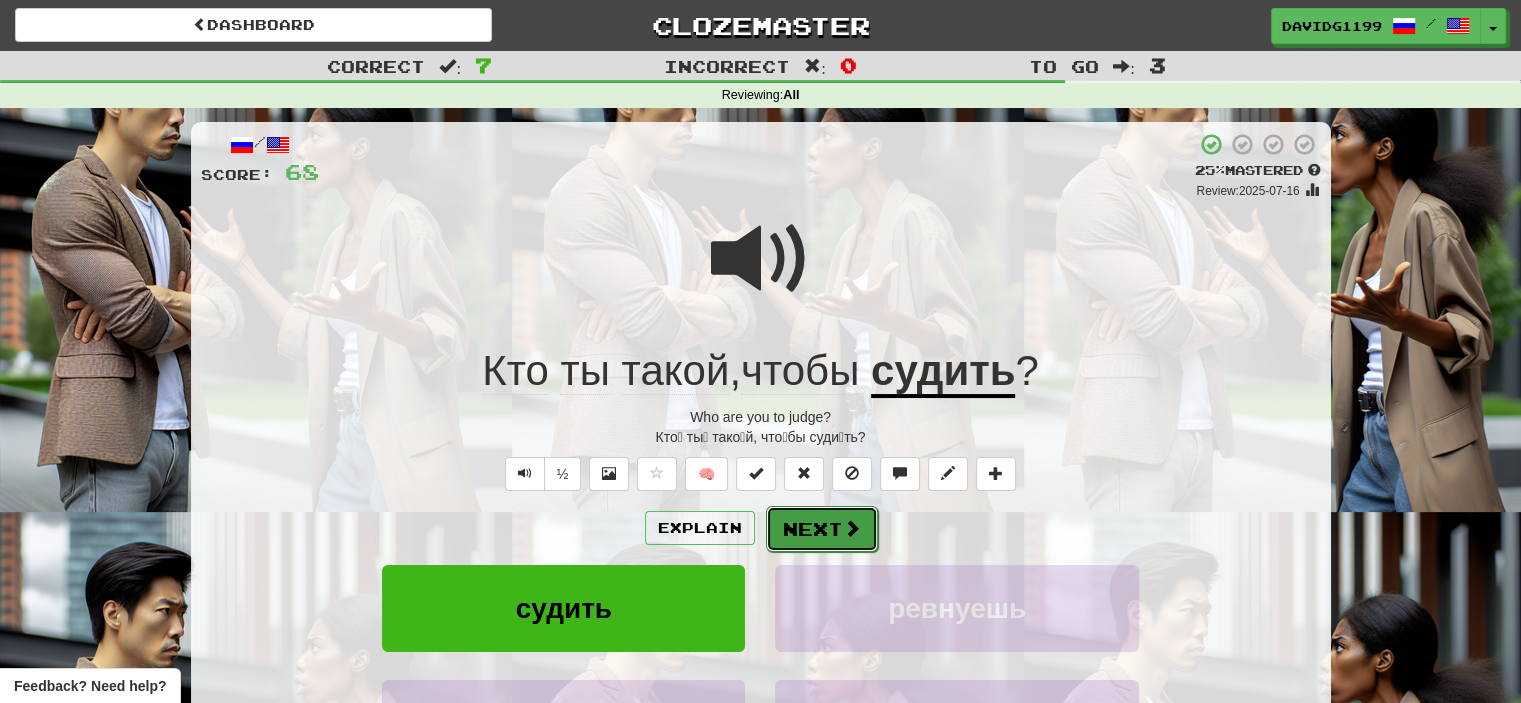 click at bounding box center (852, 528) 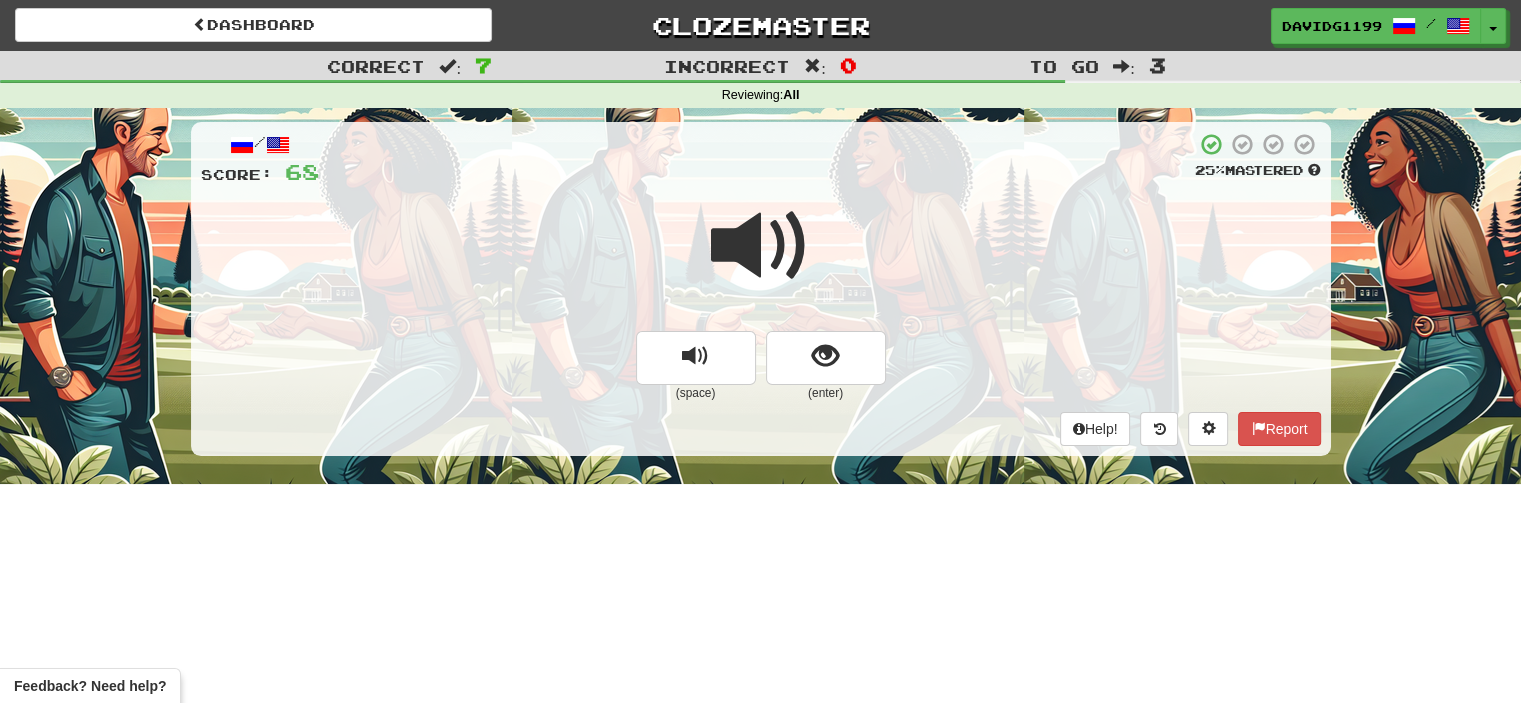 click at bounding box center (761, 246) 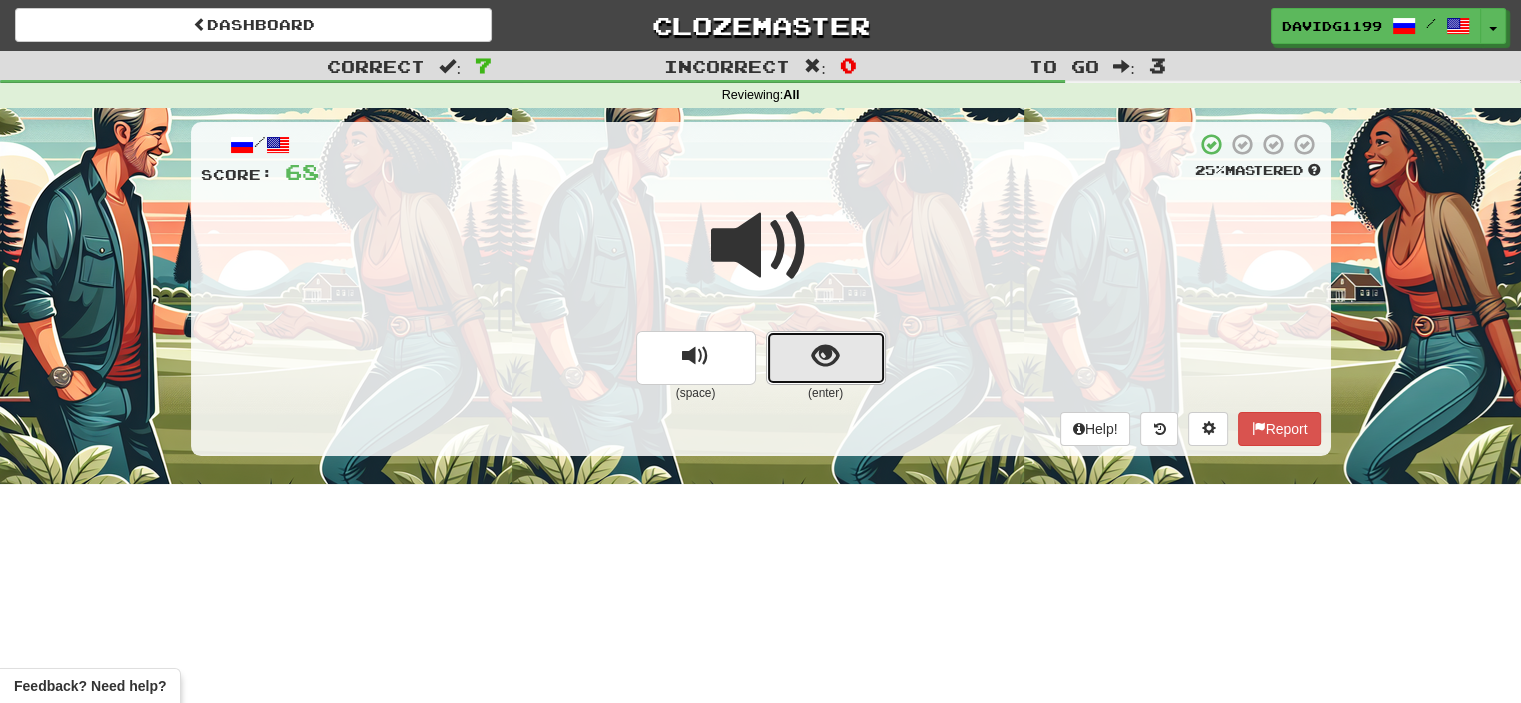 click at bounding box center [826, 358] 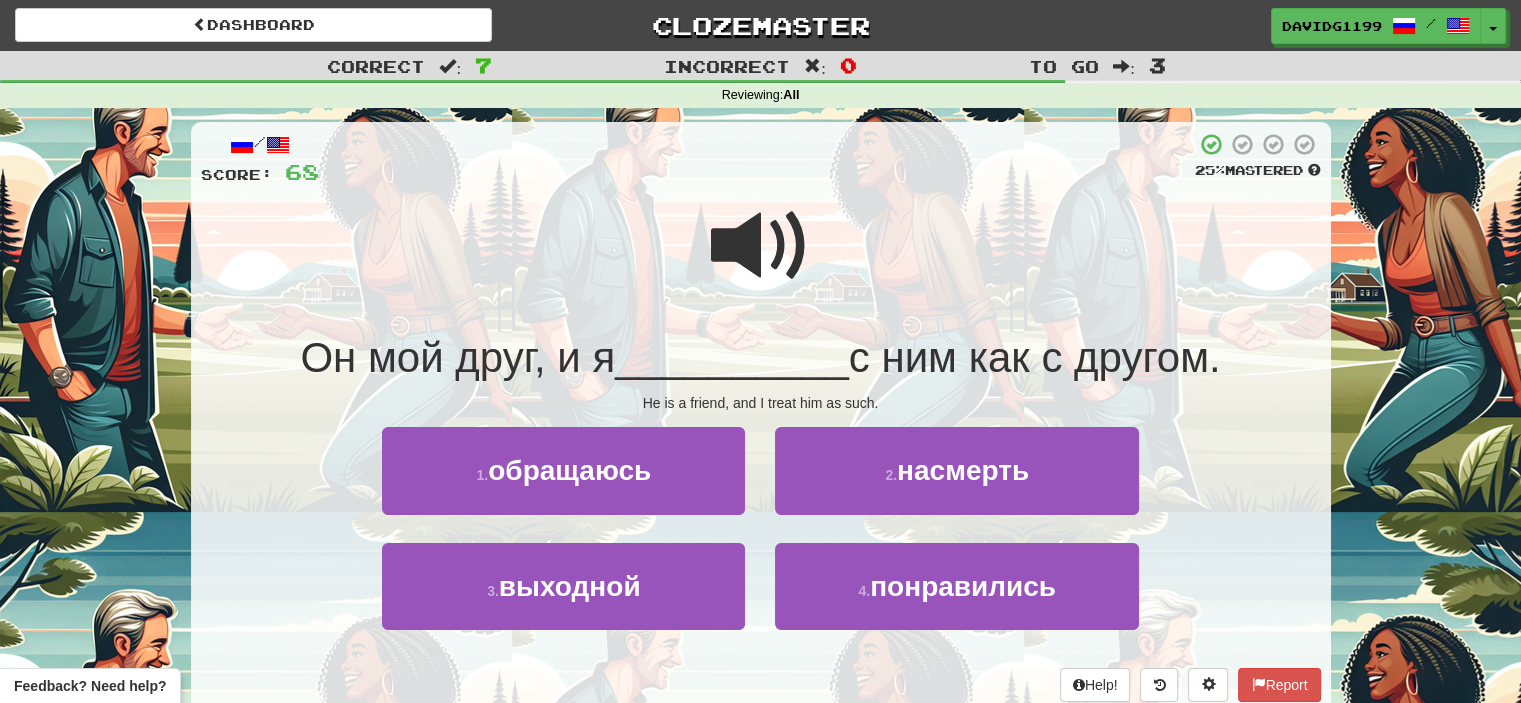 click at bounding box center [761, 246] 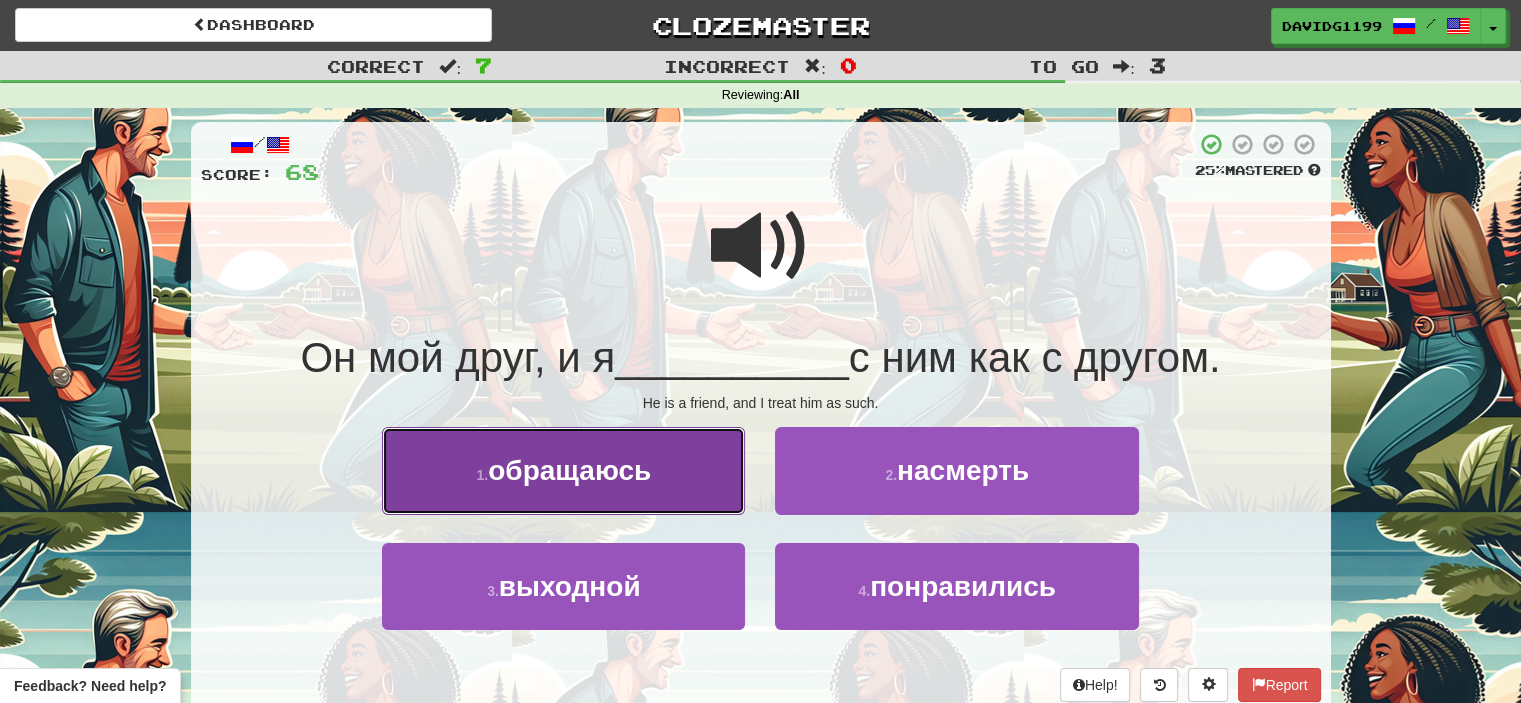 click on "1 .  обращаюсь" at bounding box center (563, 470) 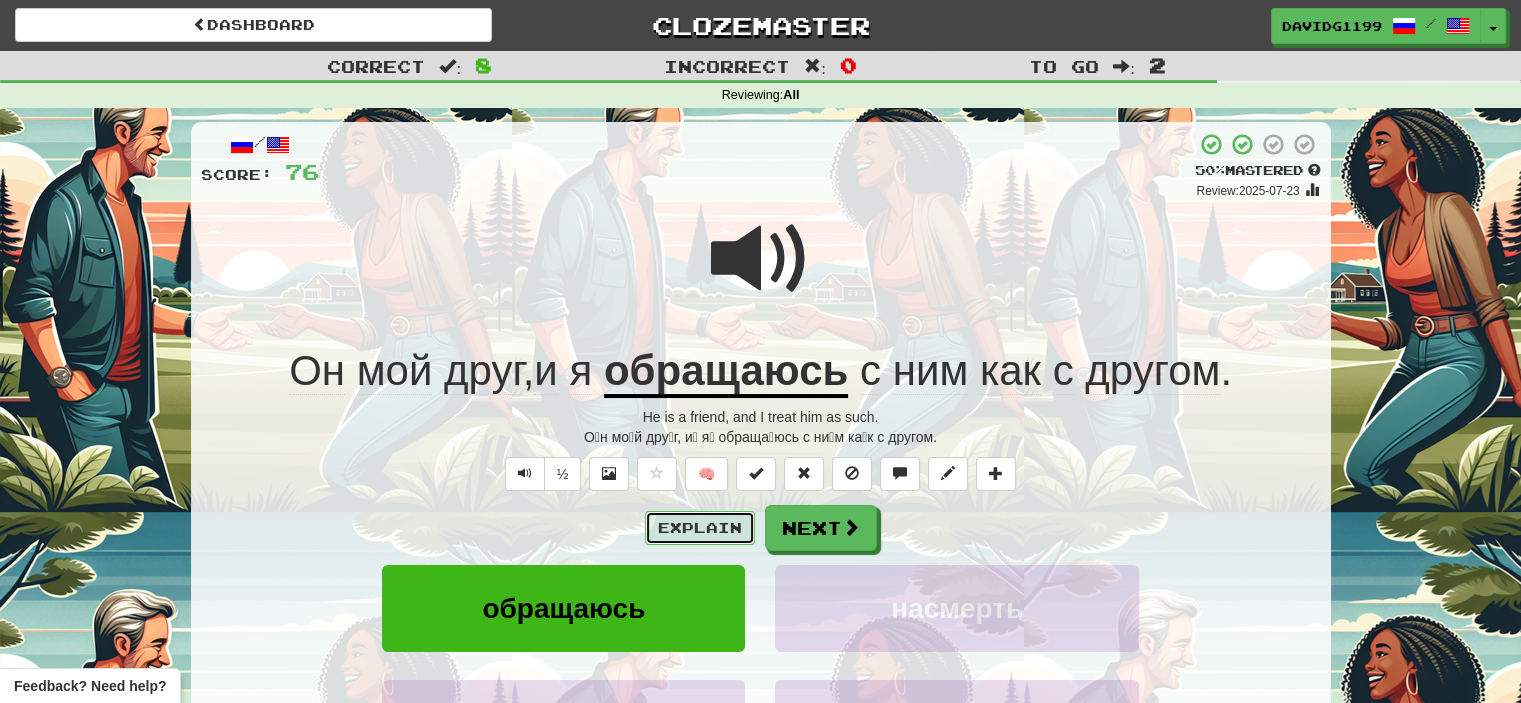click on "Explain" at bounding box center [700, 528] 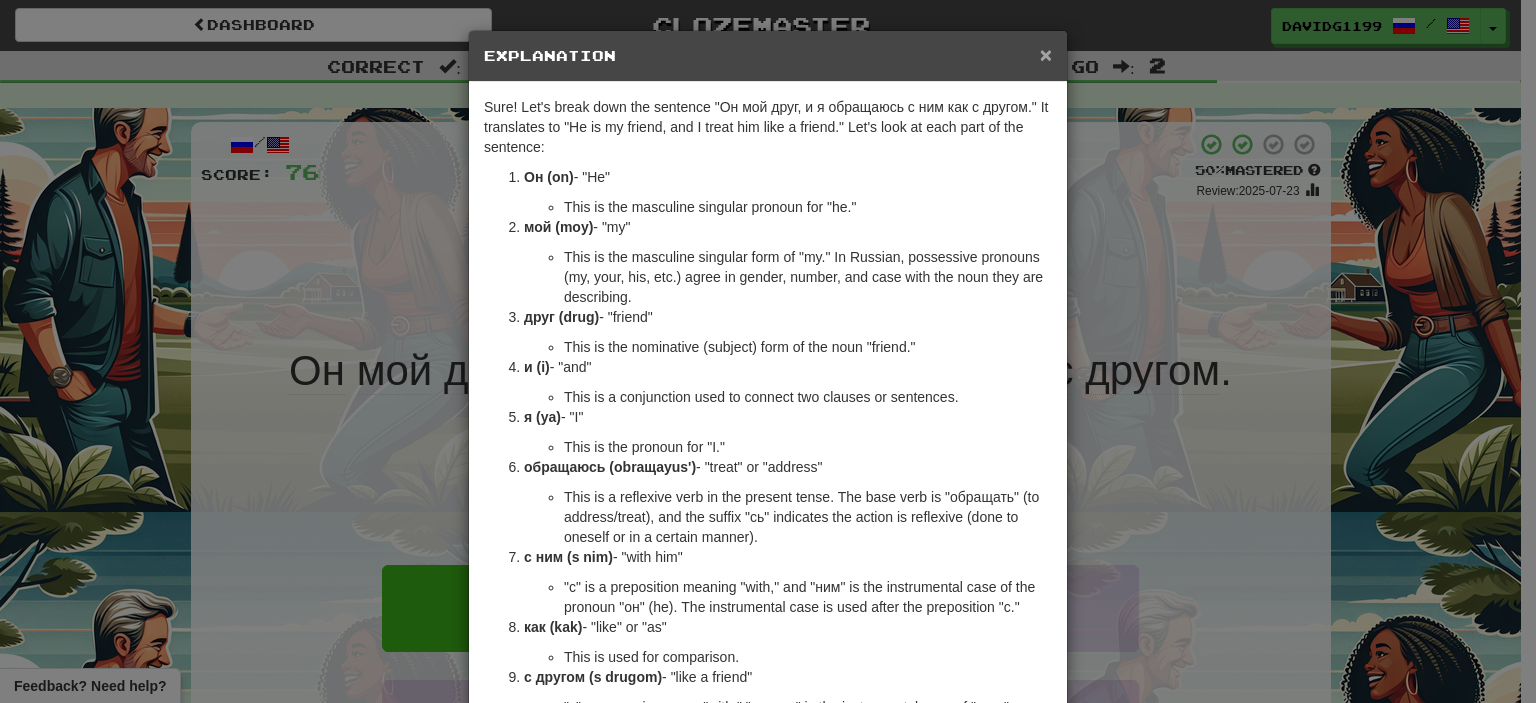click on "×" at bounding box center [1046, 54] 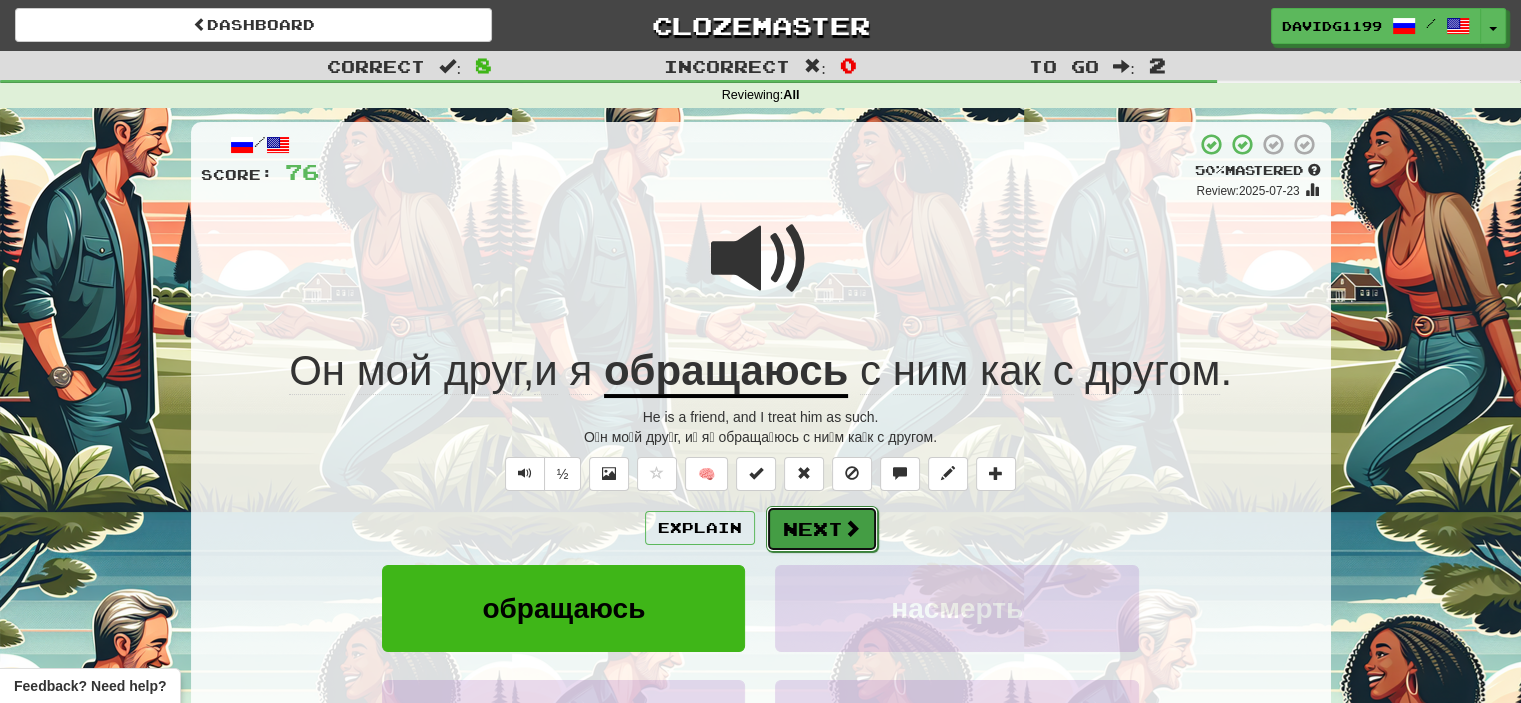 click on "Next" at bounding box center [822, 529] 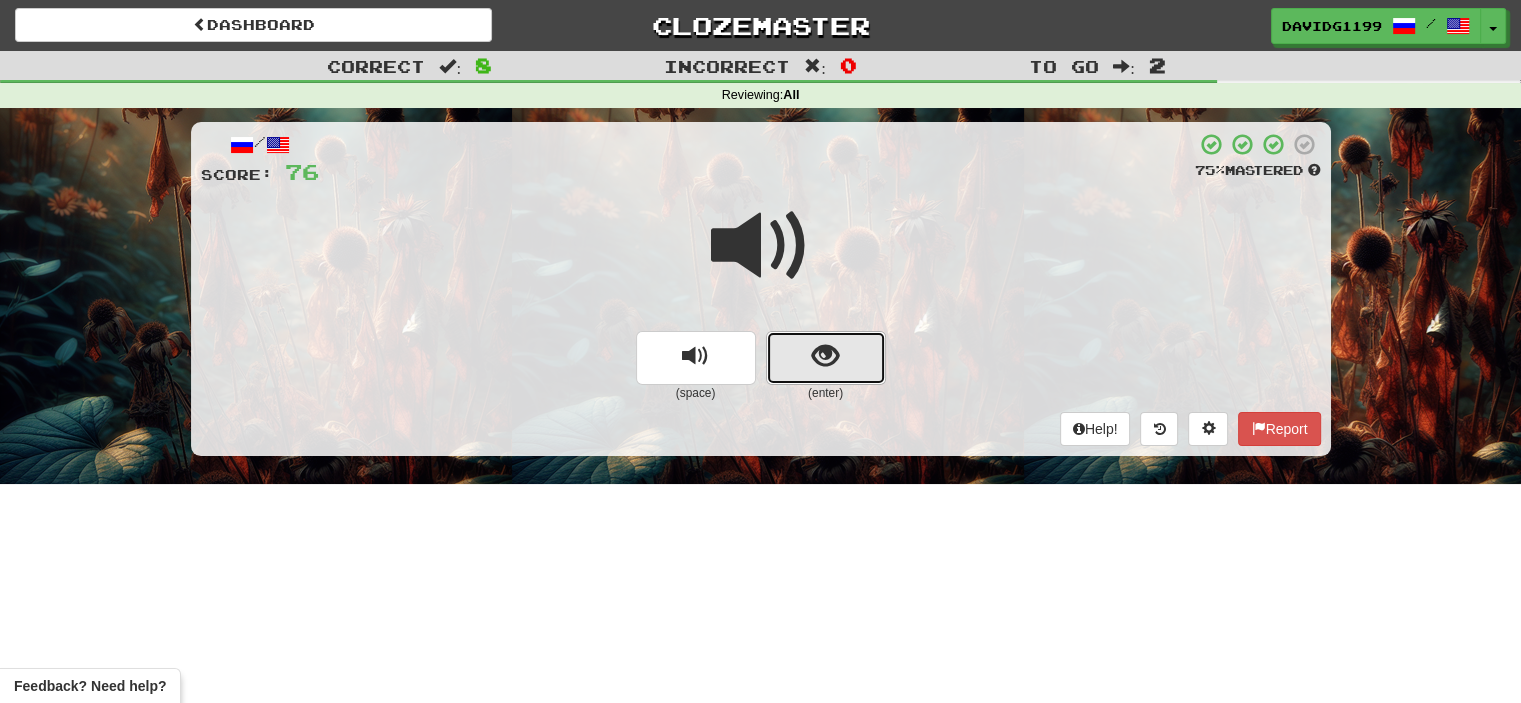 click at bounding box center (826, 358) 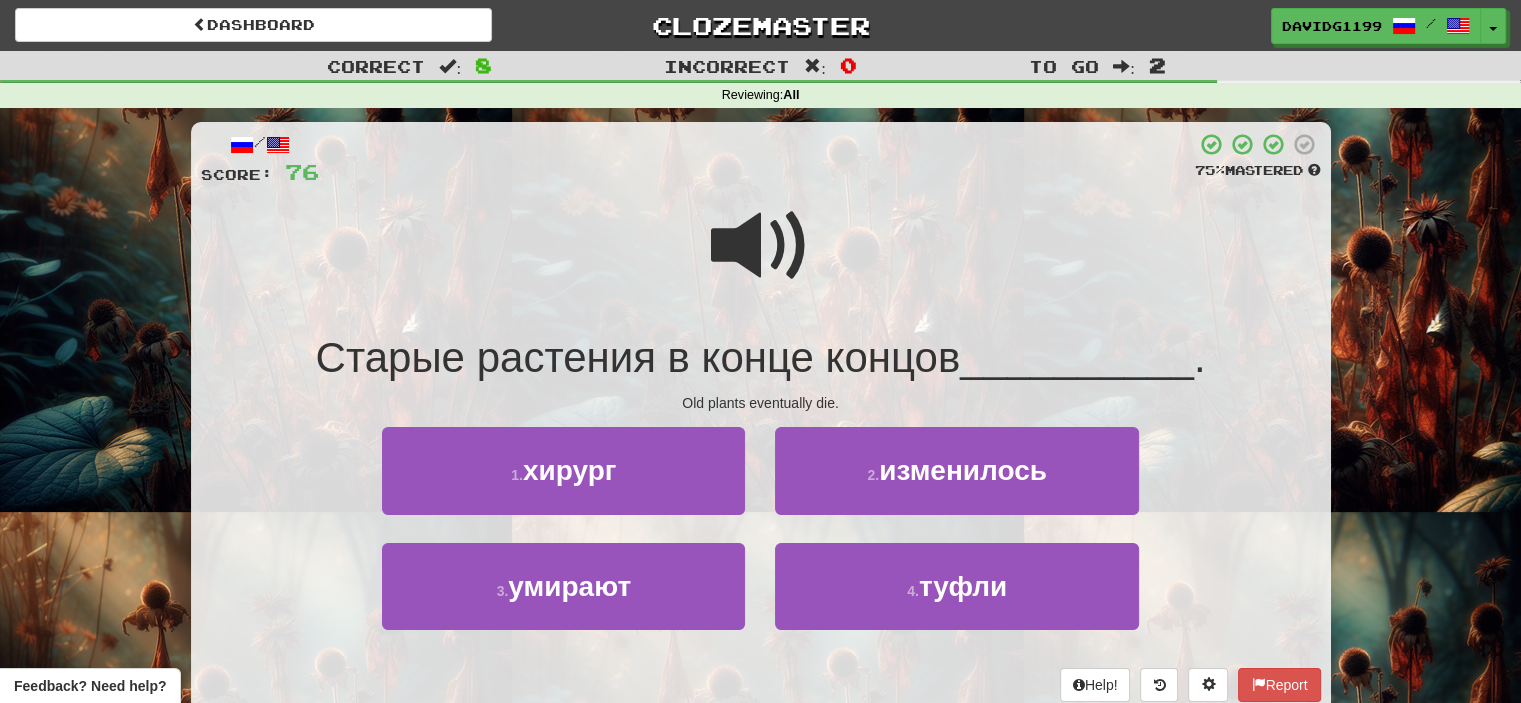 click at bounding box center [761, 246] 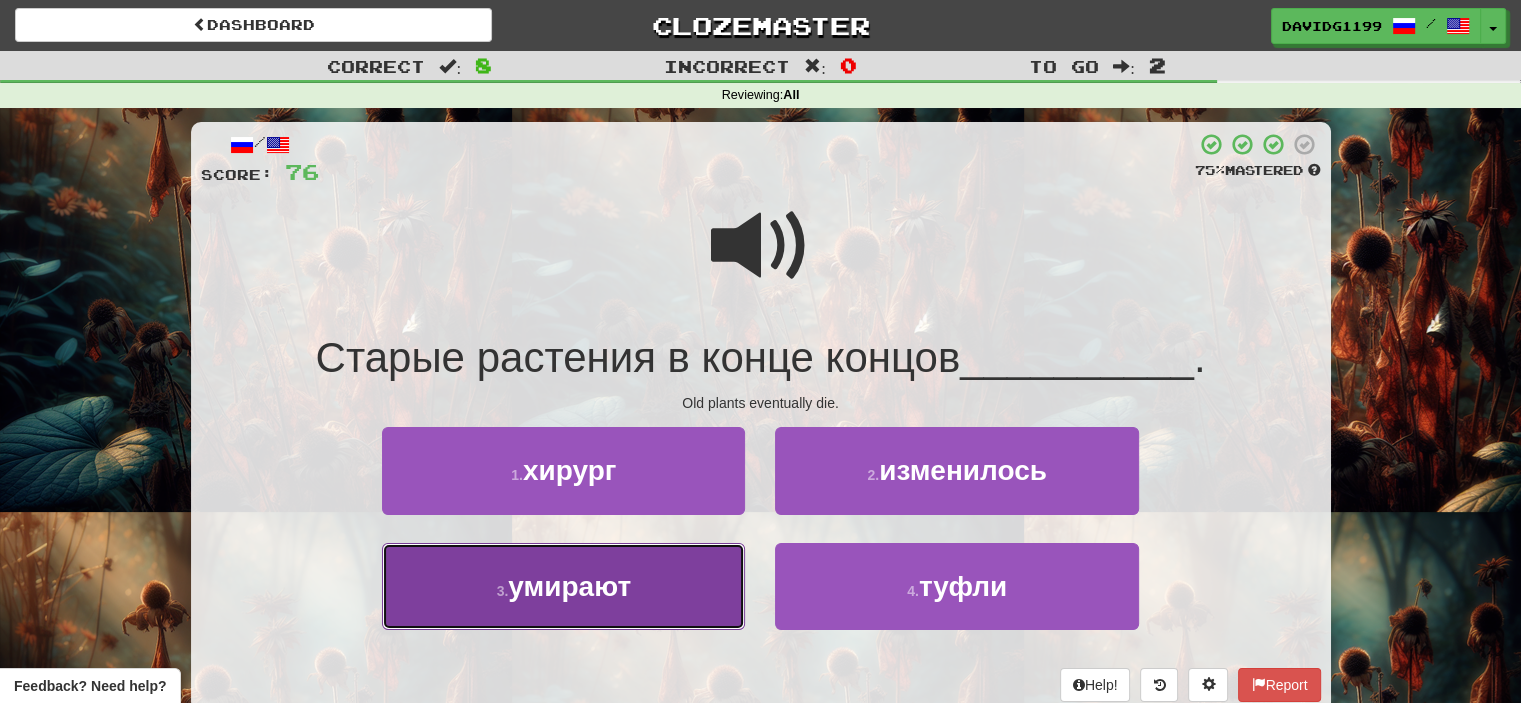 click on "3 .  умирают" at bounding box center [563, 586] 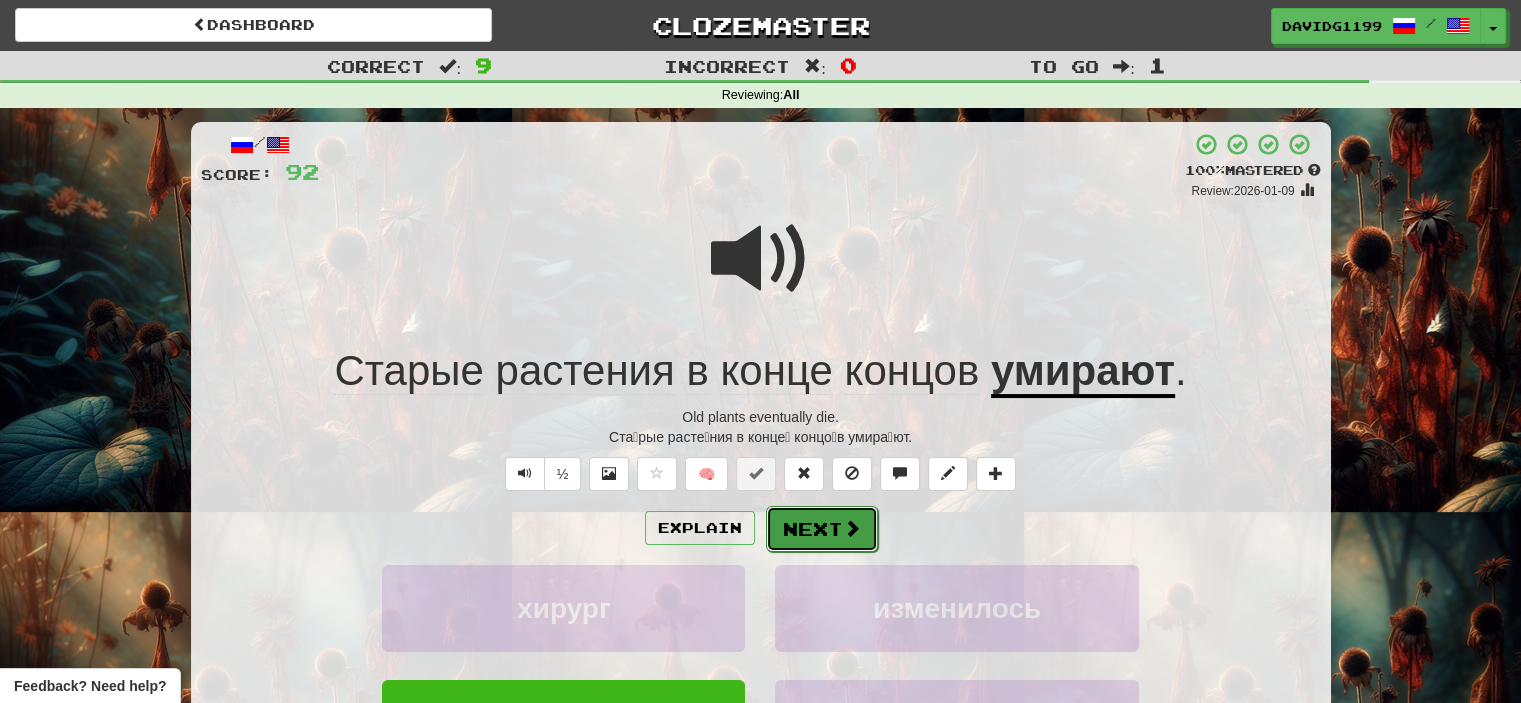 click on "Next" at bounding box center (822, 529) 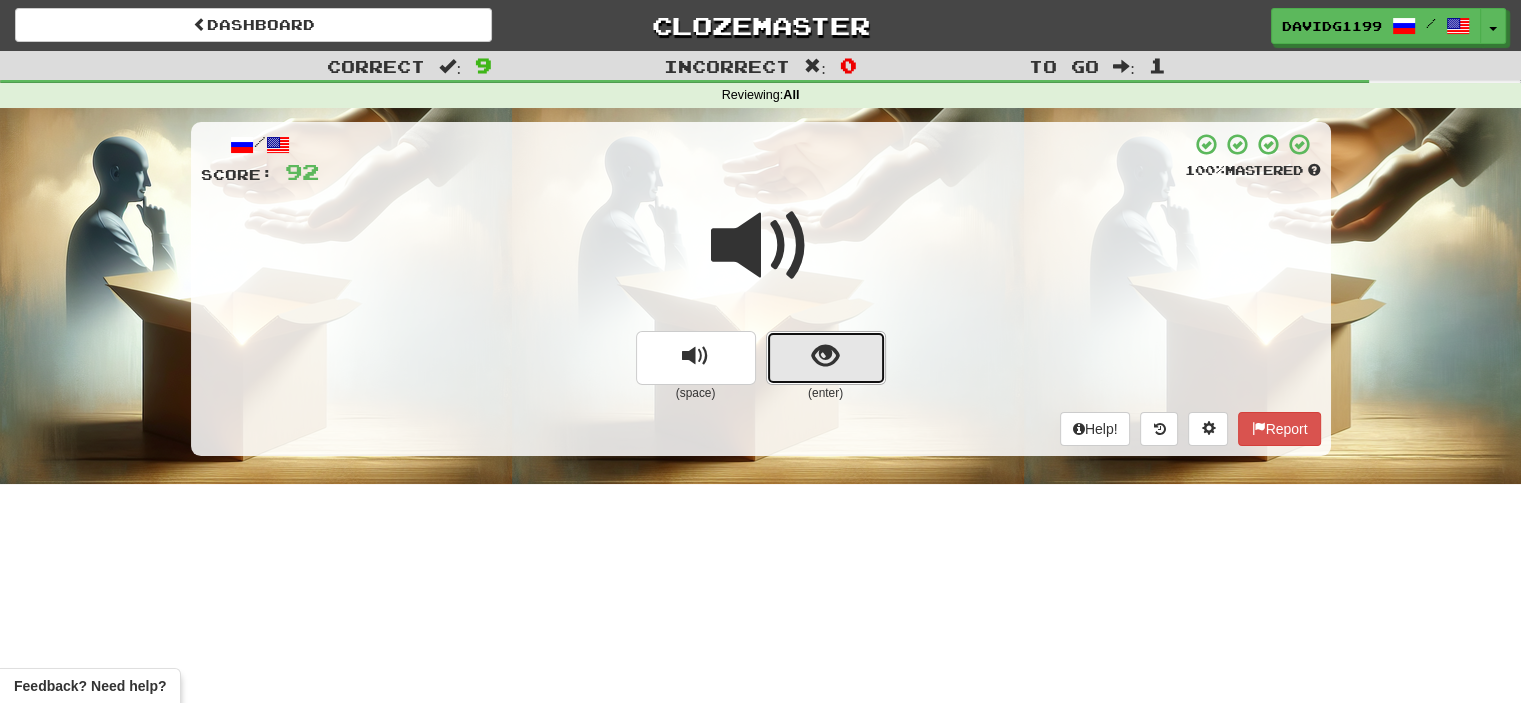 click at bounding box center [826, 358] 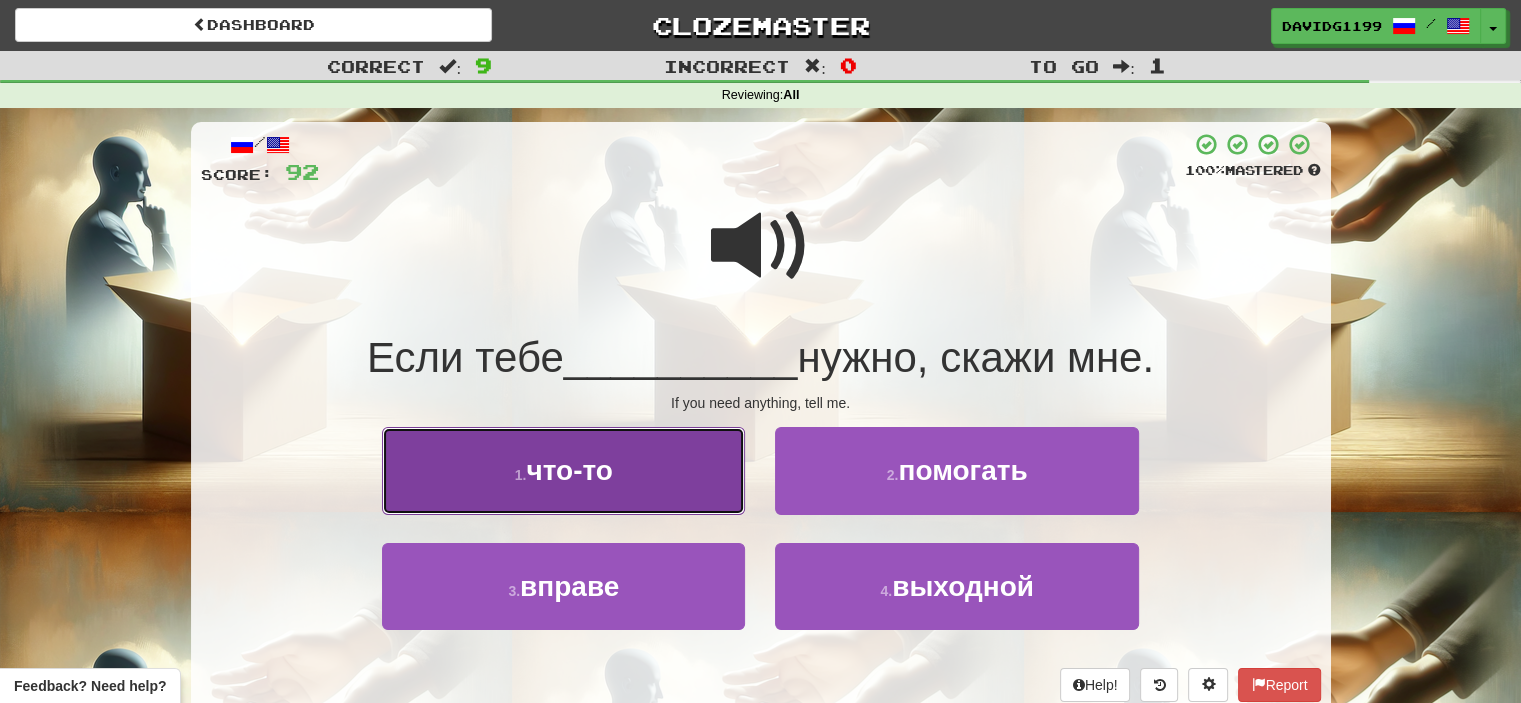 drag, startPoint x: 660, startPoint y: 470, endPoint x: 628, endPoint y: 465, distance: 32.38827 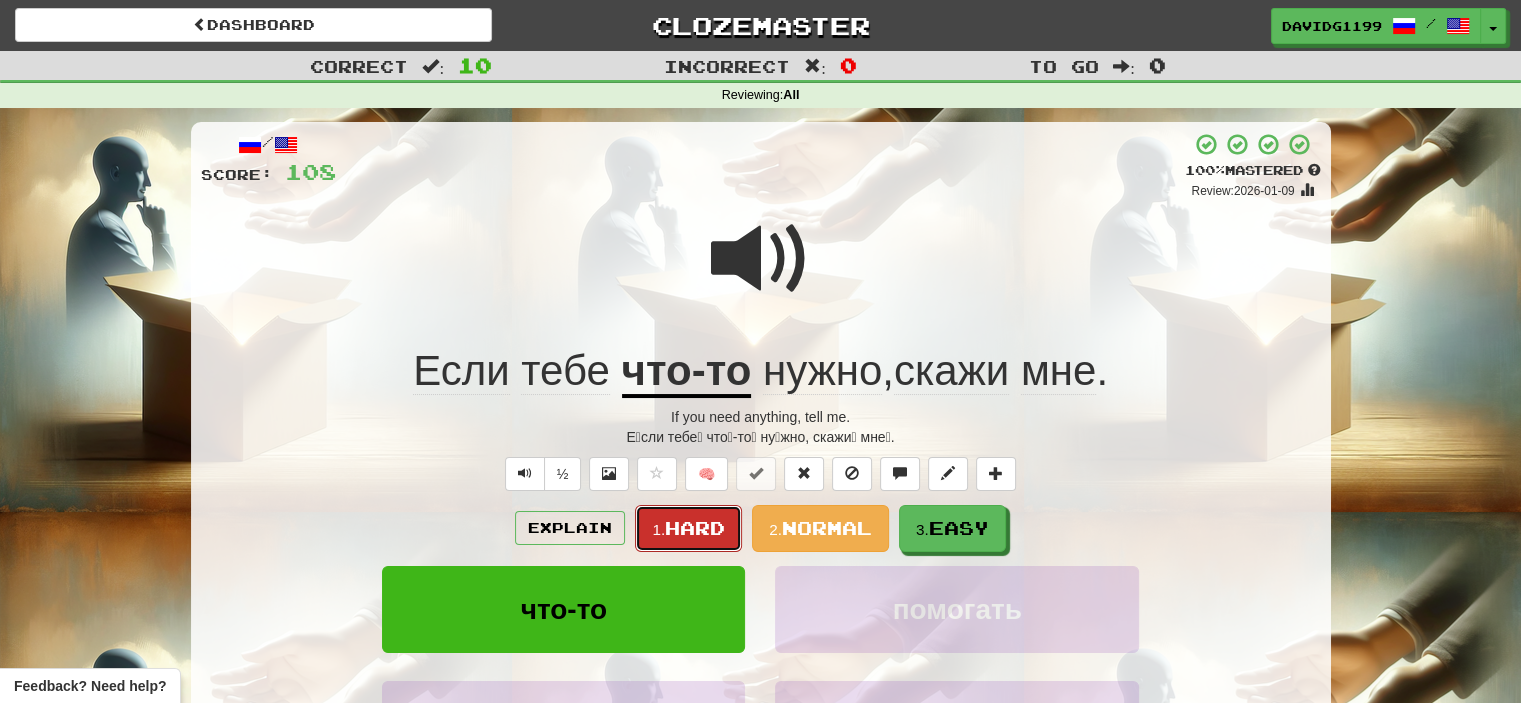 click on "Hard" at bounding box center (695, 528) 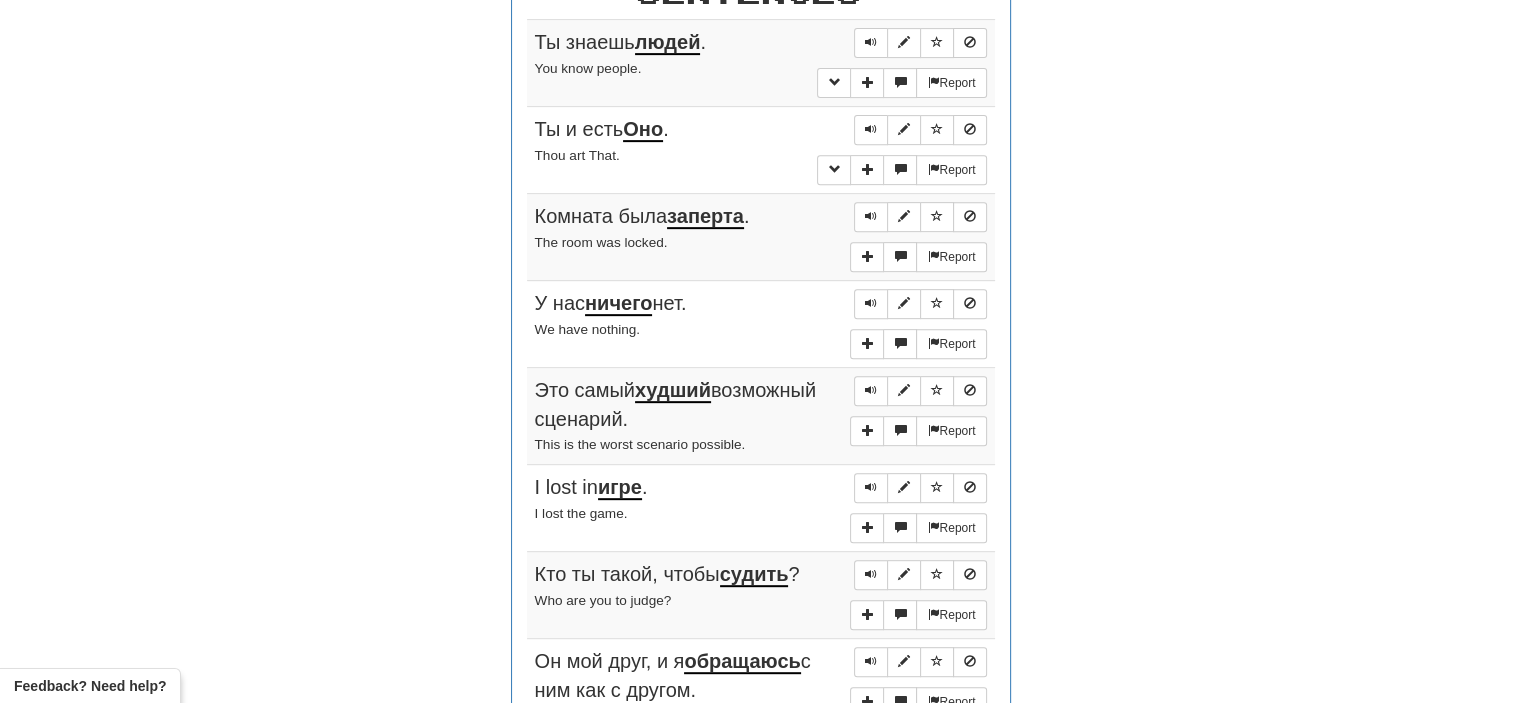 scroll, scrollTop: 808, scrollLeft: 0, axis: vertical 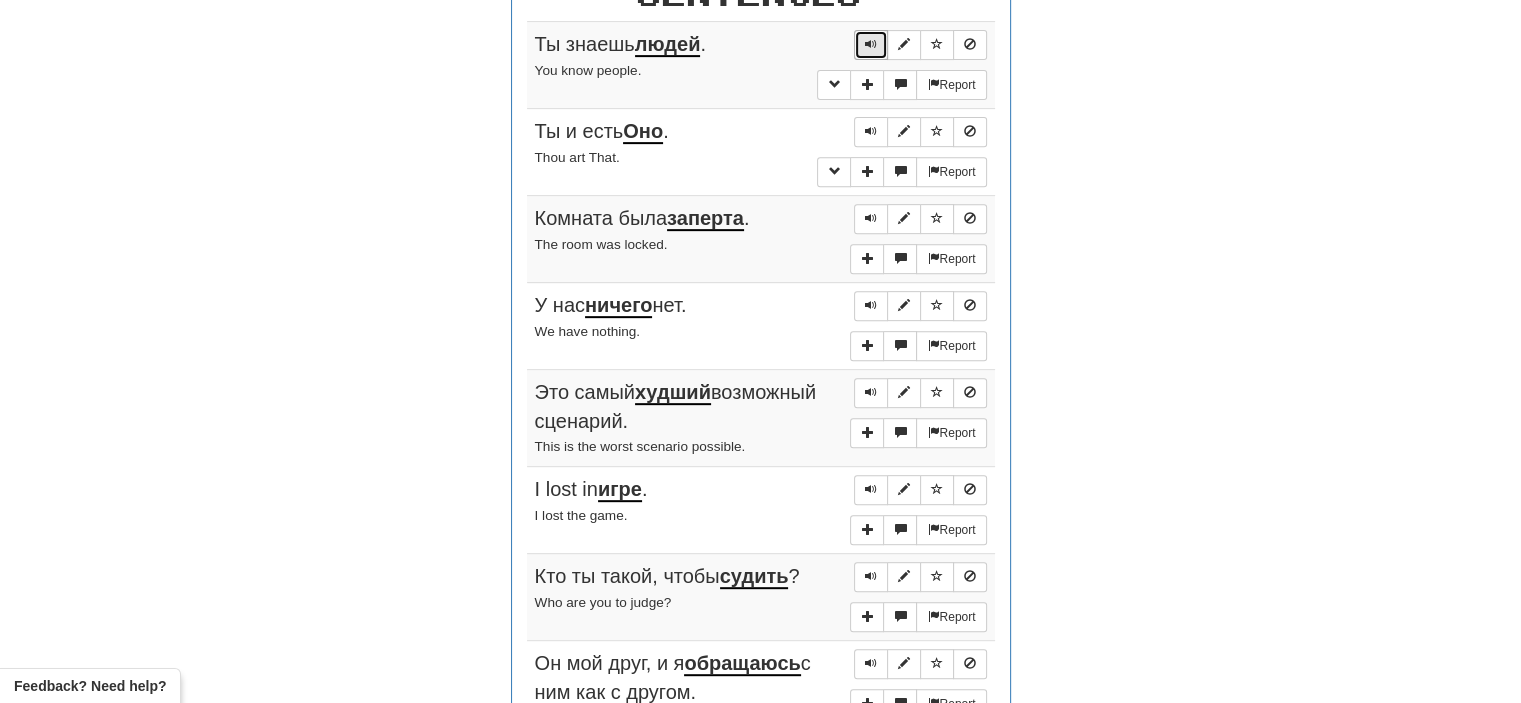 click at bounding box center (871, 44) 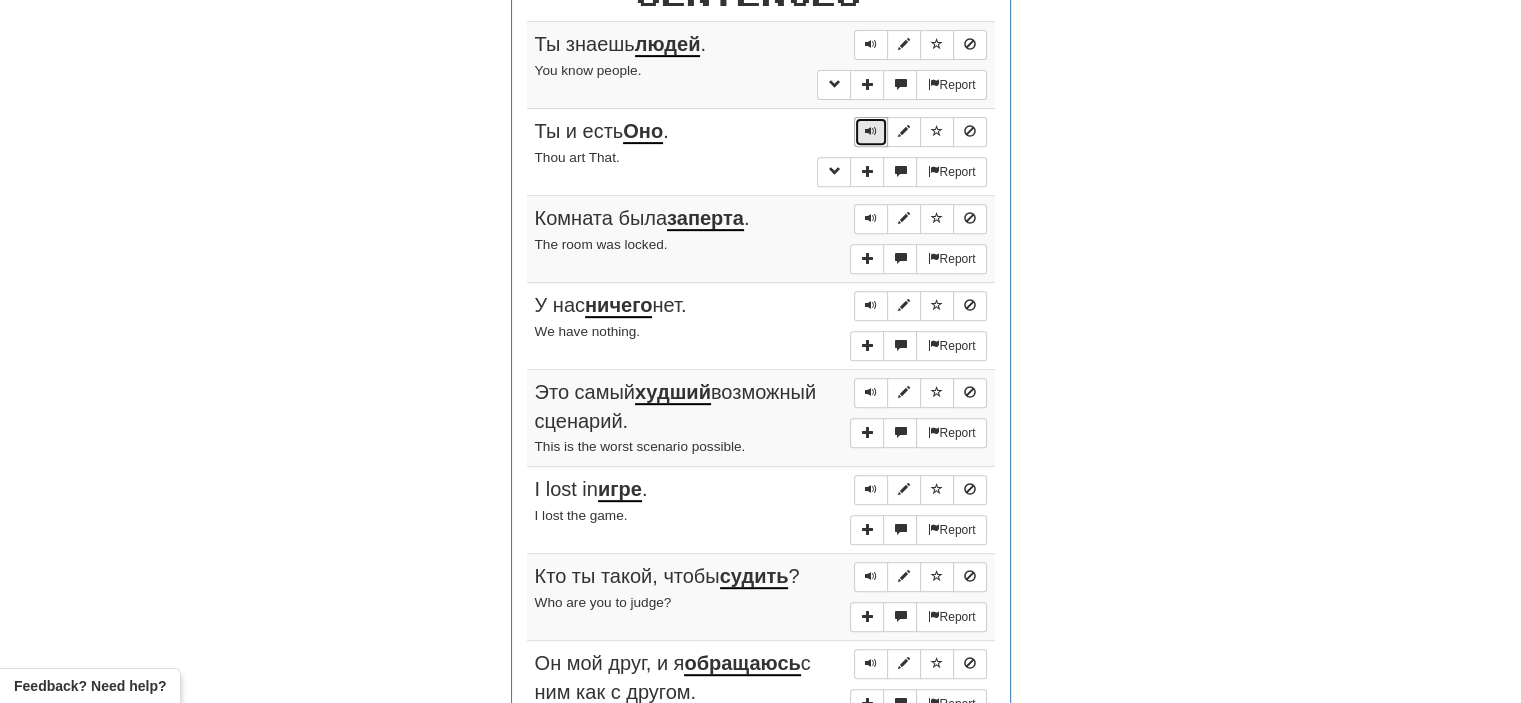 click at bounding box center (871, 131) 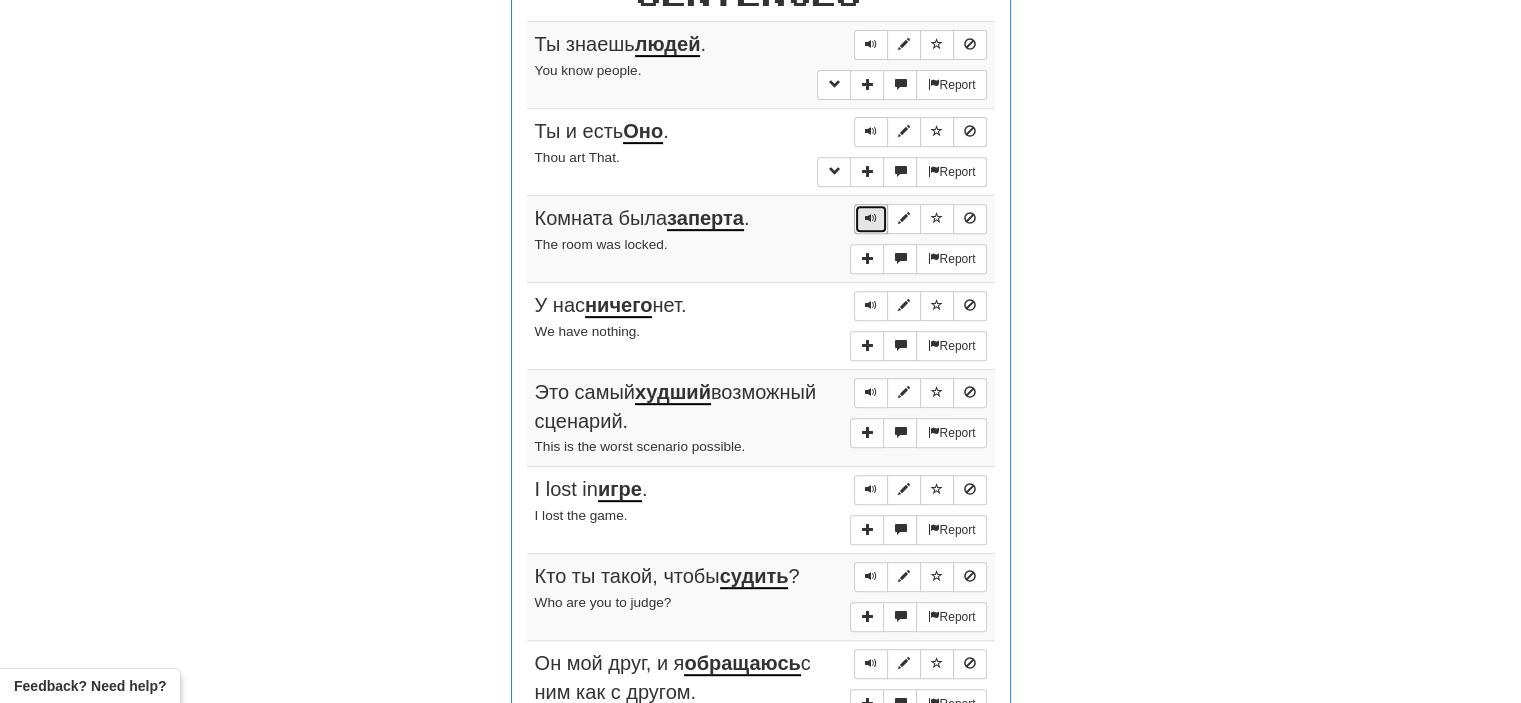 click at bounding box center (871, 218) 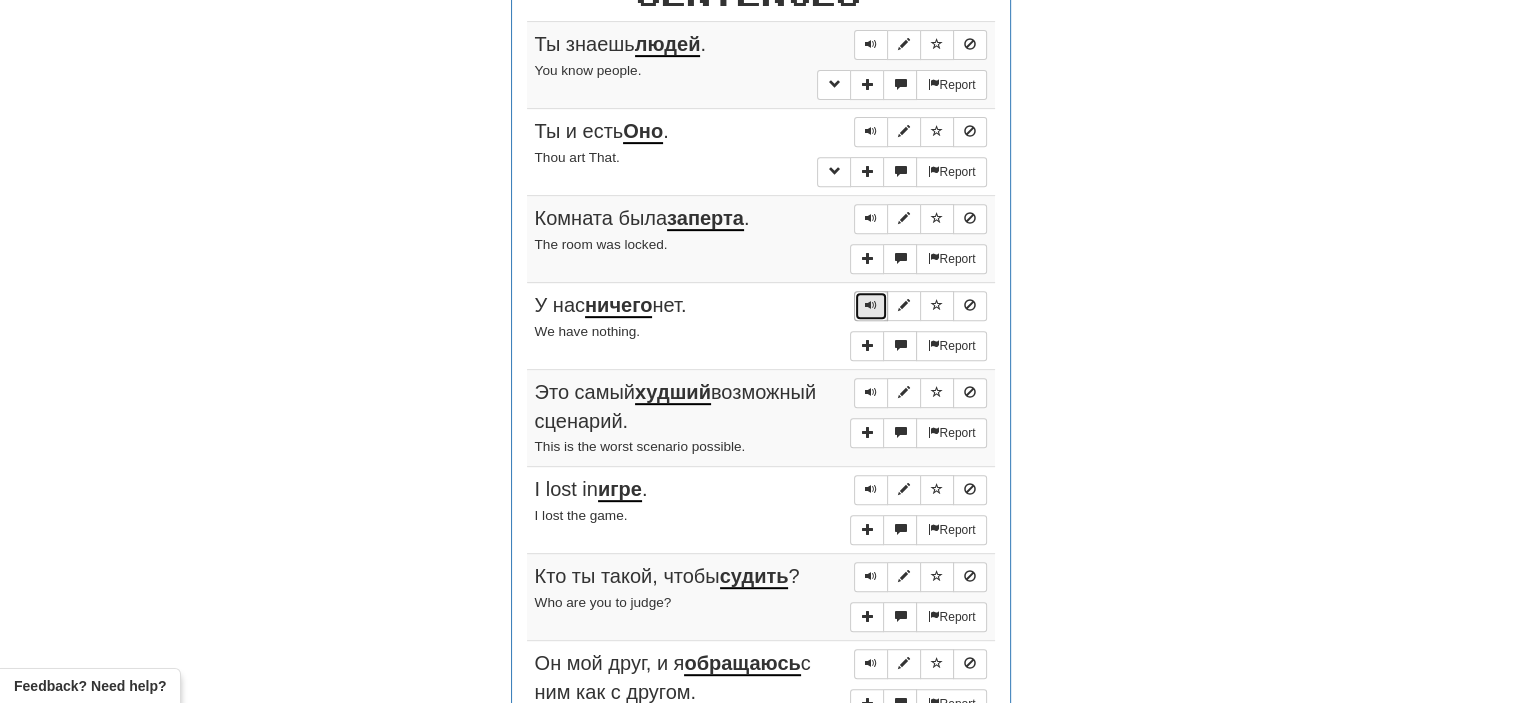 click at bounding box center (871, 305) 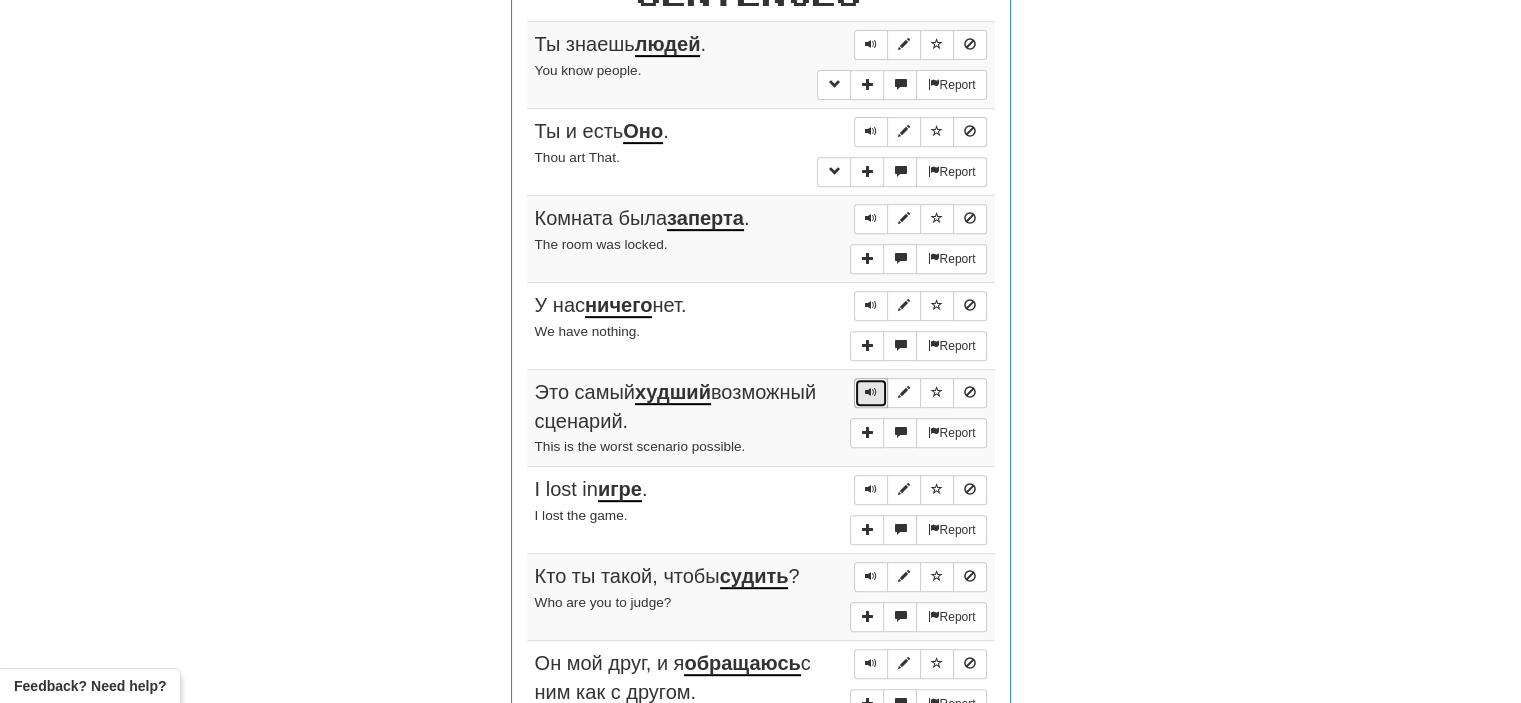 click at bounding box center (871, 392) 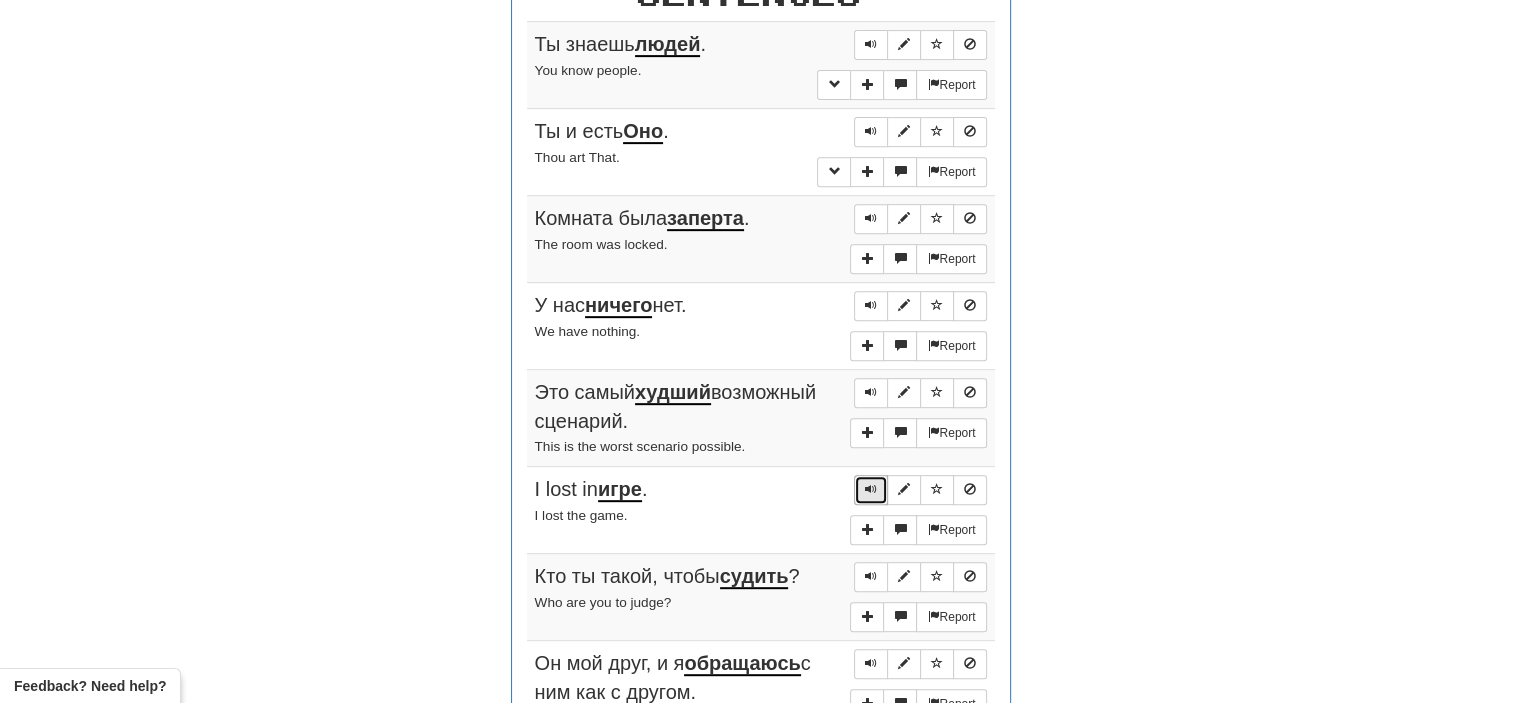 click at bounding box center (871, 489) 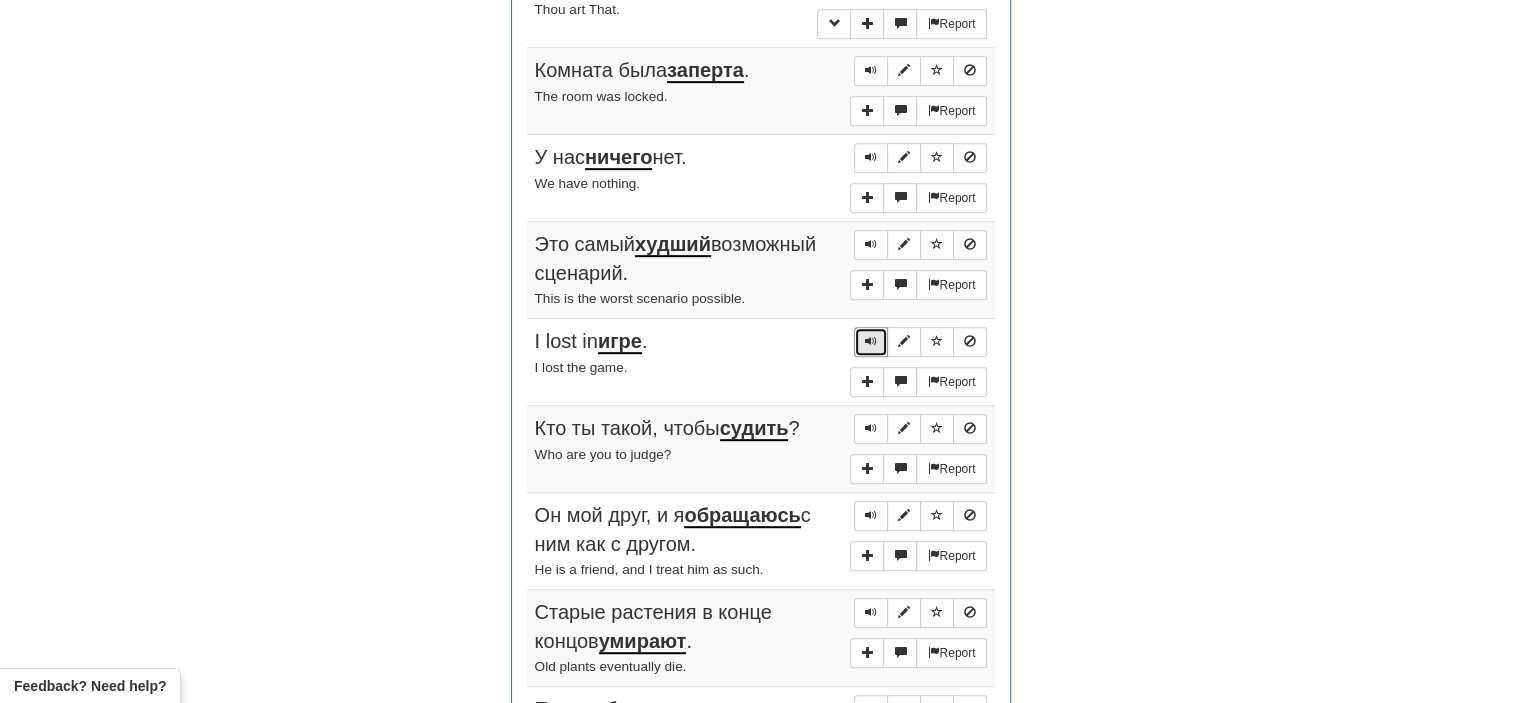 scroll, scrollTop: 1000, scrollLeft: 0, axis: vertical 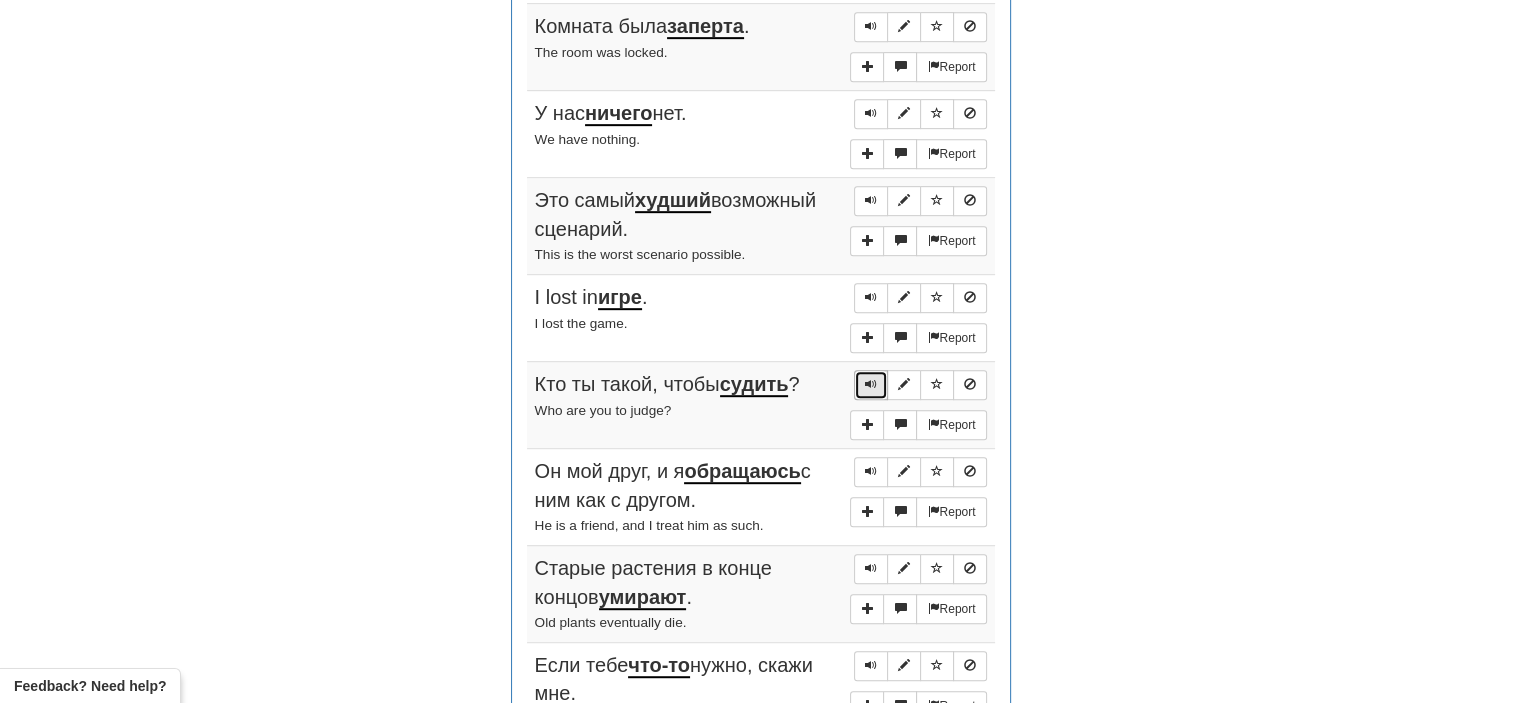 click at bounding box center (871, 384) 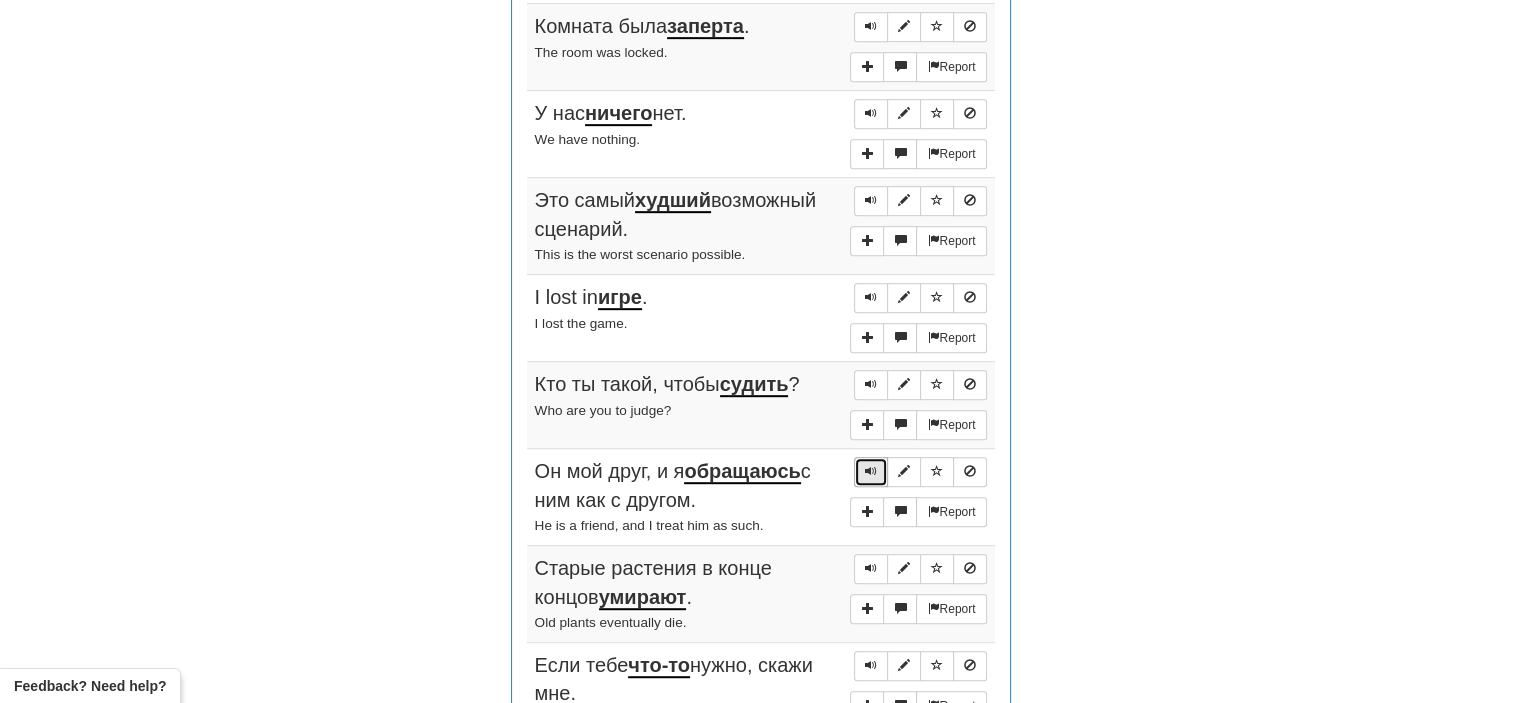 click at bounding box center [871, 471] 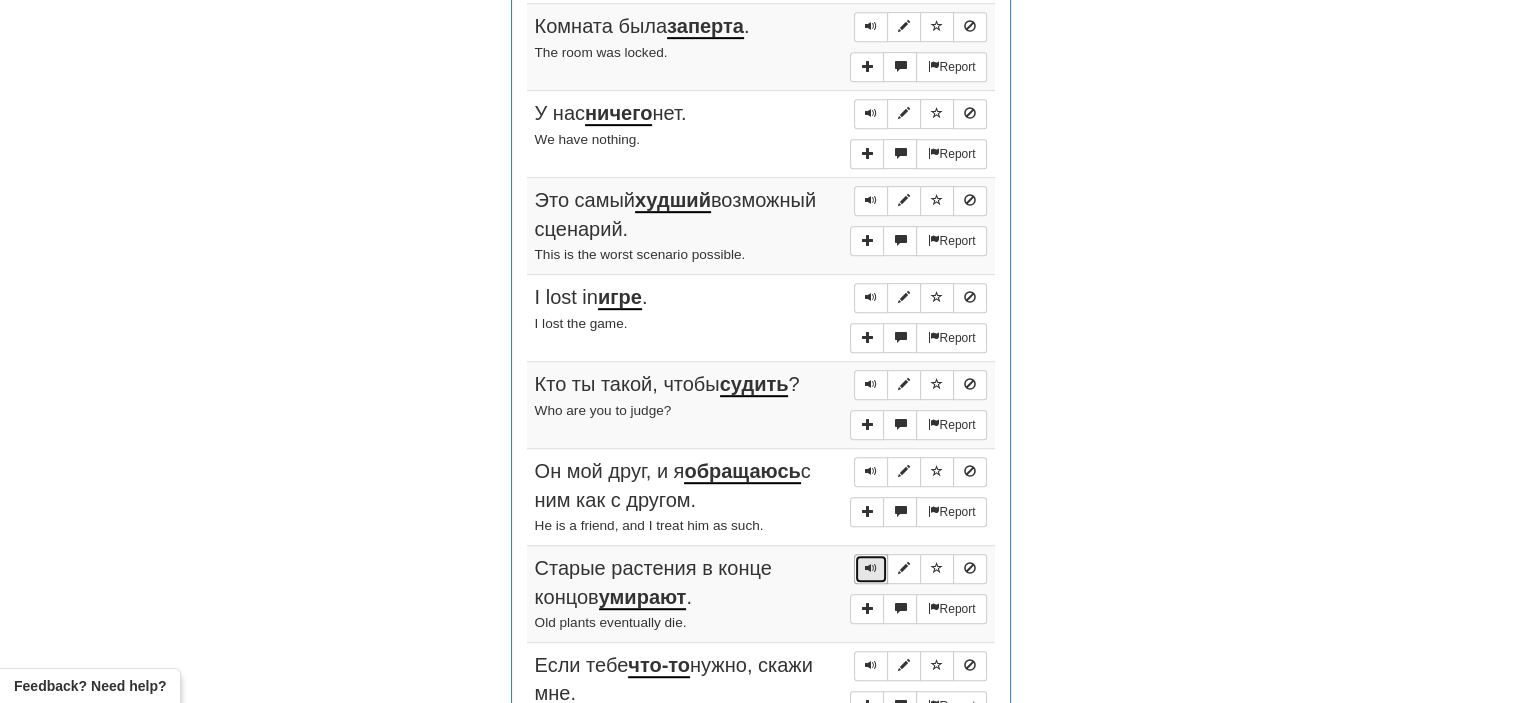 click at bounding box center [871, 569] 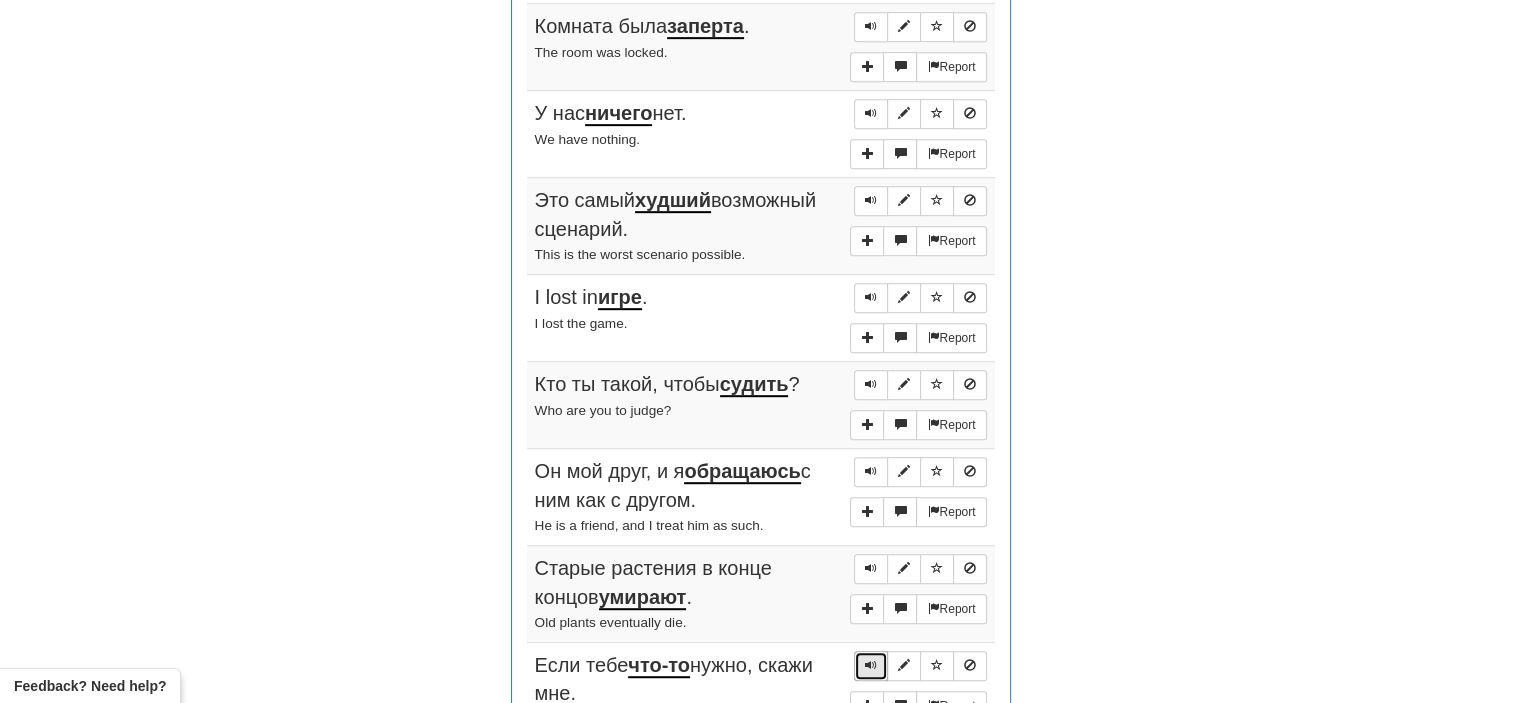 click at bounding box center (871, 665) 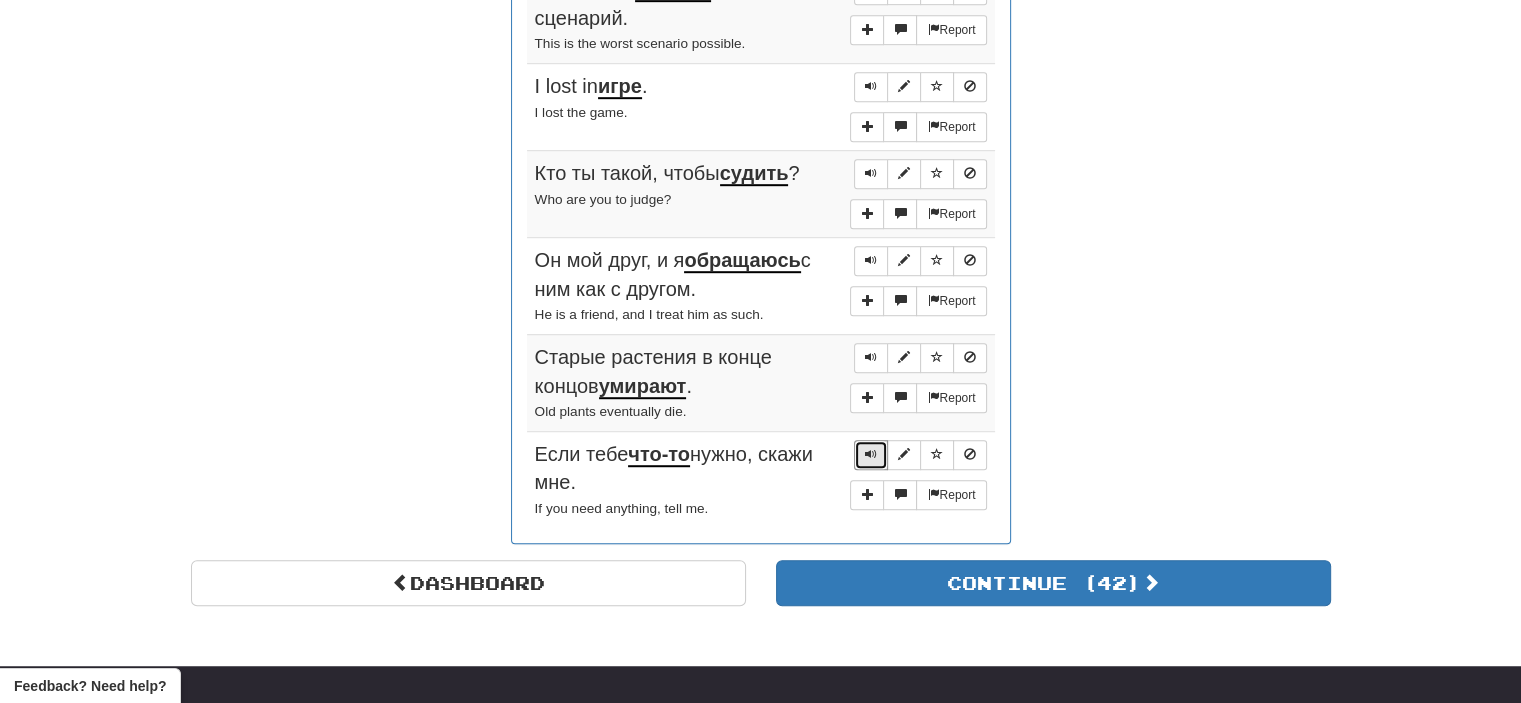 scroll, scrollTop: 1218, scrollLeft: 0, axis: vertical 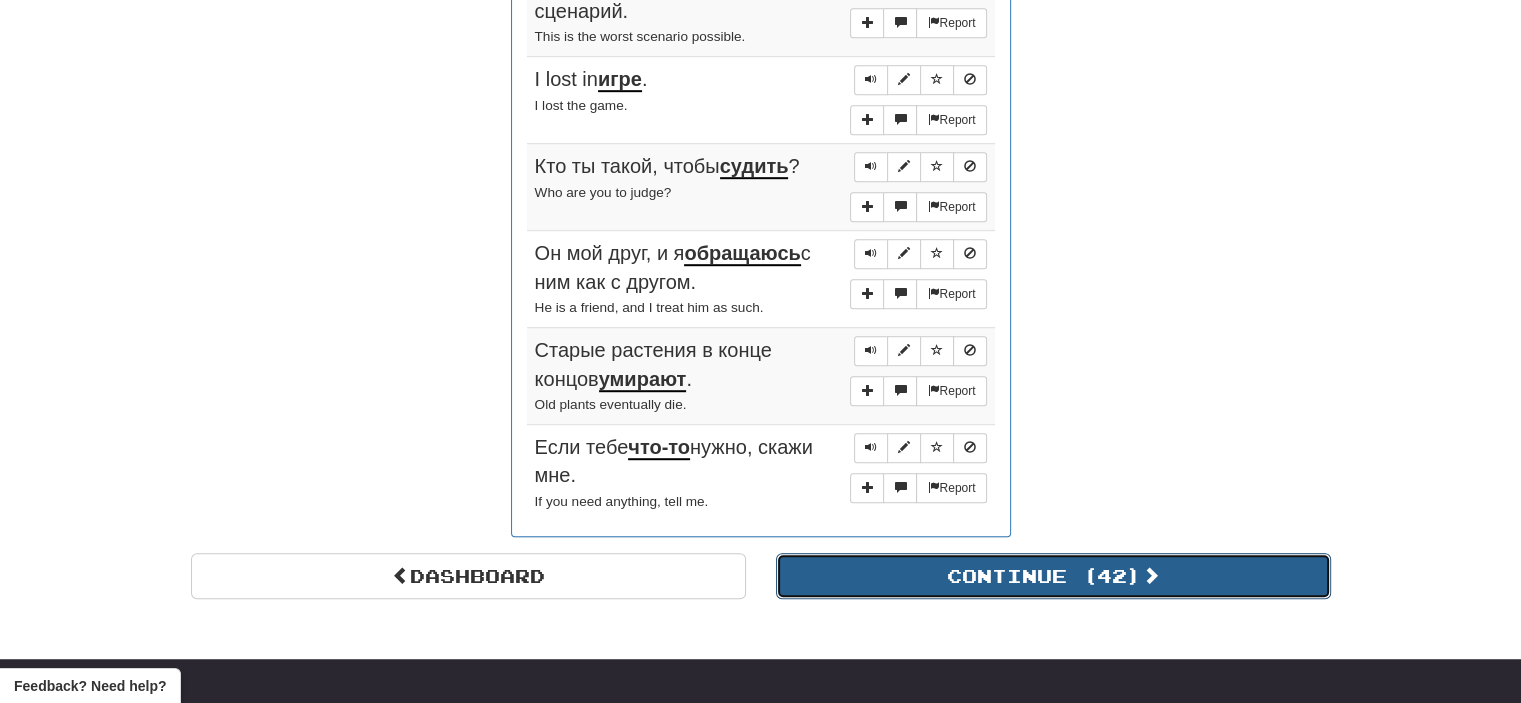 click on "Continue ( 42 )" at bounding box center (1053, 576) 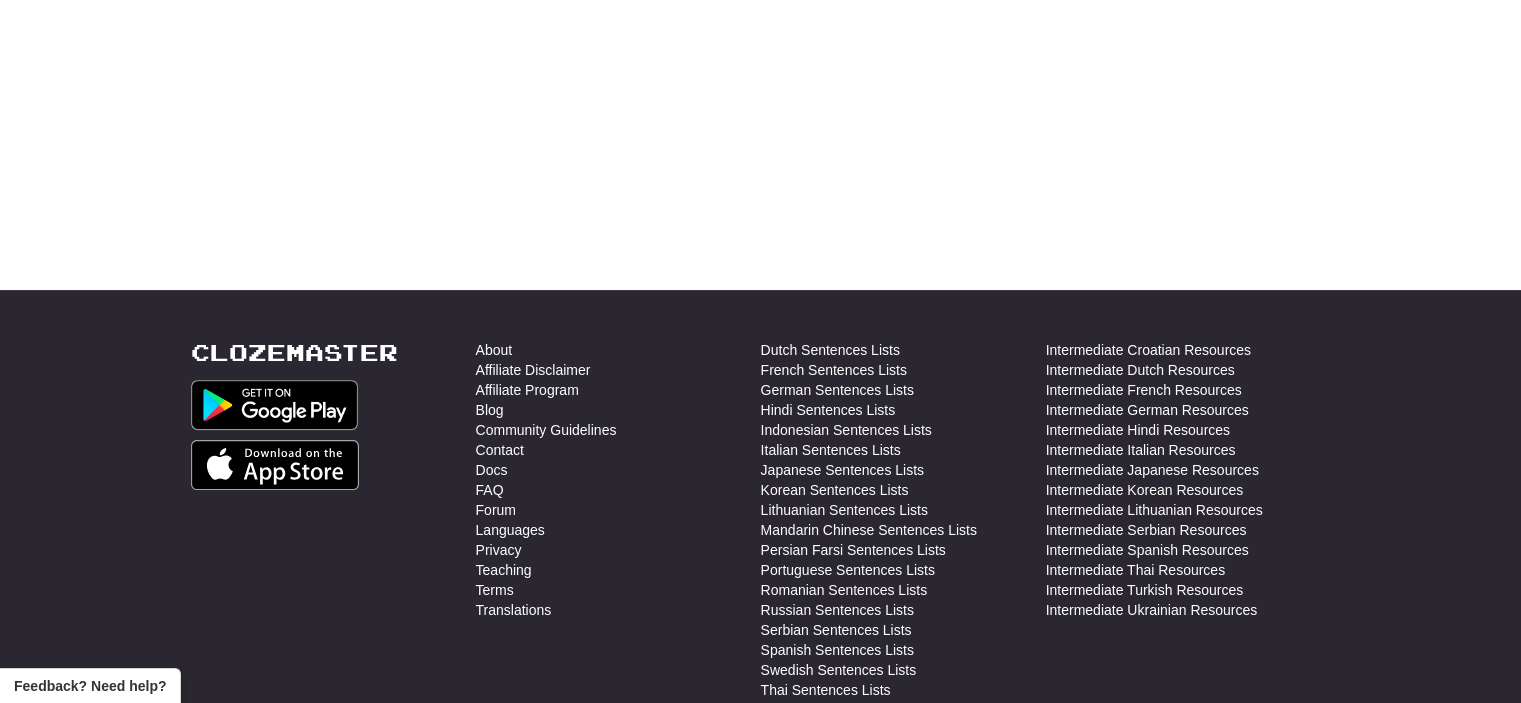 scroll, scrollTop: 460, scrollLeft: 0, axis: vertical 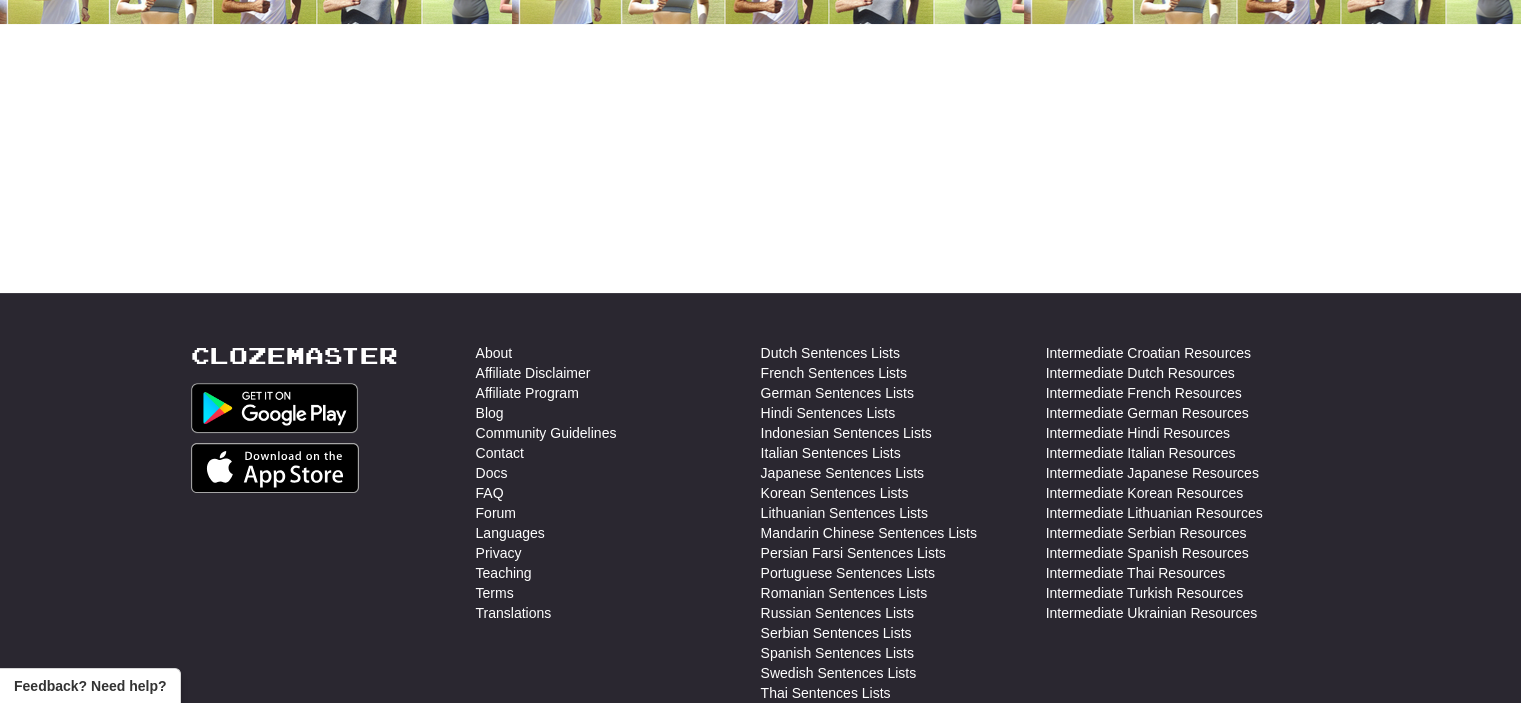 click on "Dashboard
Clozemaster
davidg1199
/
Toggle Dropdown
Dashboard
Leaderboard
Activity Feed
Notifications
Profile
Discussions
Русский
/
English
Streak:
25
Review:
62
Points Today: 0
Languages
Account
Logout
davidg1199
/
Toggle Dropdown
Dashboard
Leaderboard
Activity Feed
Notifications
Profile
Discussions
Русский
/
English
Streak:
25
Review:
62
Points Today: 0
Languages
Account
Logout
clozemaster
Correct   :   0 Incorrect   :   0 To go   :   10 Reviewing :  All  /  Score:   0 75 %  Mastered (space) (enter)  Help!  Report
Feedback? Need help?" at bounding box center [760, -109] 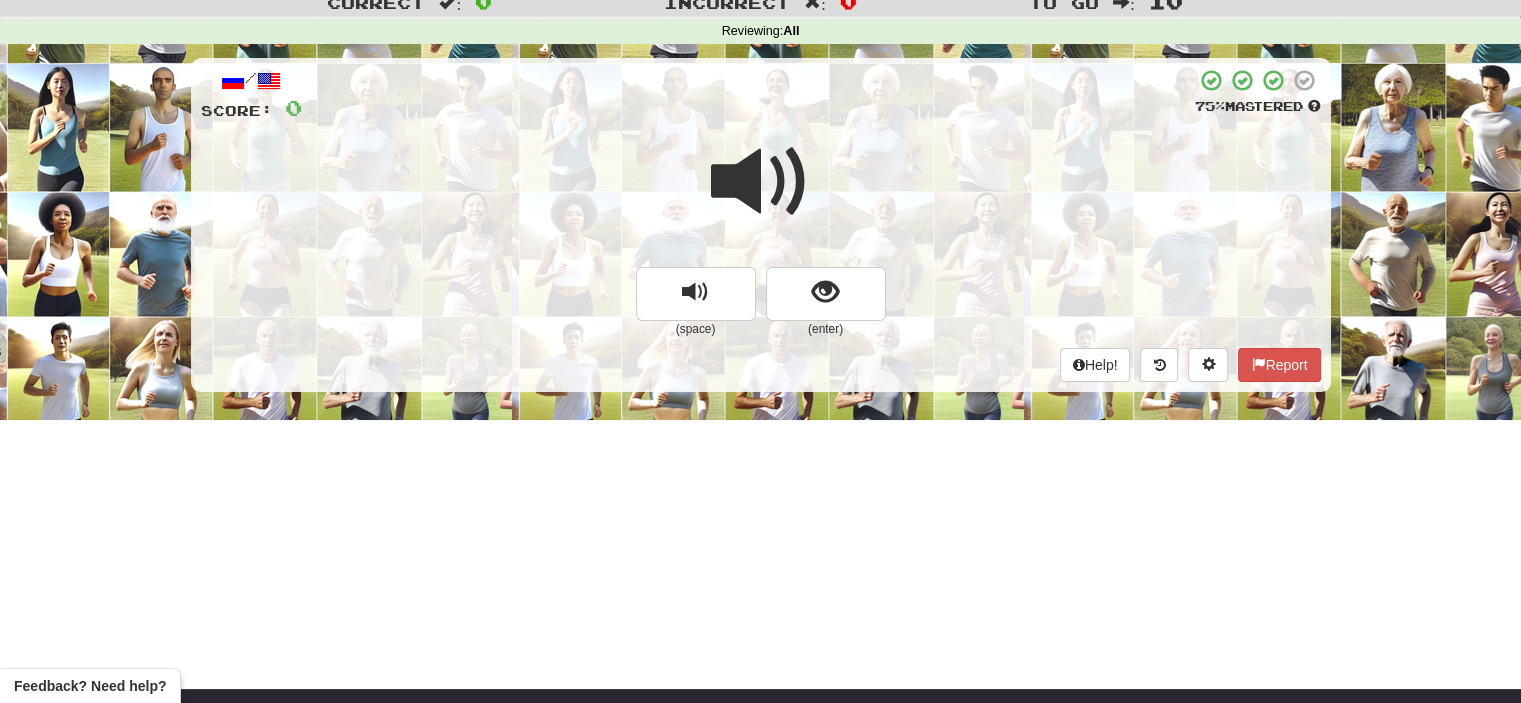 scroll, scrollTop: 64, scrollLeft: 0, axis: vertical 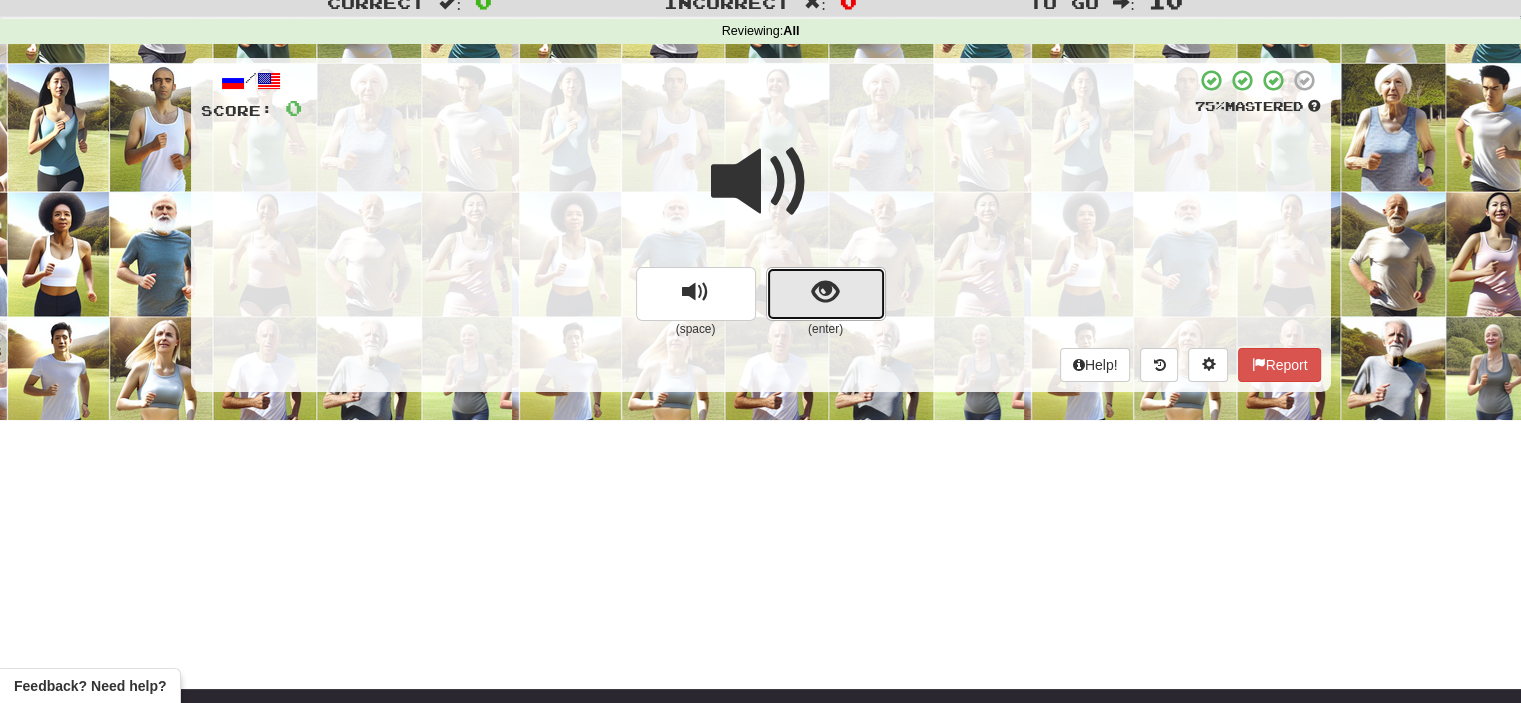 click at bounding box center (826, 294) 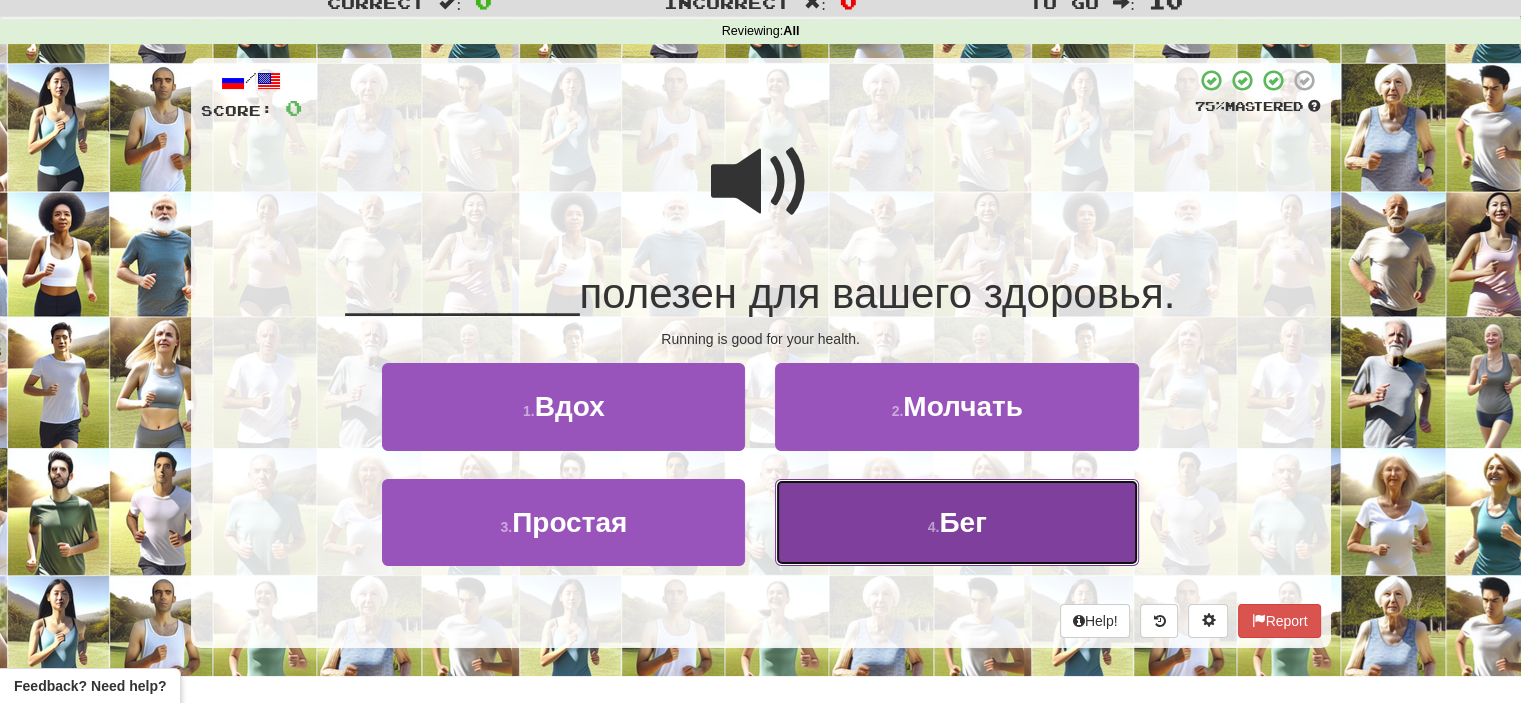 click on "Бег" at bounding box center (962, 522) 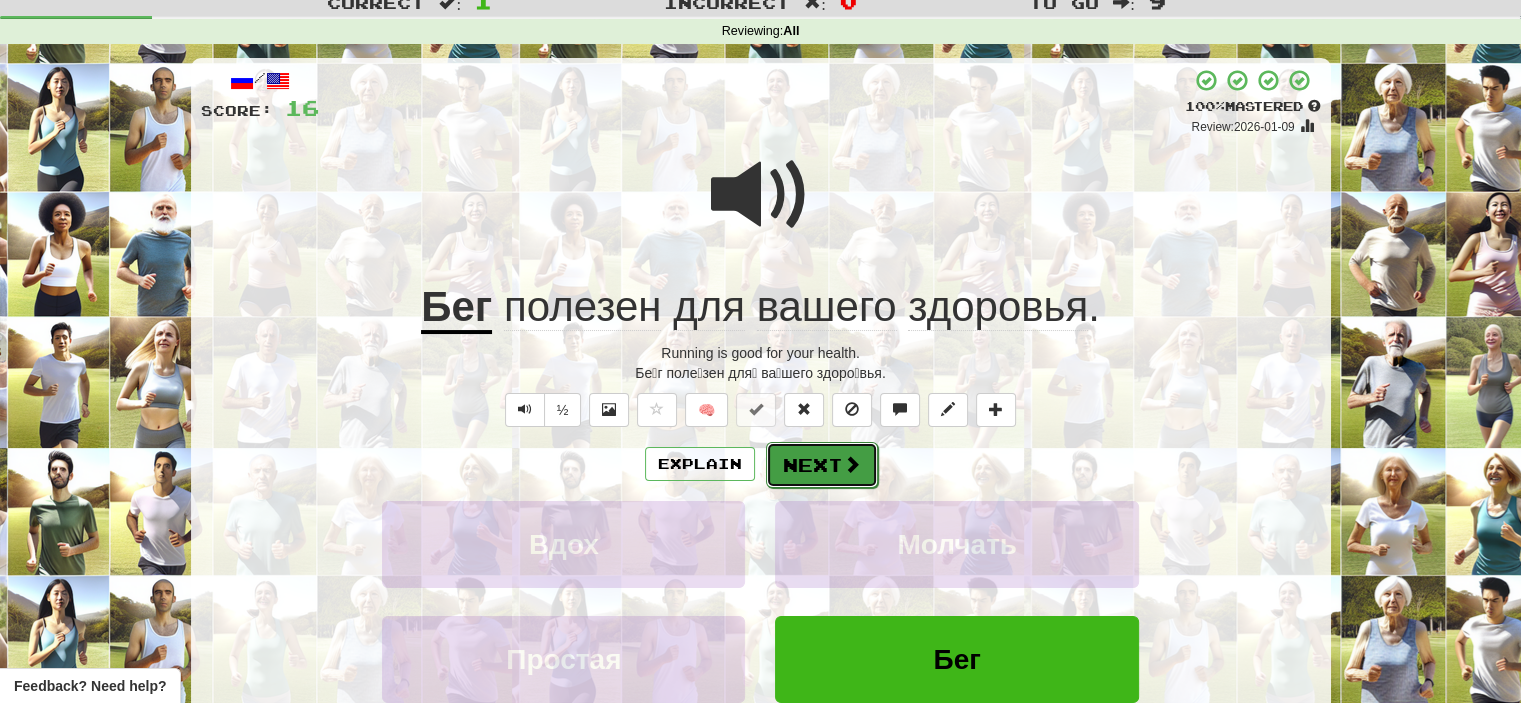 click on "Next" at bounding box center (822, 465) 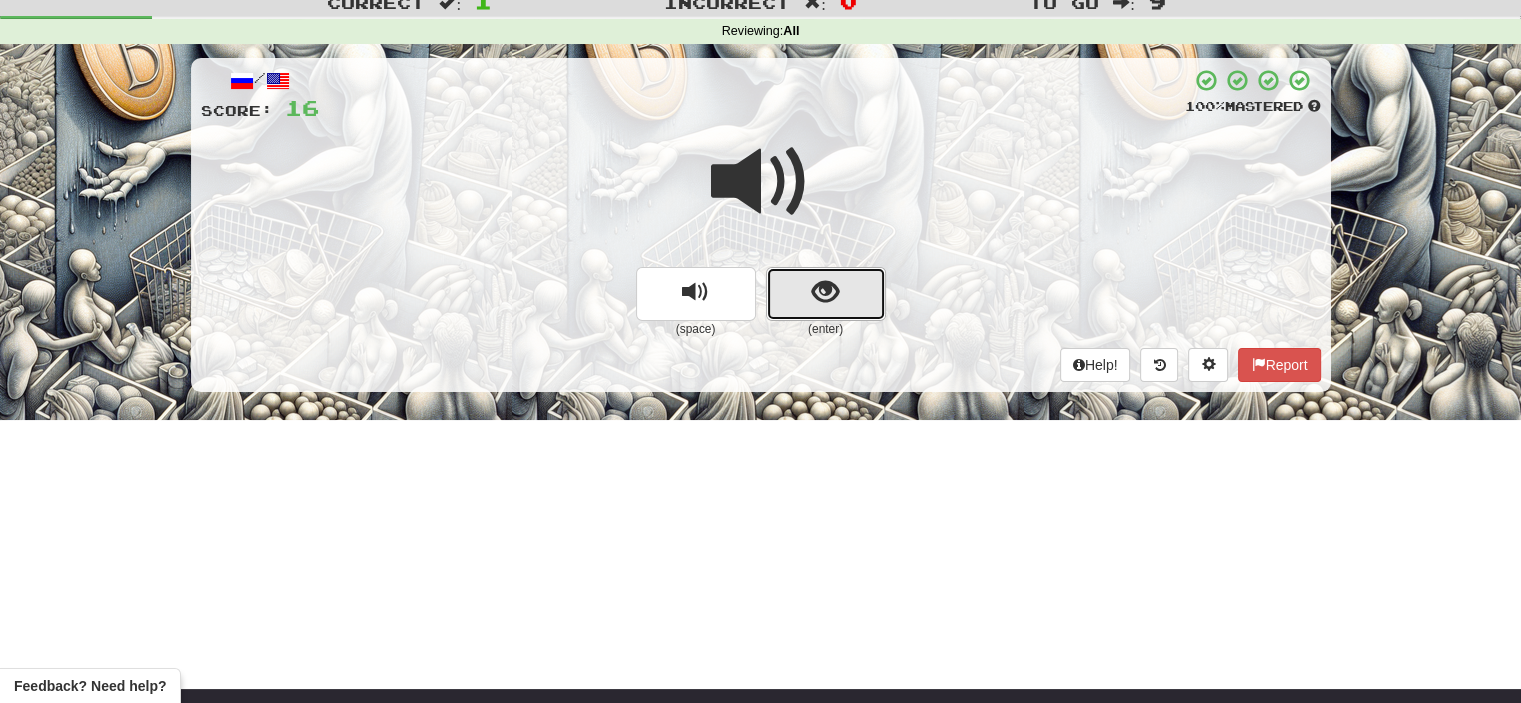 click at bounding box center (826, 294) 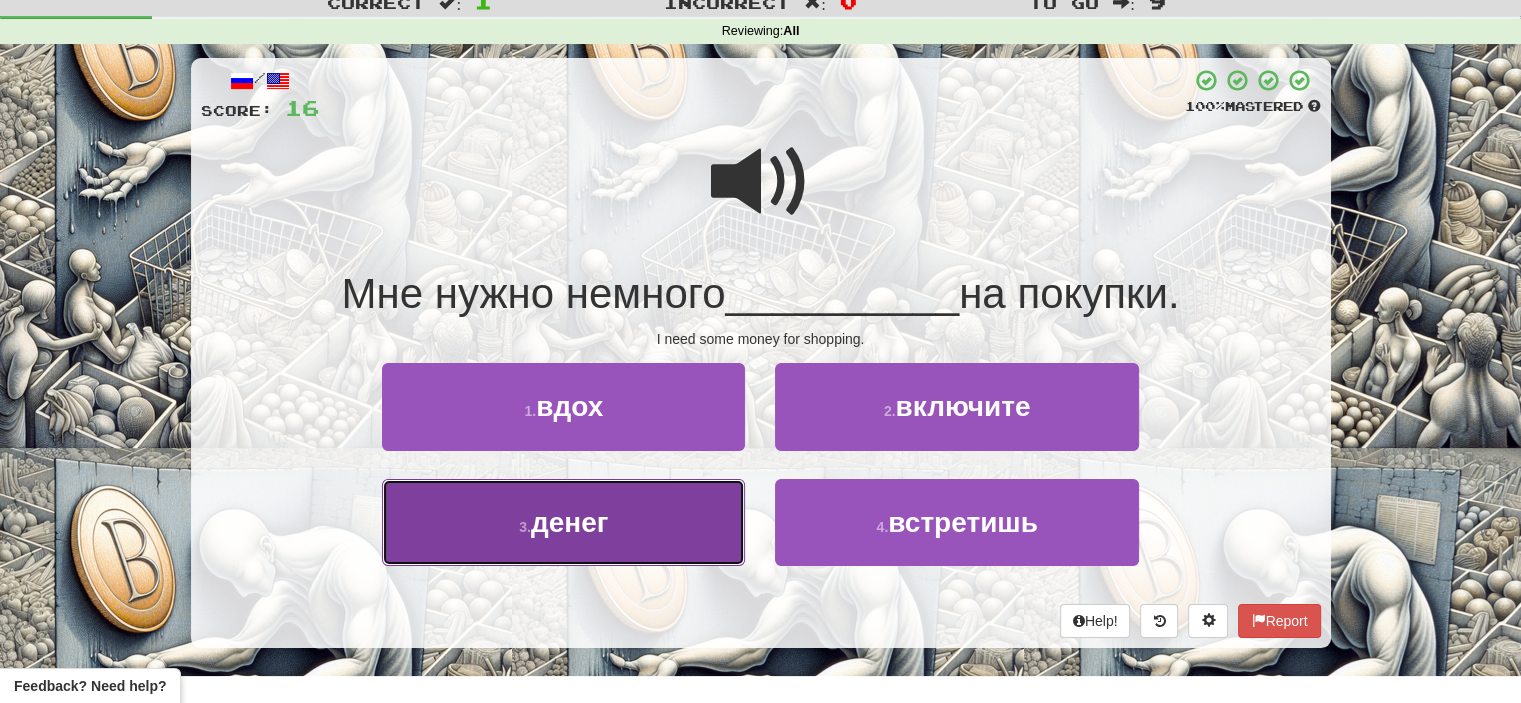 click on "3 .  денег" at bounding box center [563, 522] 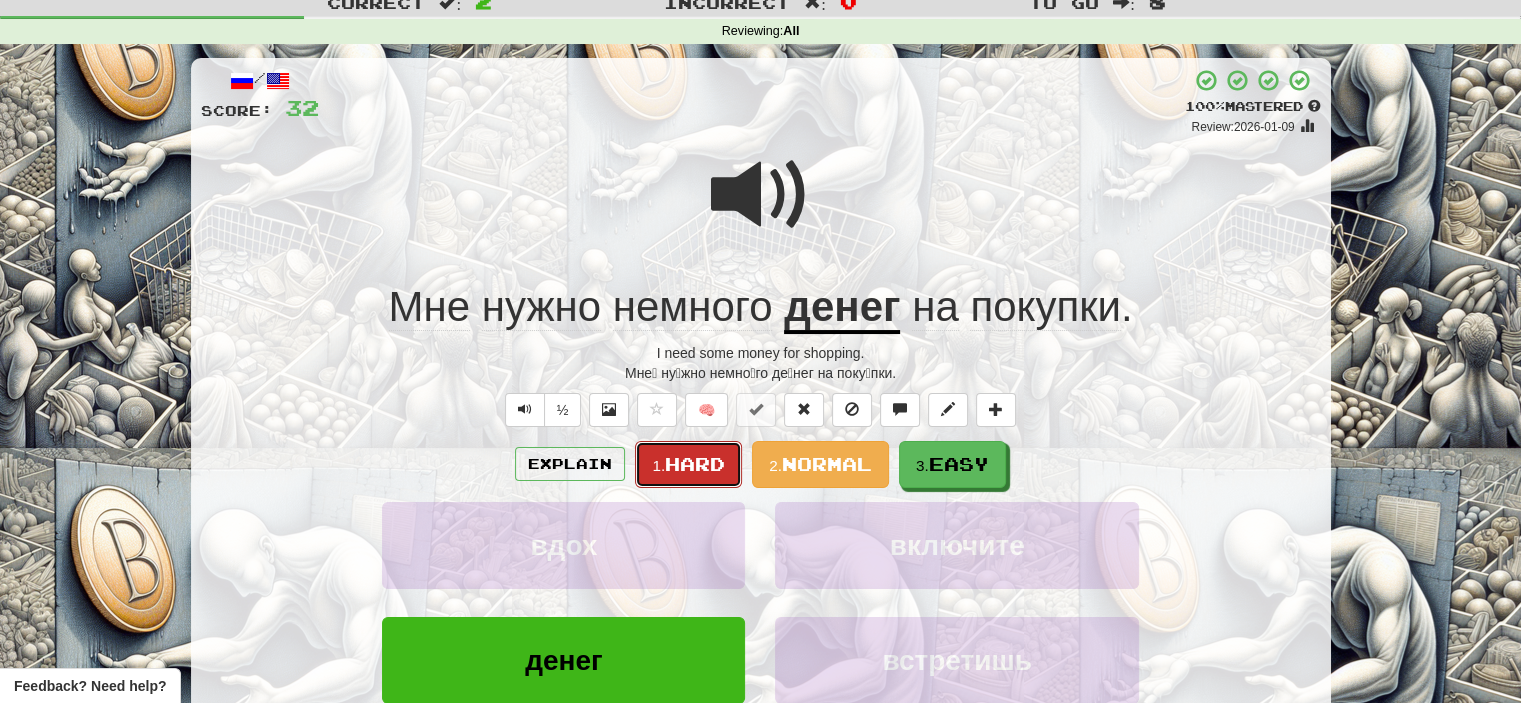 click on "Hard" at bounding box center [695, 464] 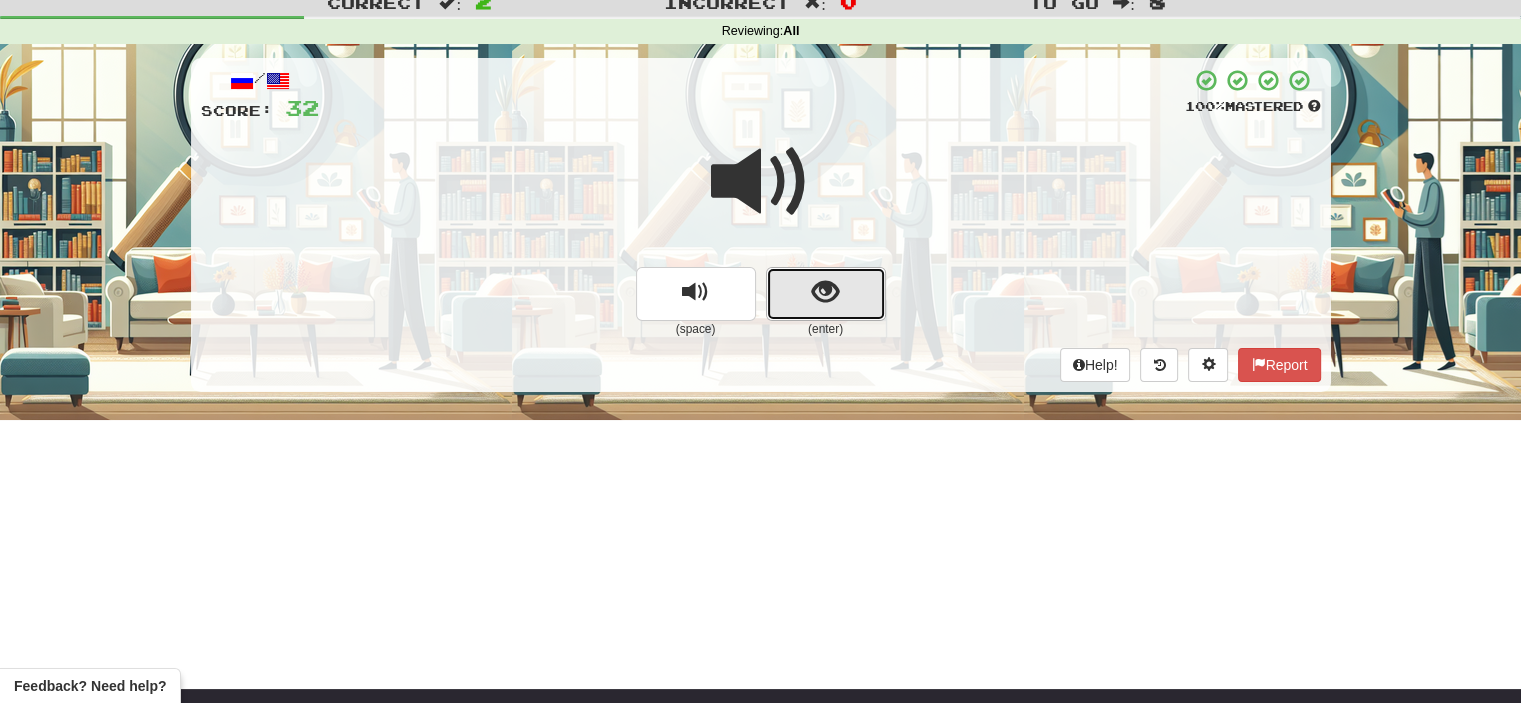 click at bounding box center (826, 294) 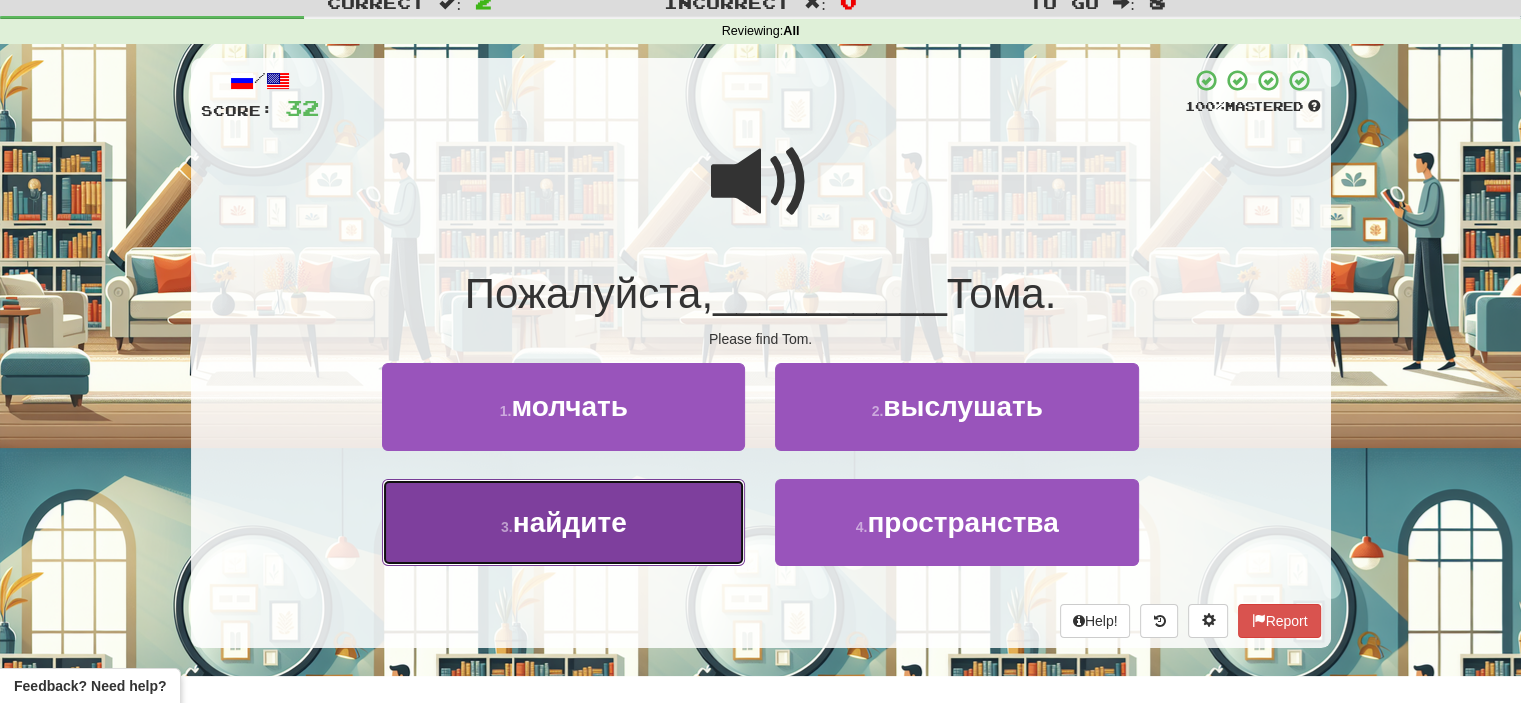 click on "3 .  найдите" at bounding box center (563, 522) 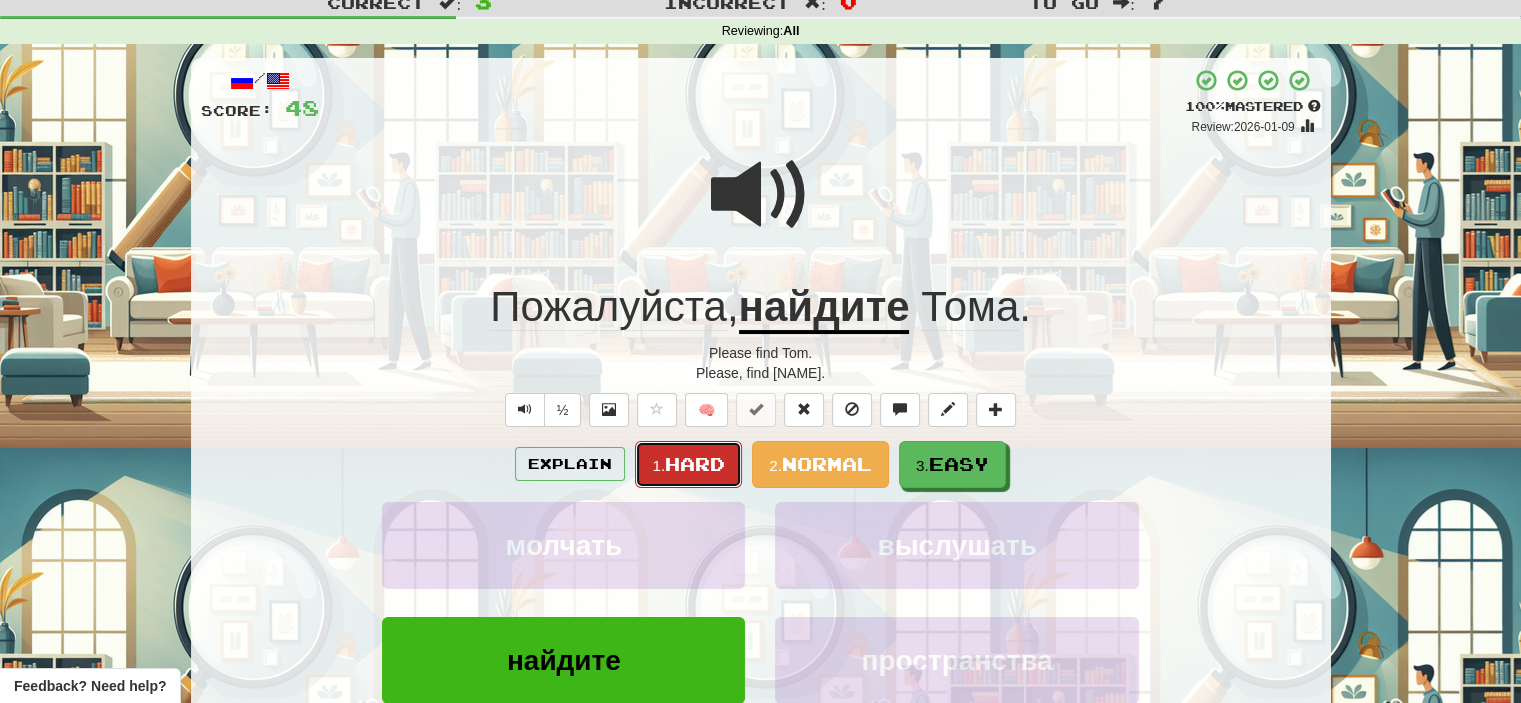 click on "Hard" at bounding box center (695, 464) 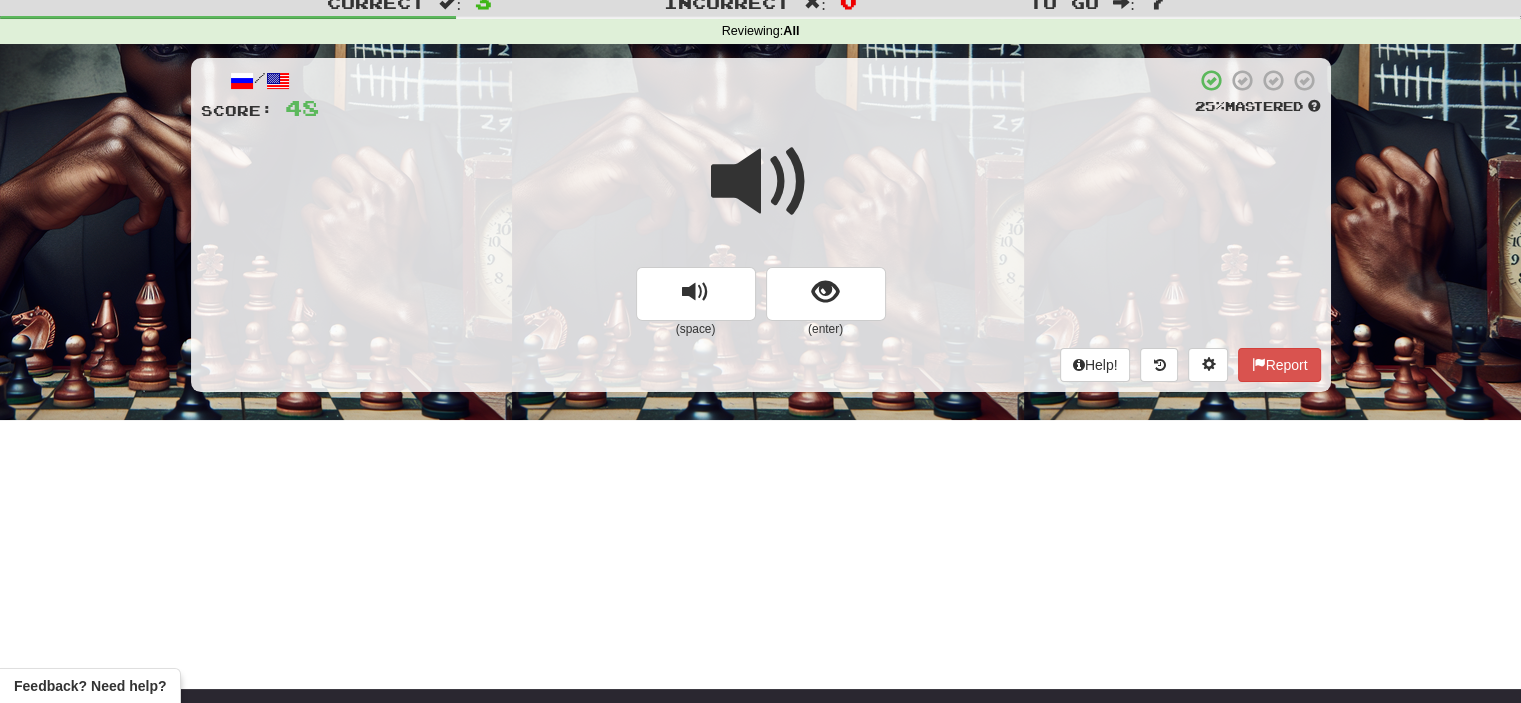 click at bounding box center (761, 182) 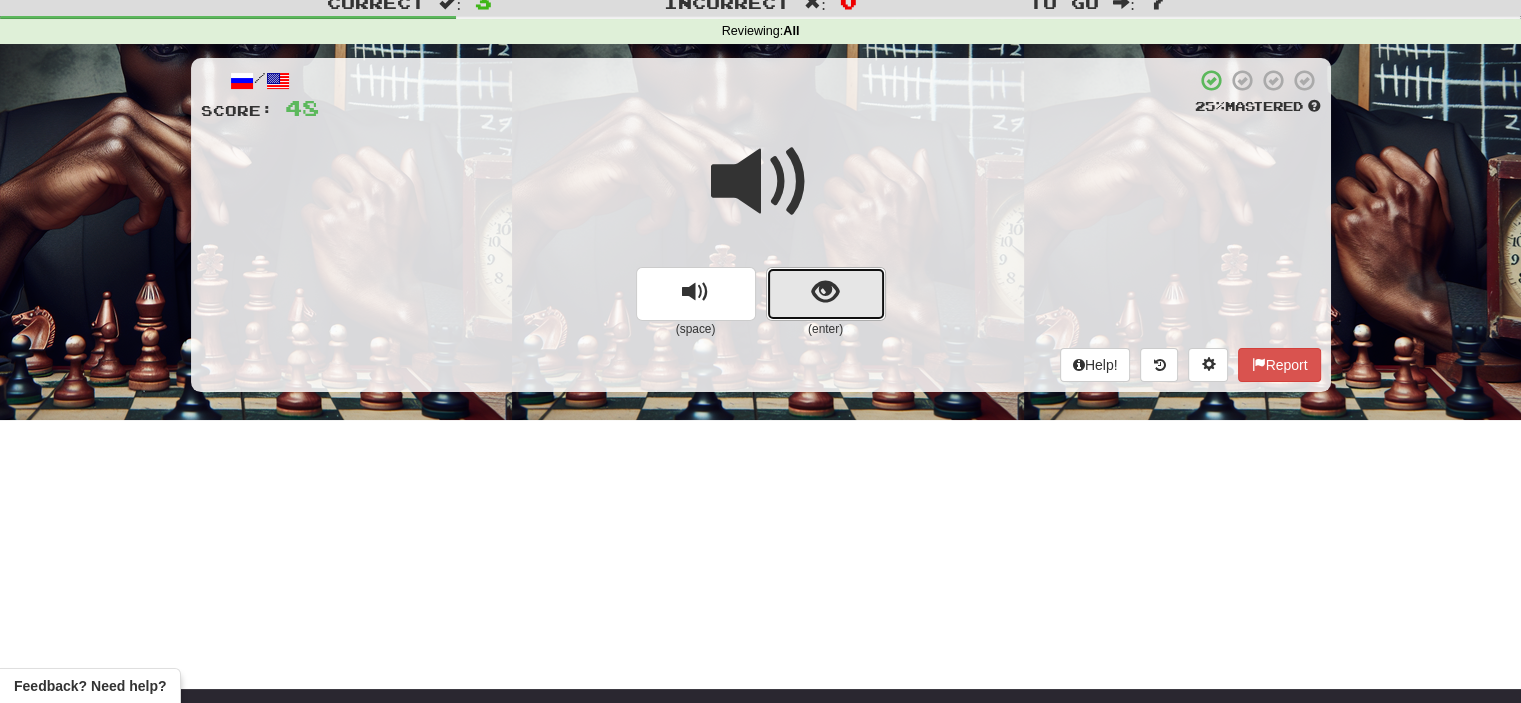 click at bounding box center [826, 294] 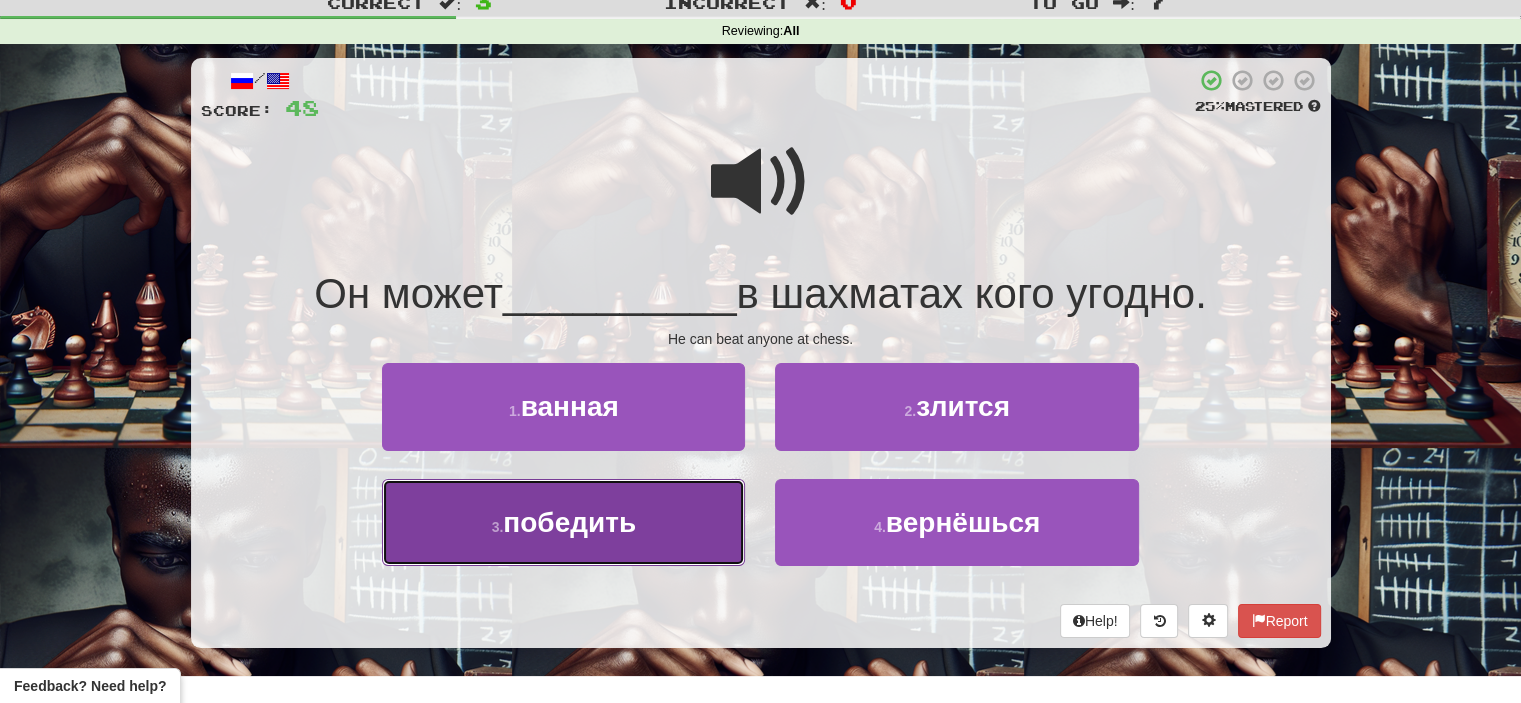 click on "3 .  победить" at bounding box center [563, 522] 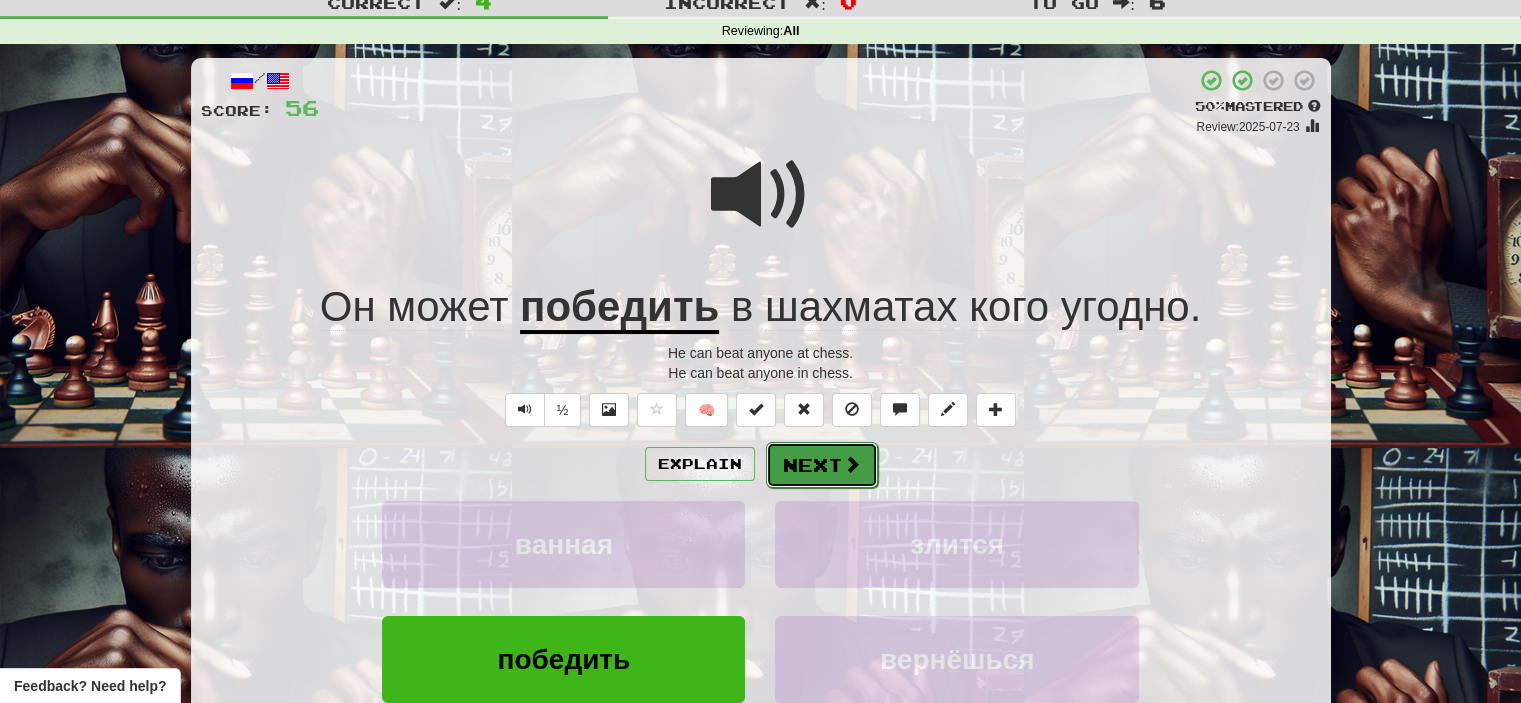 click on "Next" at bounding box center (822, 465) 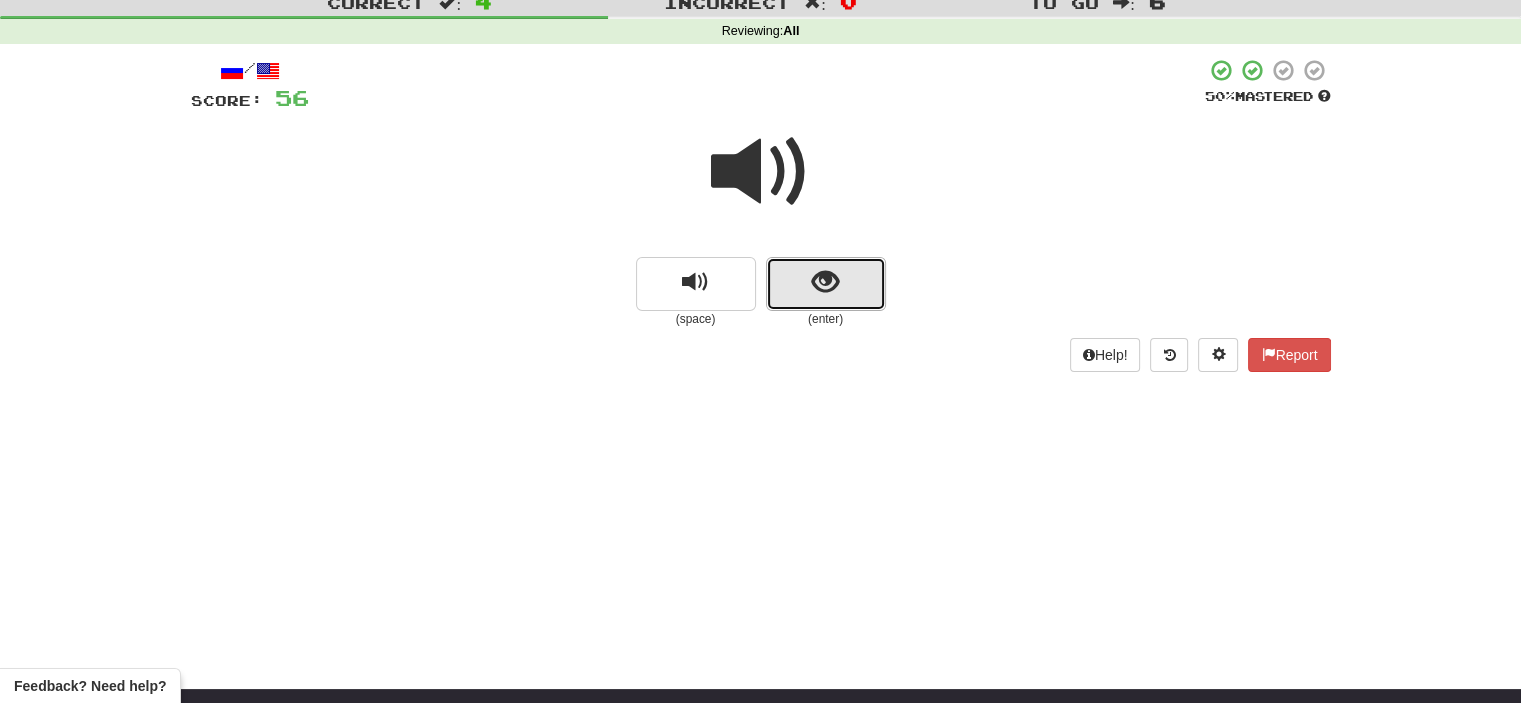 click at bounding box center (826, 284) 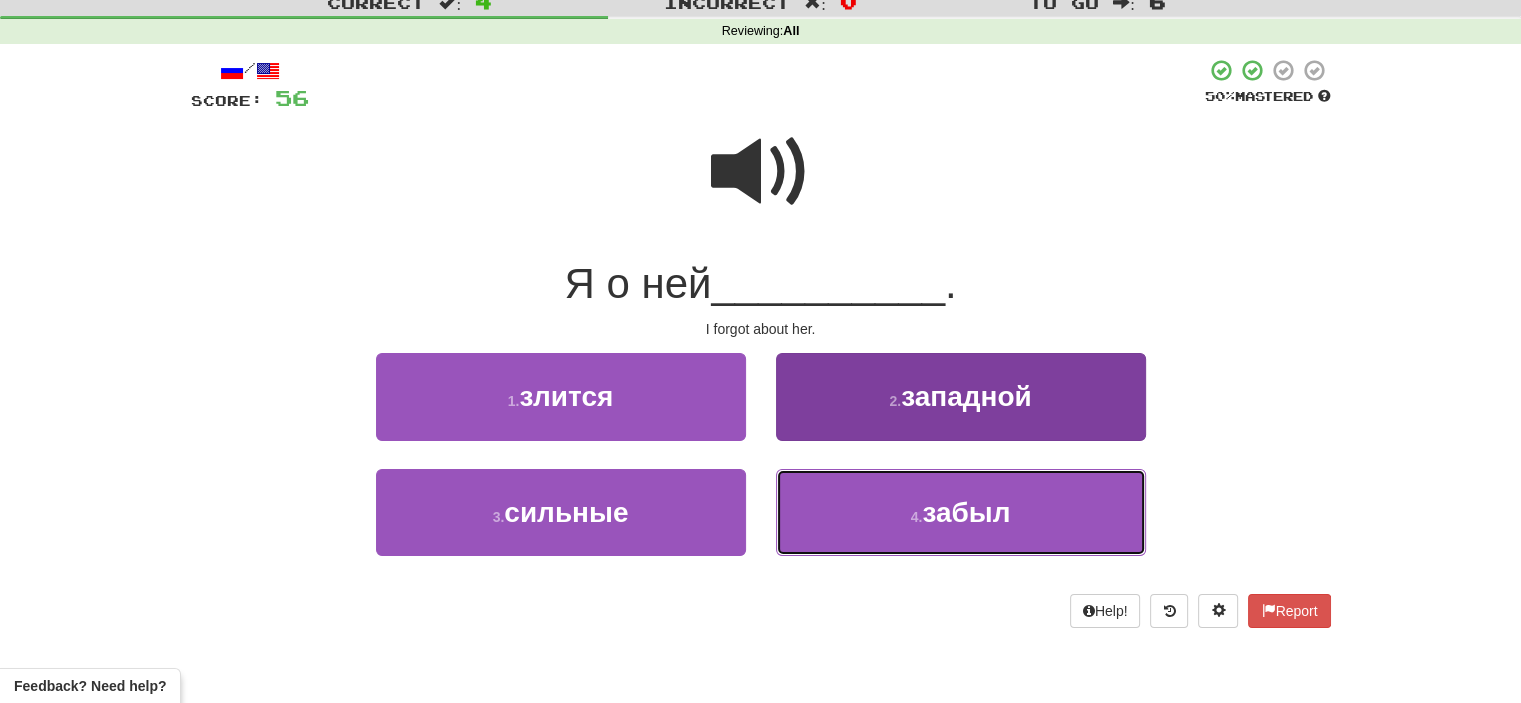 drag, startPoint x: 864, startPoint y: 520, endPoint x: 836, endPoint y: 521, distance: 28.01785 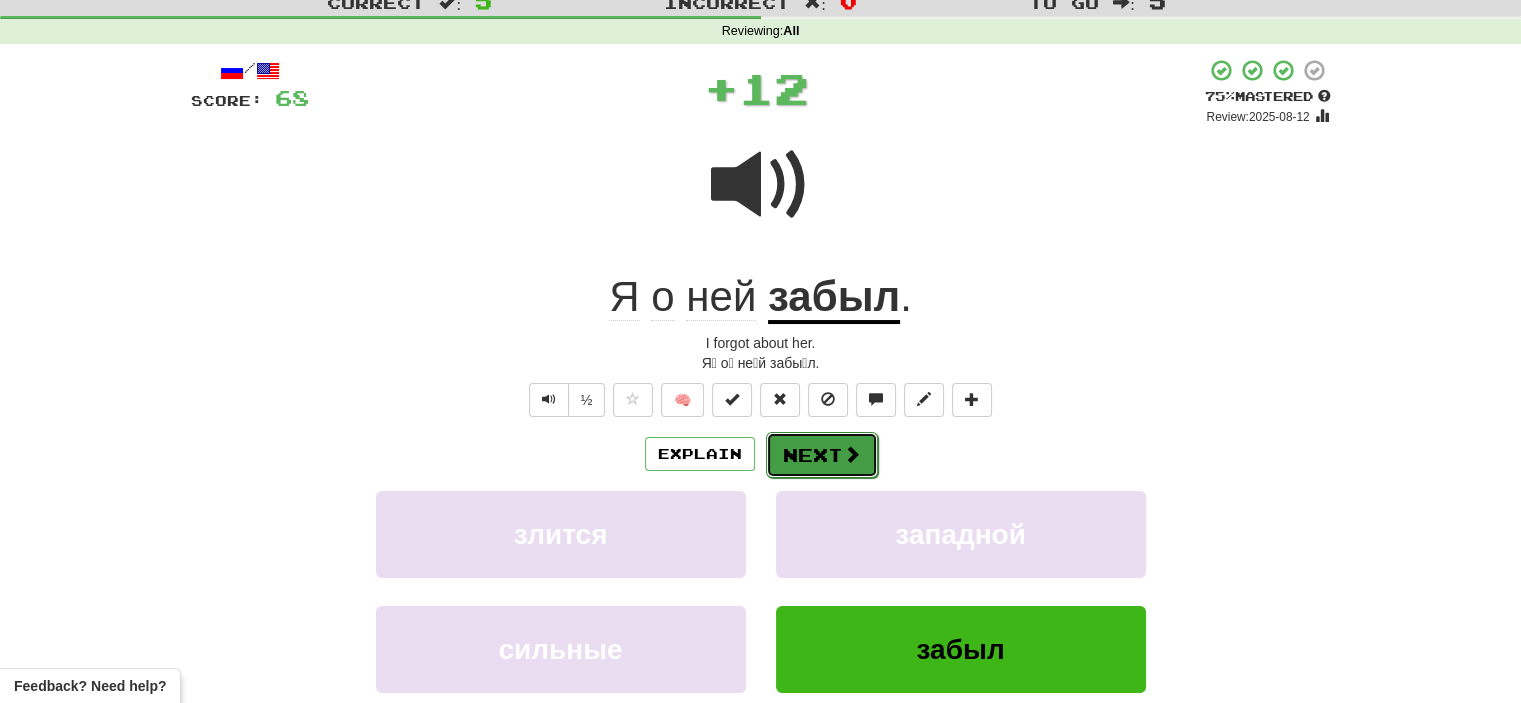 click on "Next" at bounding box center [822, 455] 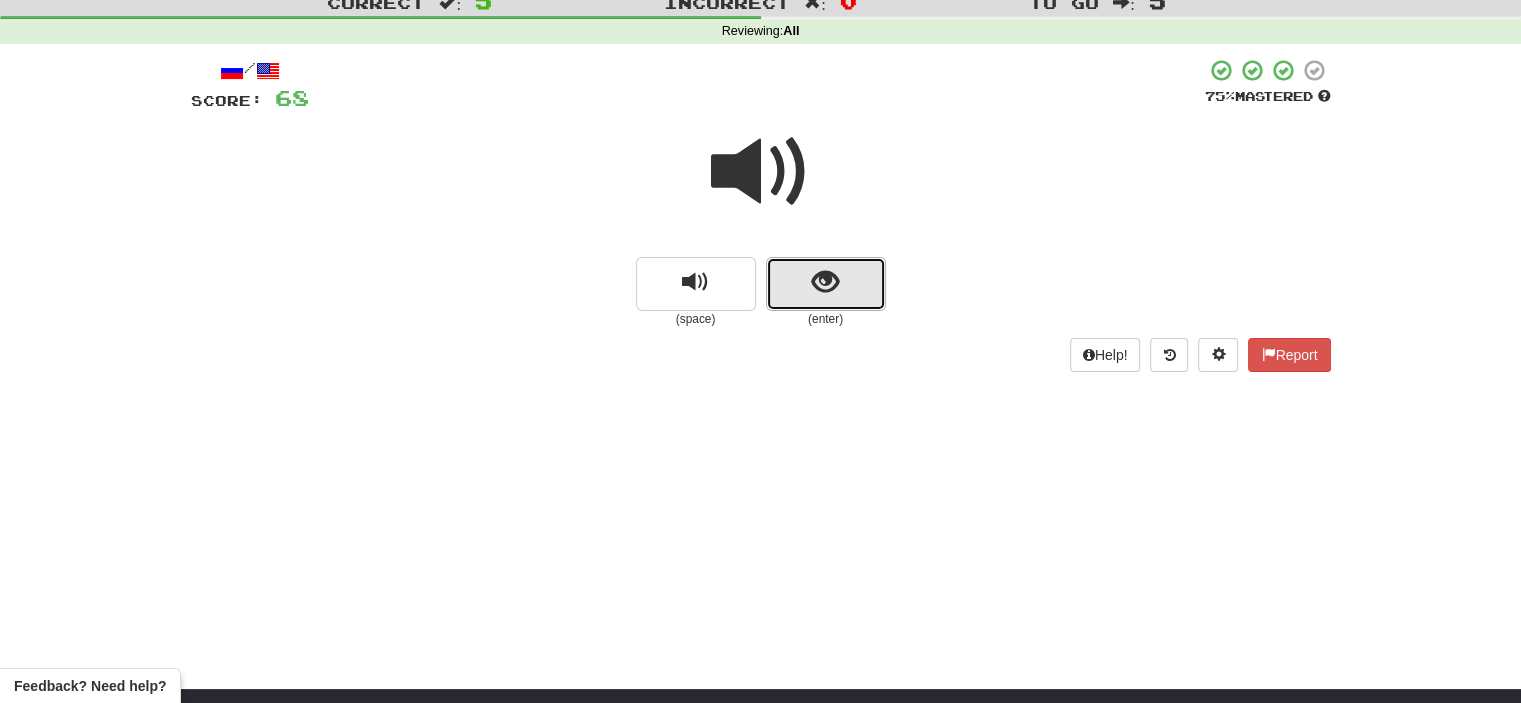 click at bounding box center (826, 284) 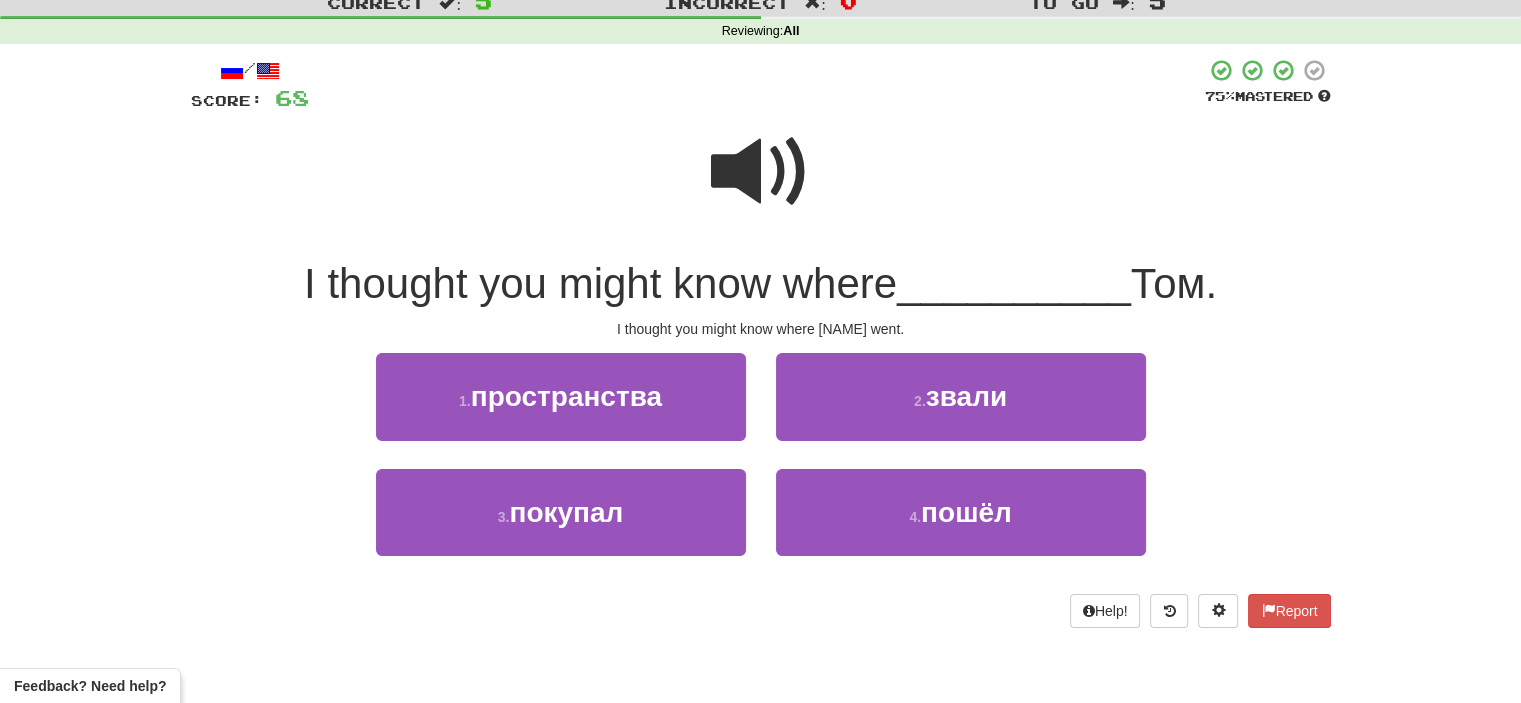 click at bounding box center (761, 172) 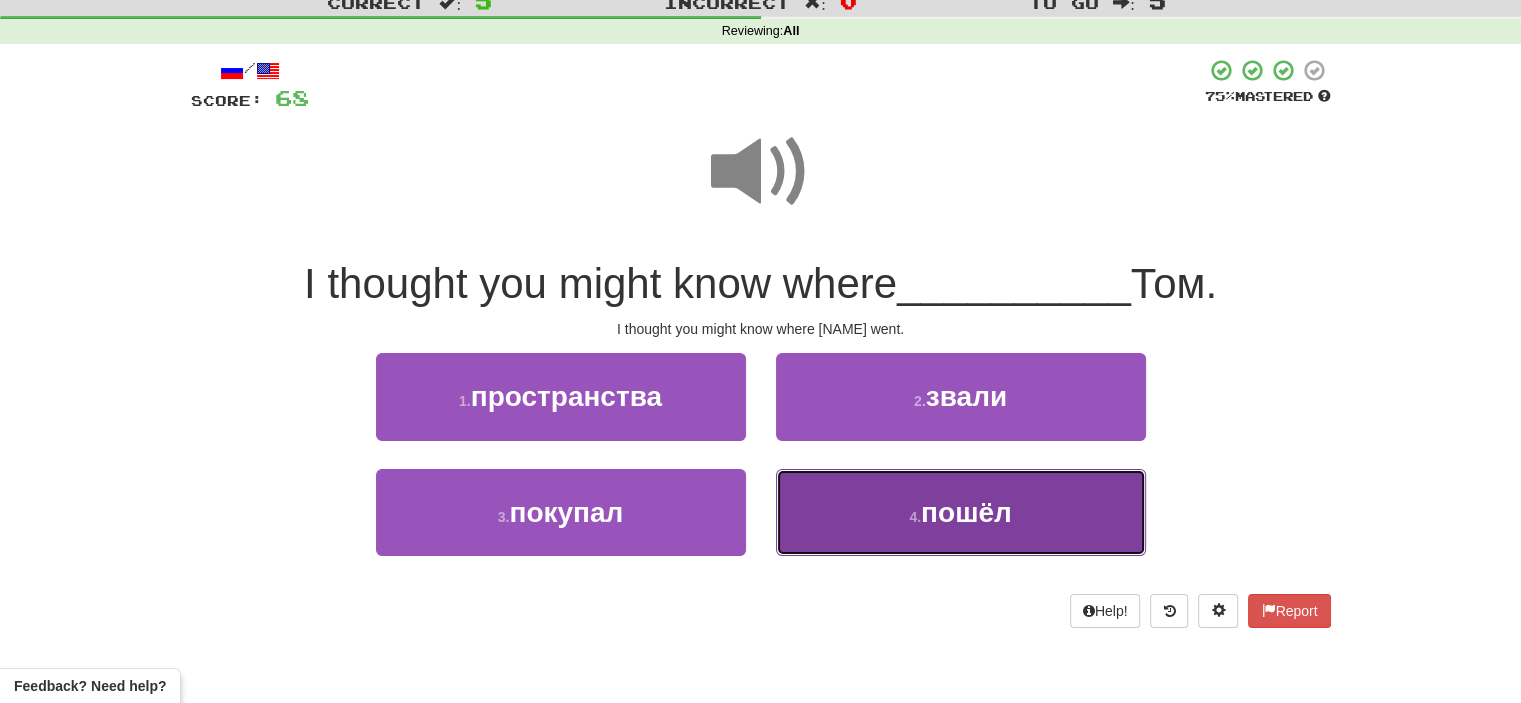click on "4 .  пошёл" at bounding box center (961, 512) 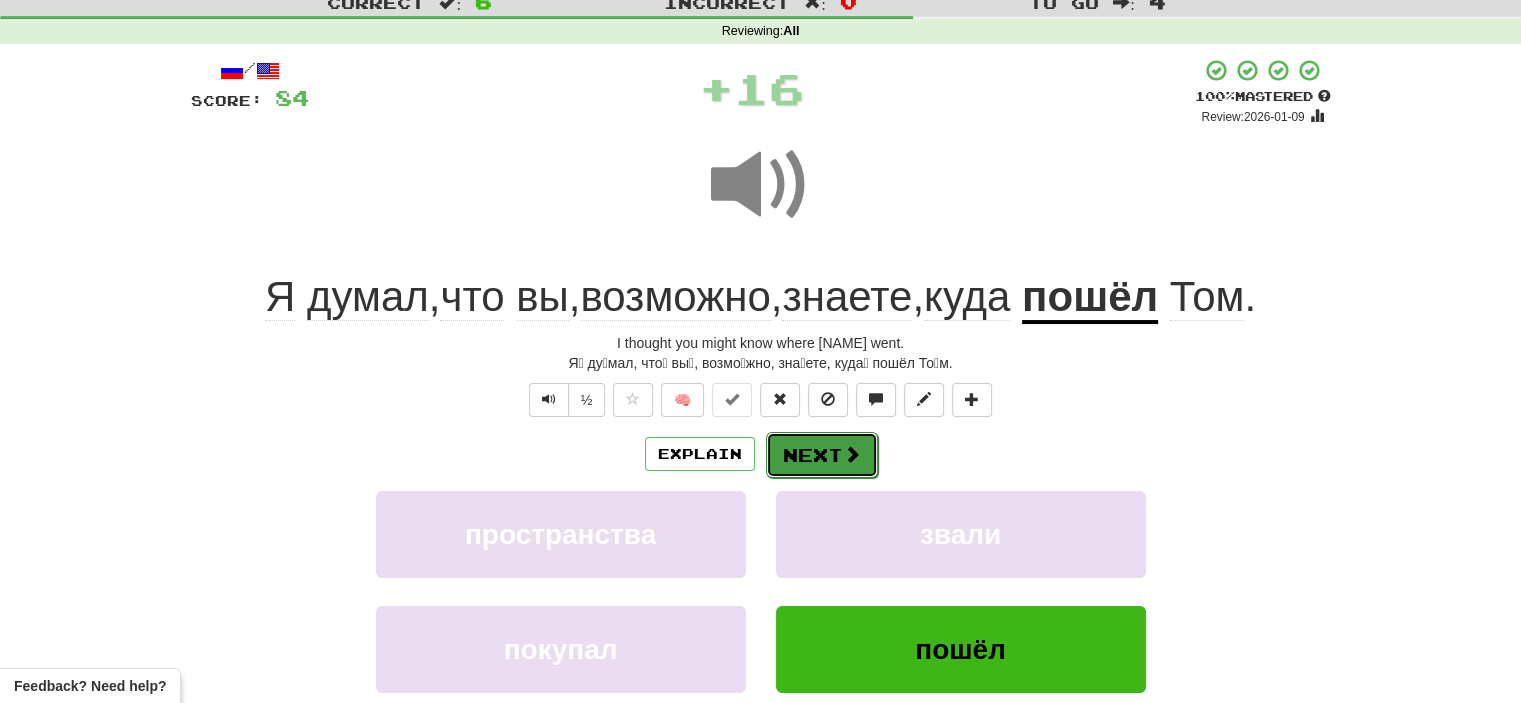 click on "Next" at bounding box center (822, 455) 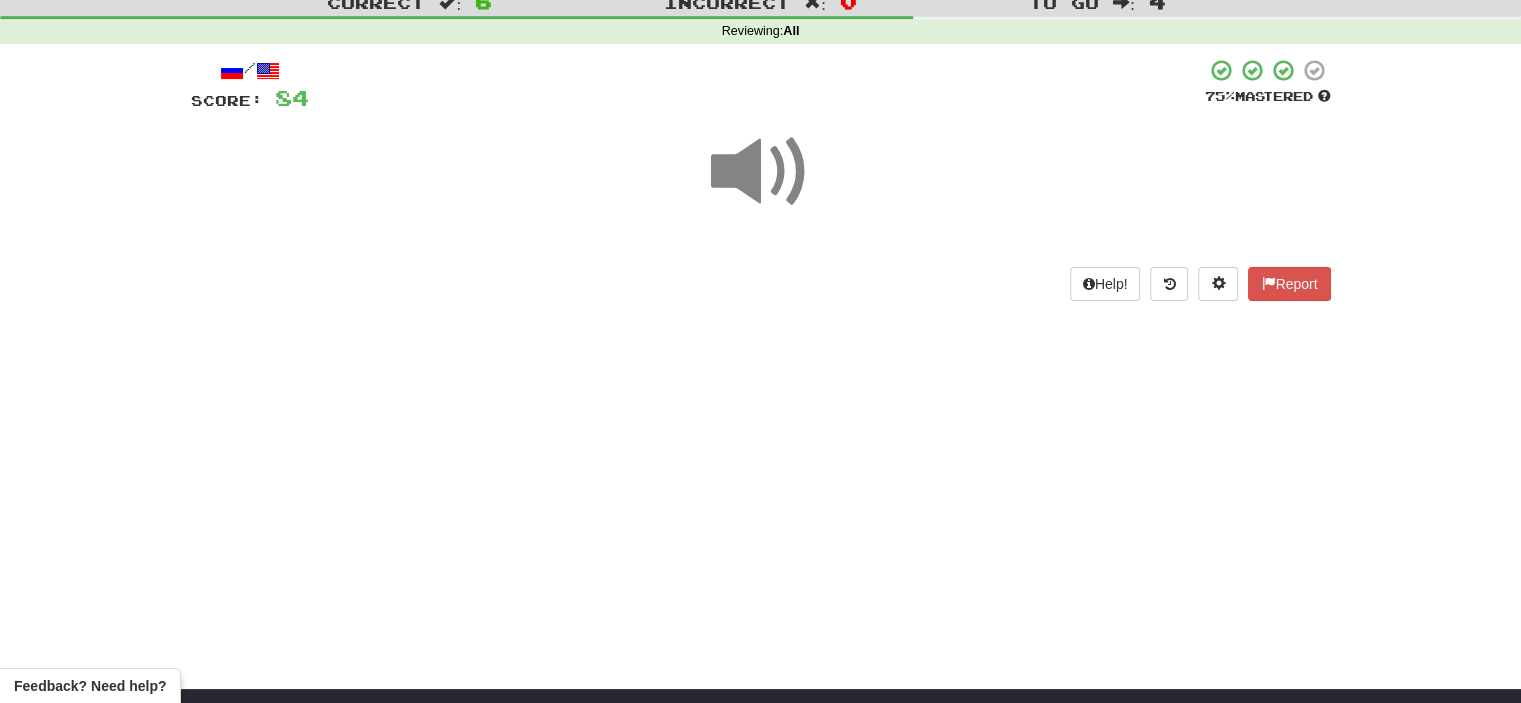 scroll, scrollTop: 0, scrollLeft: 0, axis: both 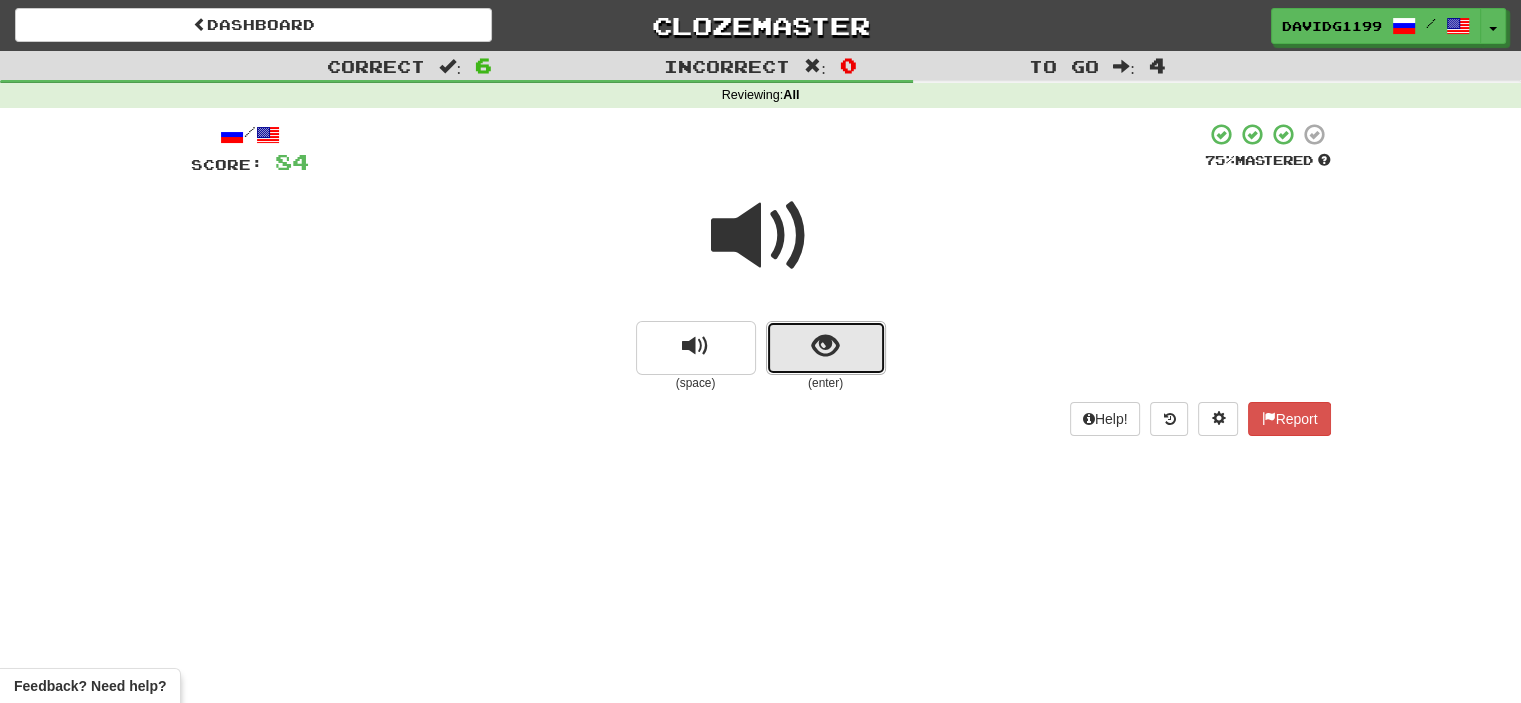 click at bounding box center (826, 348) 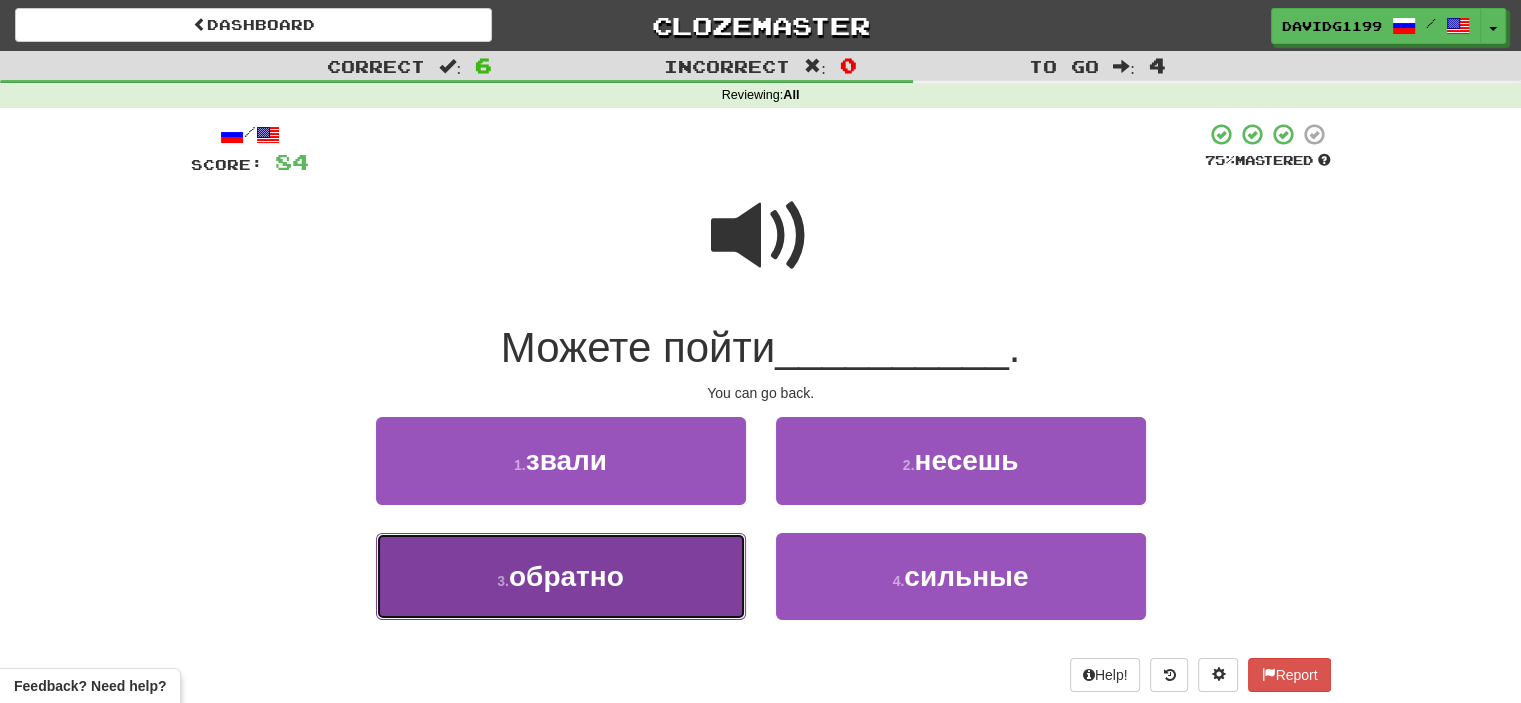 click on "3 .  обратно" at bounding box center (561, 576) 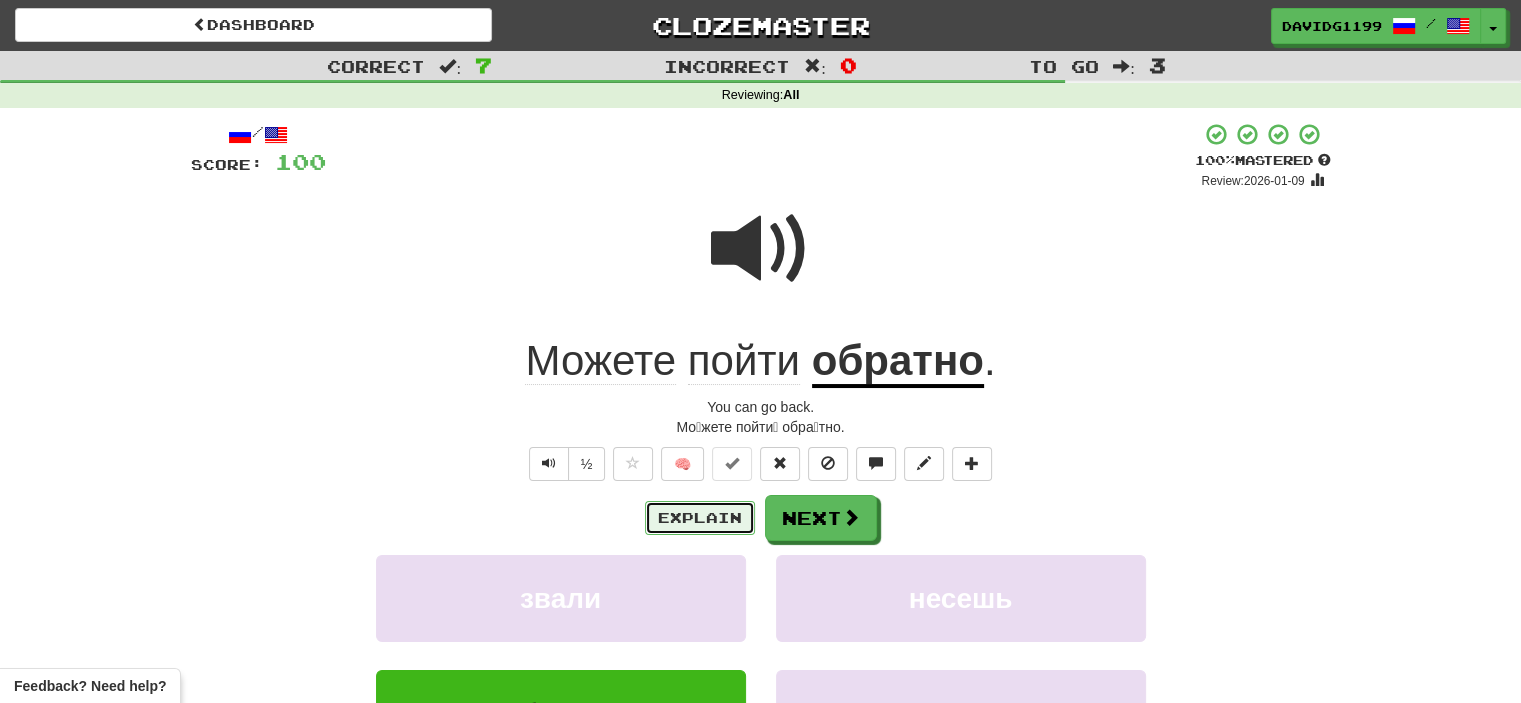 click on "Explain" at bounding box center [700, 518] 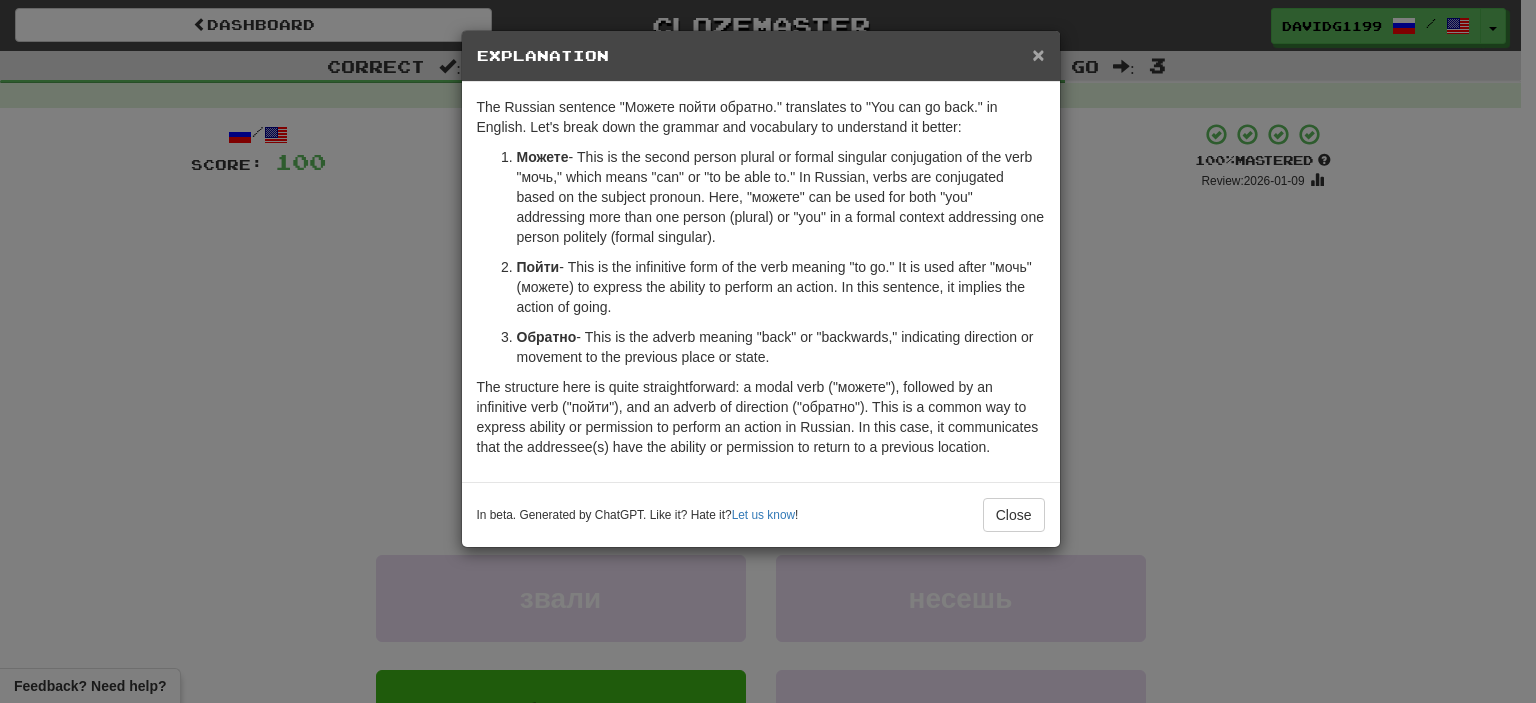 click on "×" at bounding box center [1038, 54] 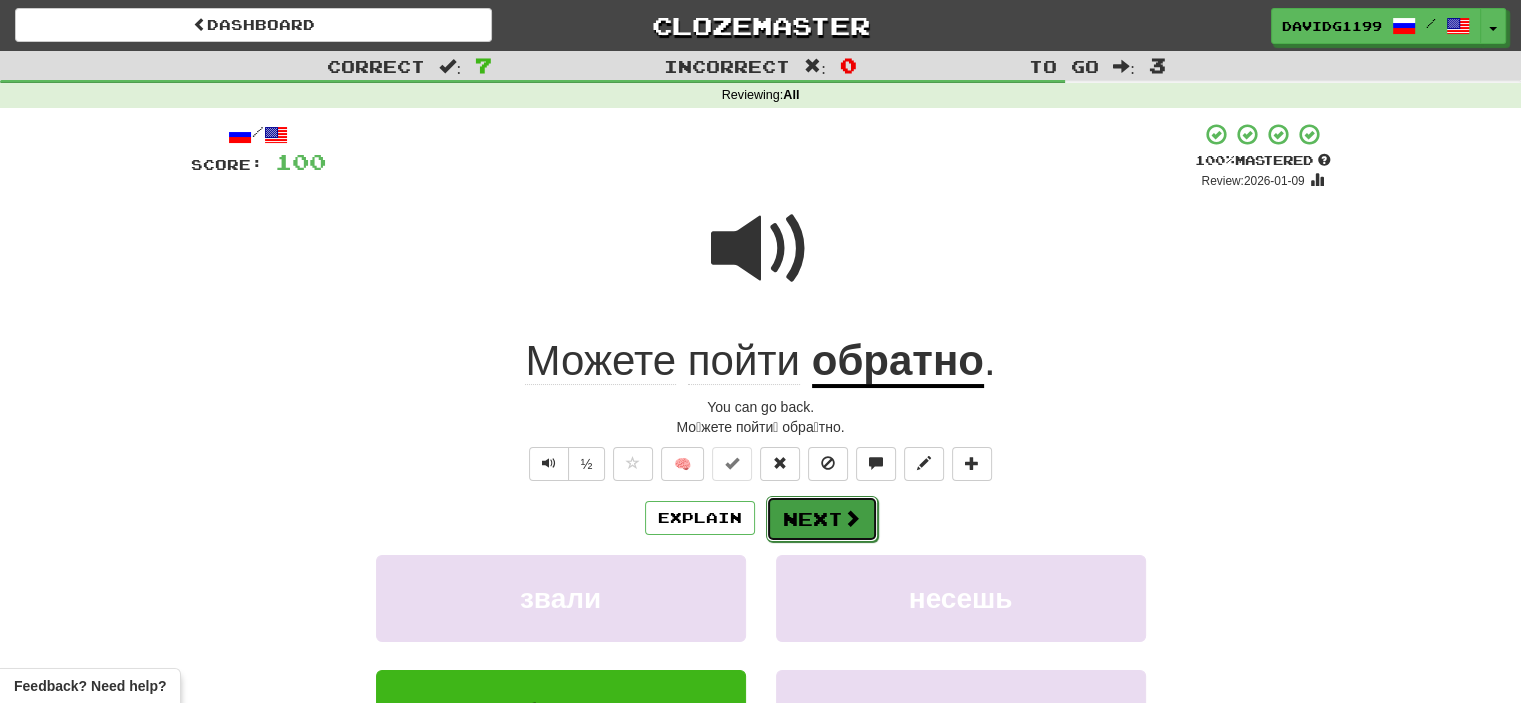 click on "Next" at bounding box center [822, 519] 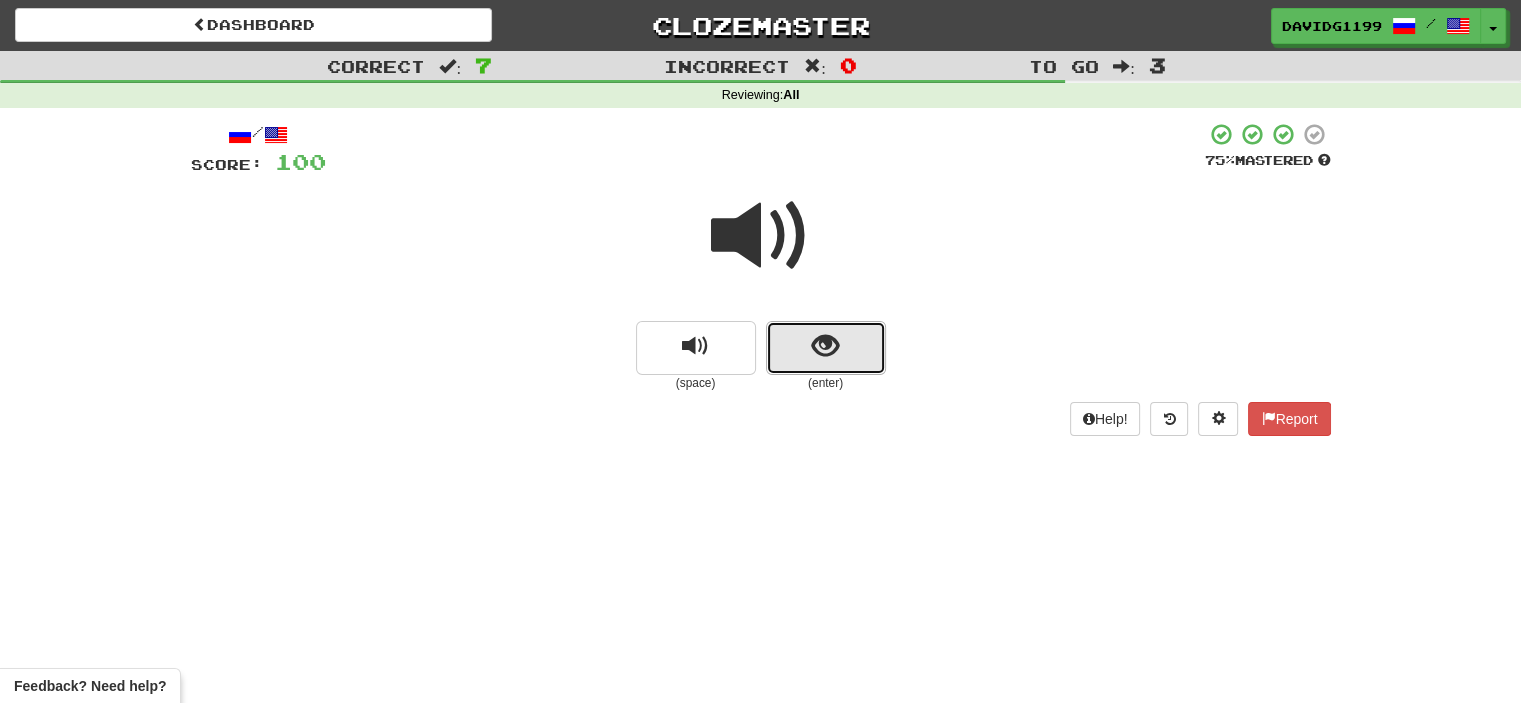 click at bounding box center [826, 348] 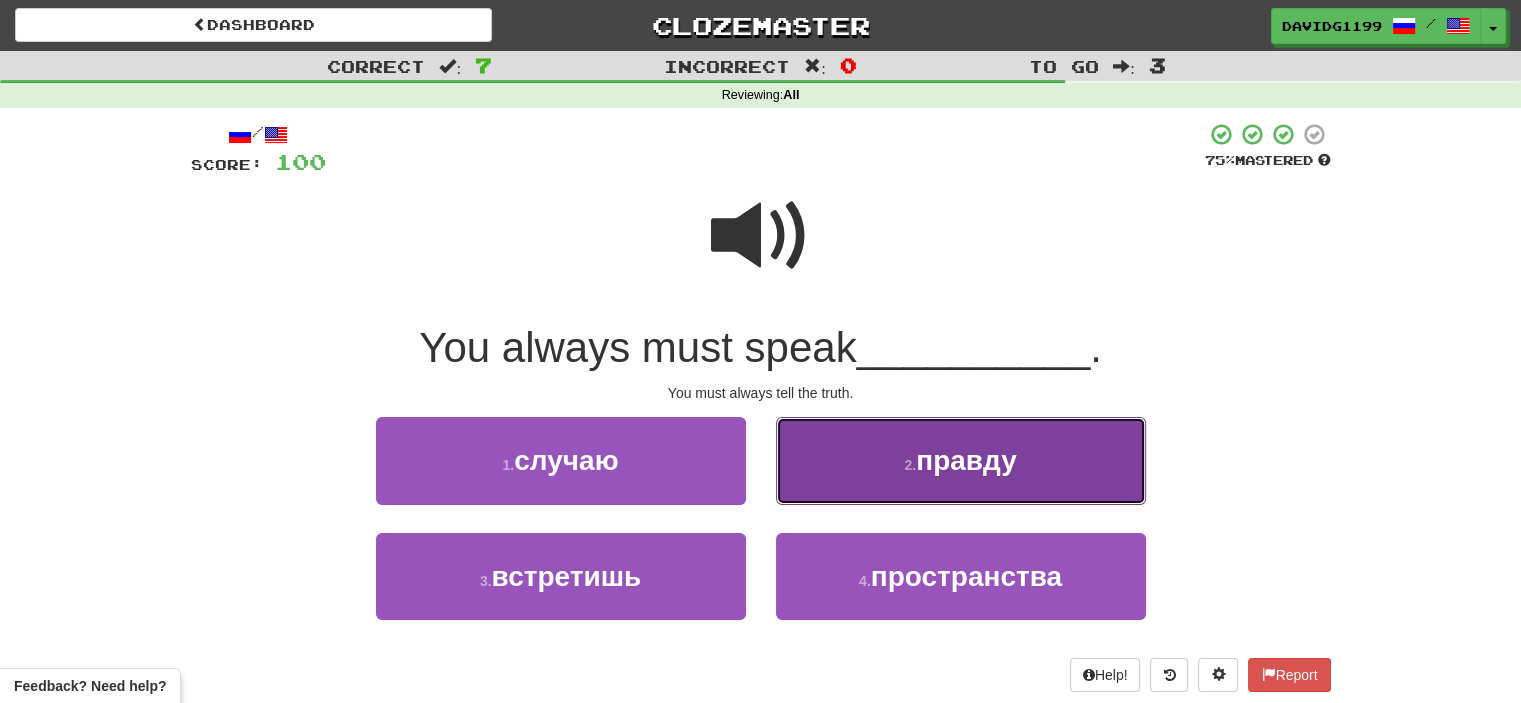 click on "2 .  правду" at bounding box center (961, 460) 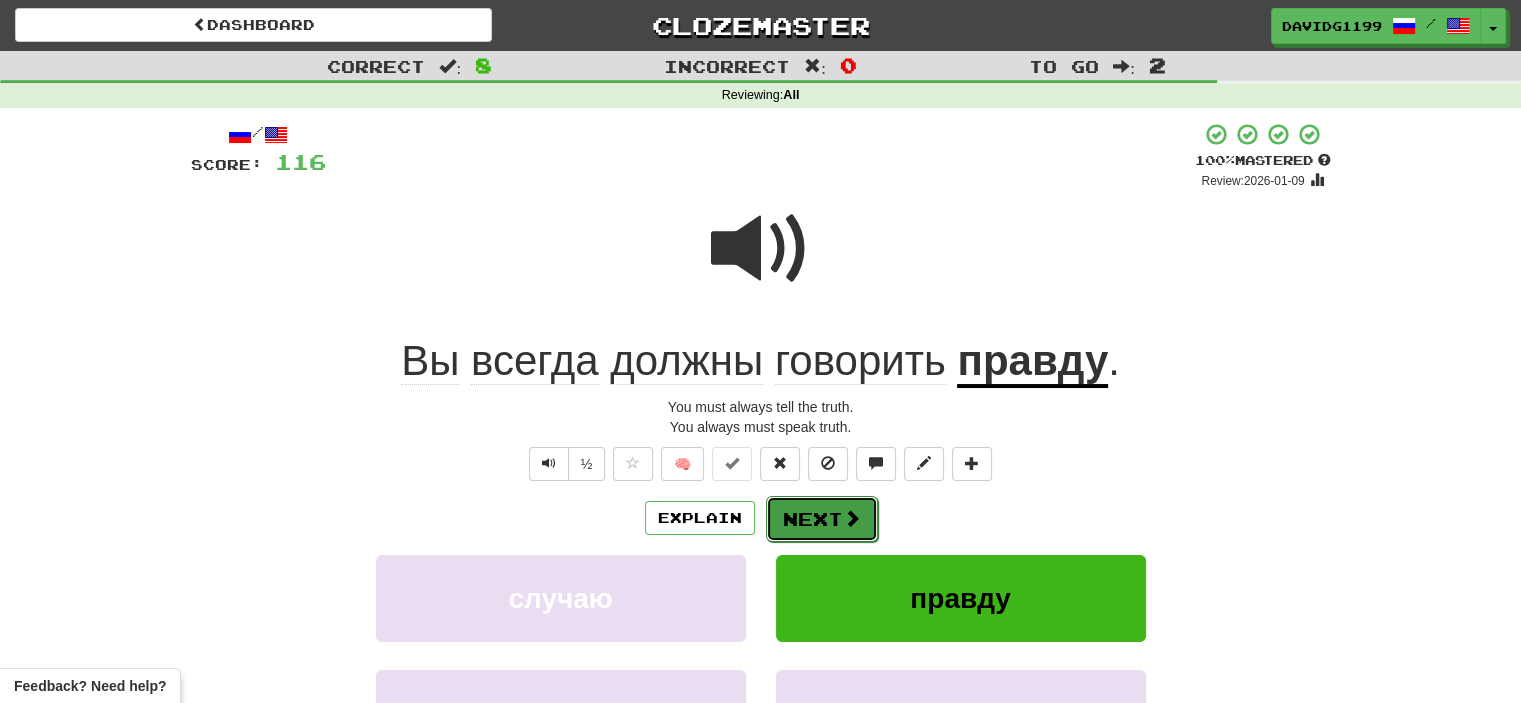 click at bounding box center [852, 518] 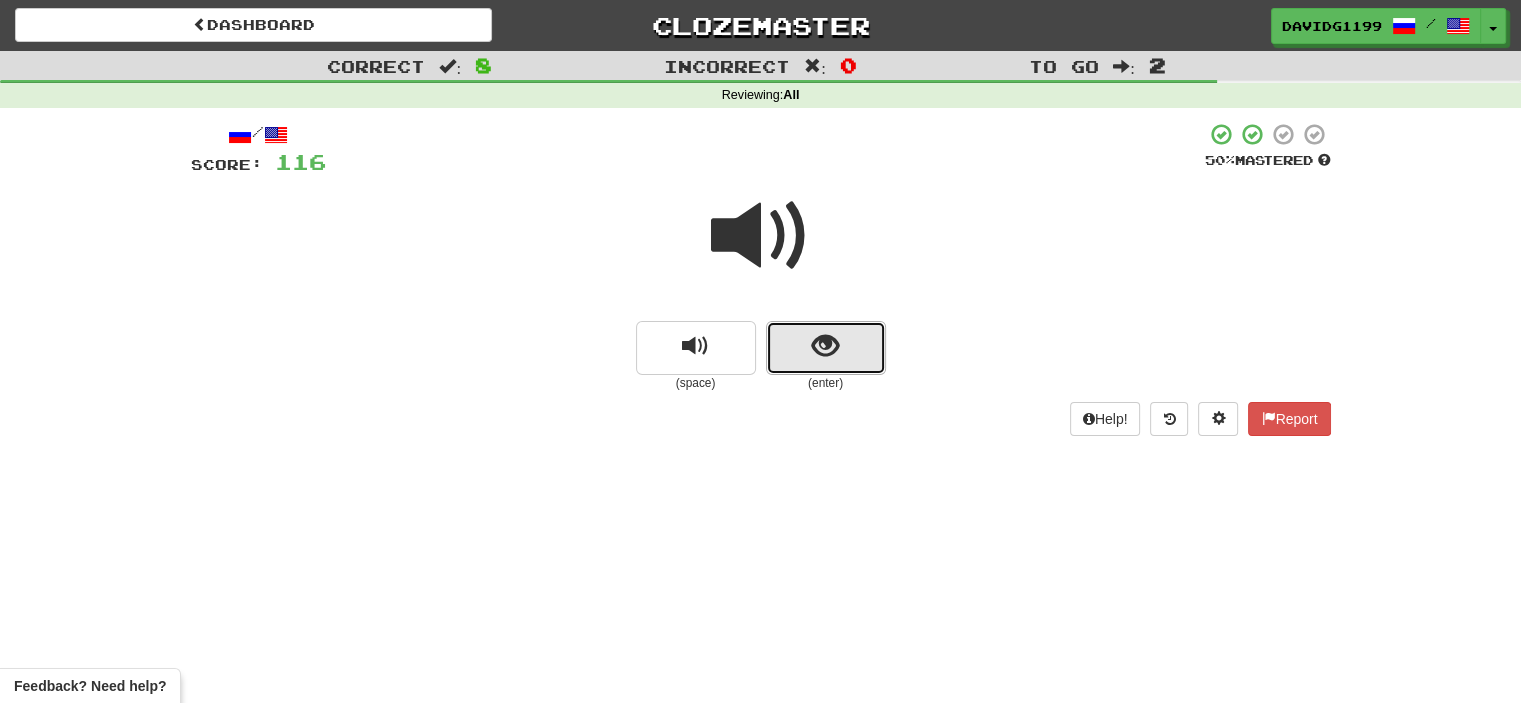 click at bounding box center (826, 348) 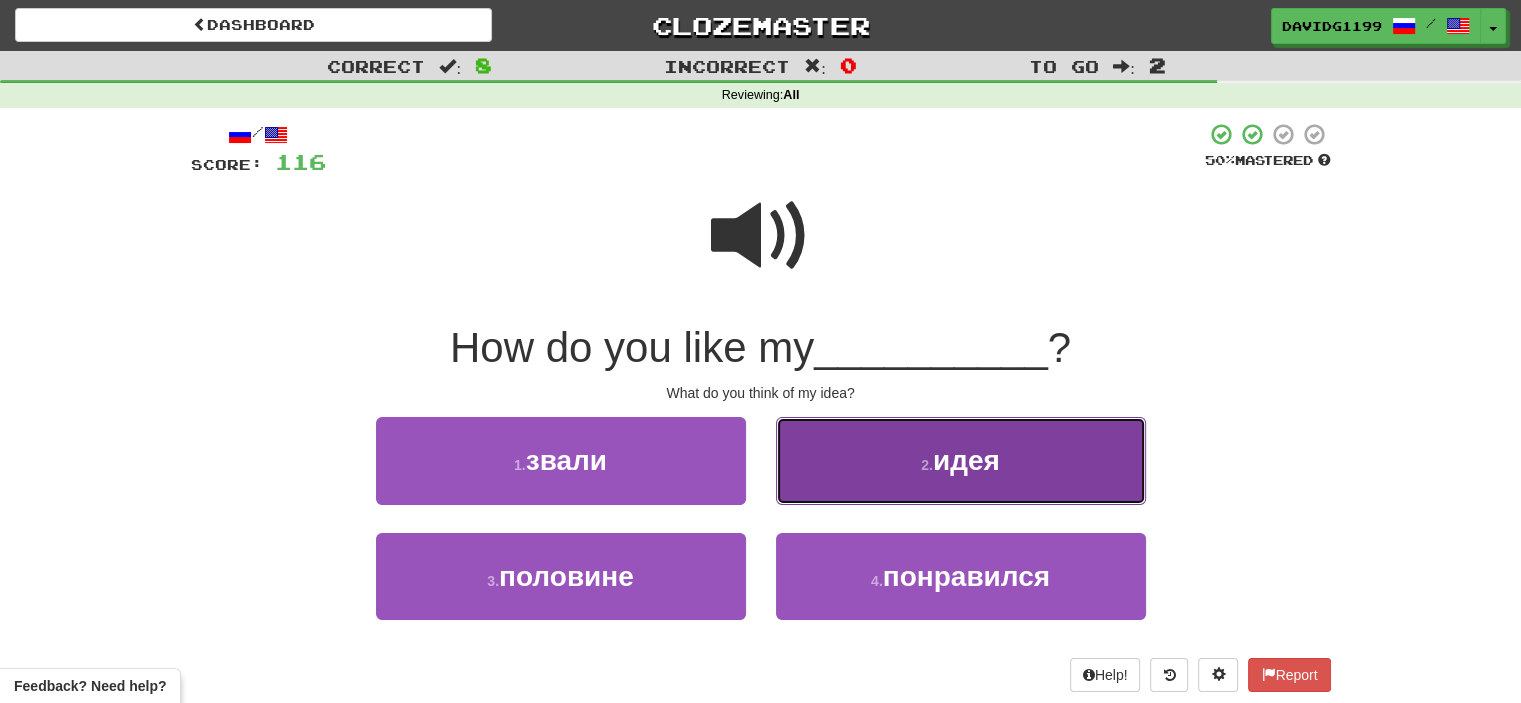 click on "2 .  идея" at bounding box center [961, 460] 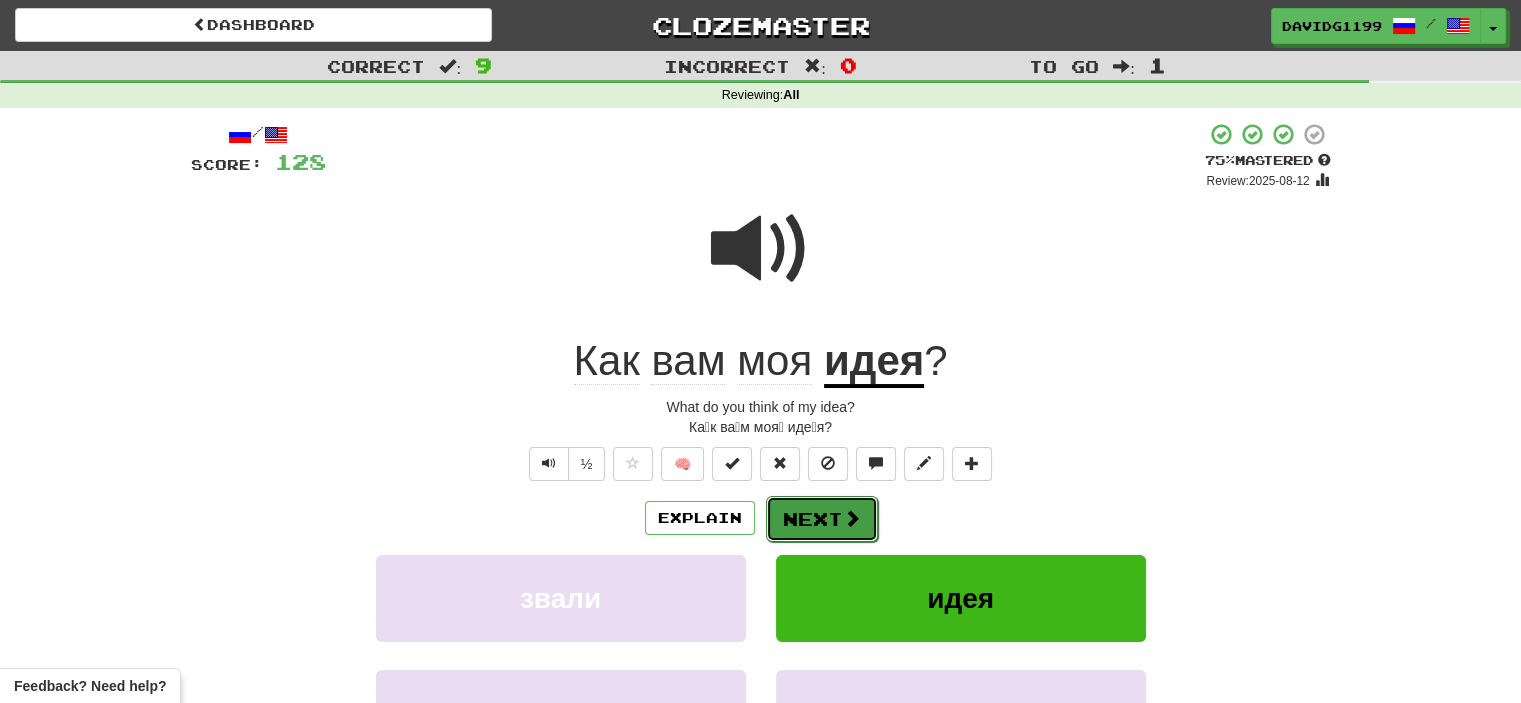 click on "Next" at bounding box center [822, 519] 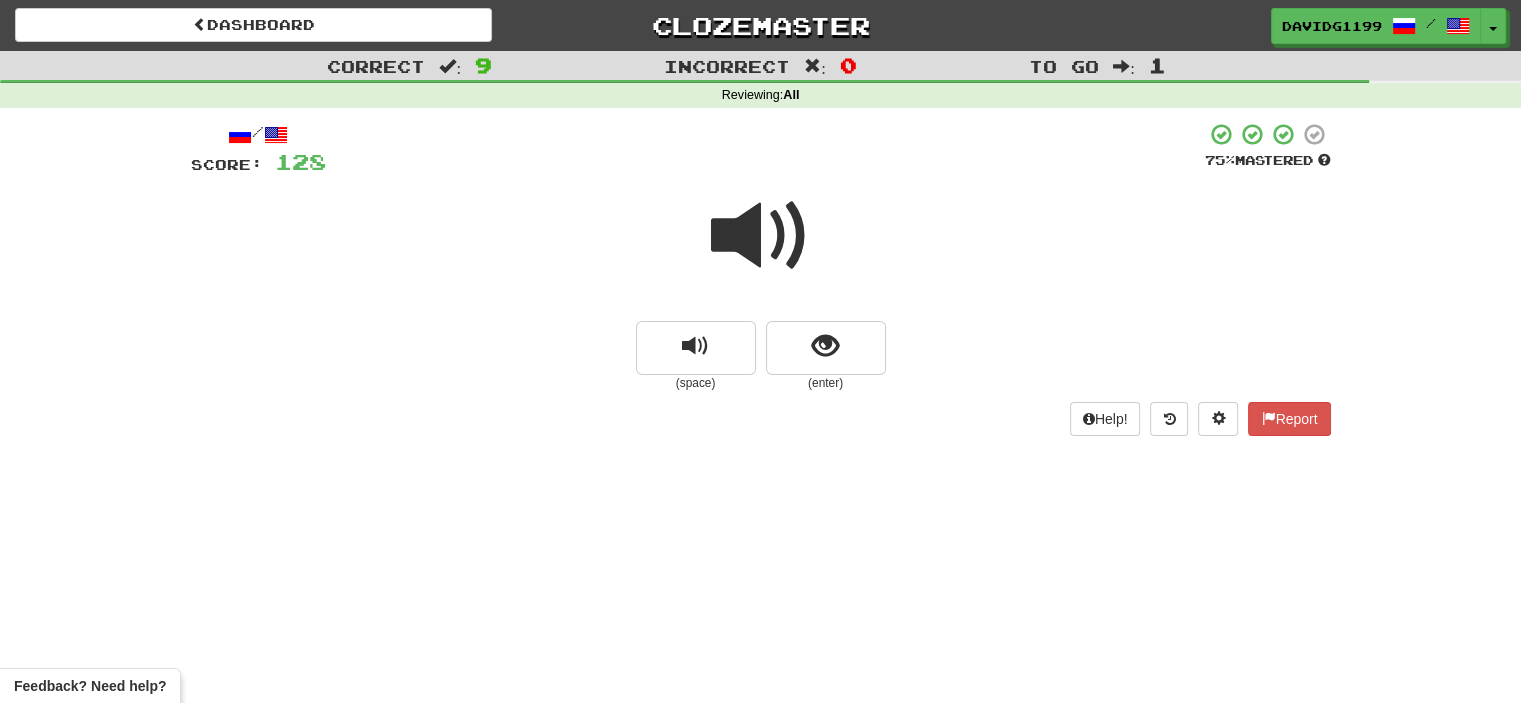 click at bounding box center (761, 236) 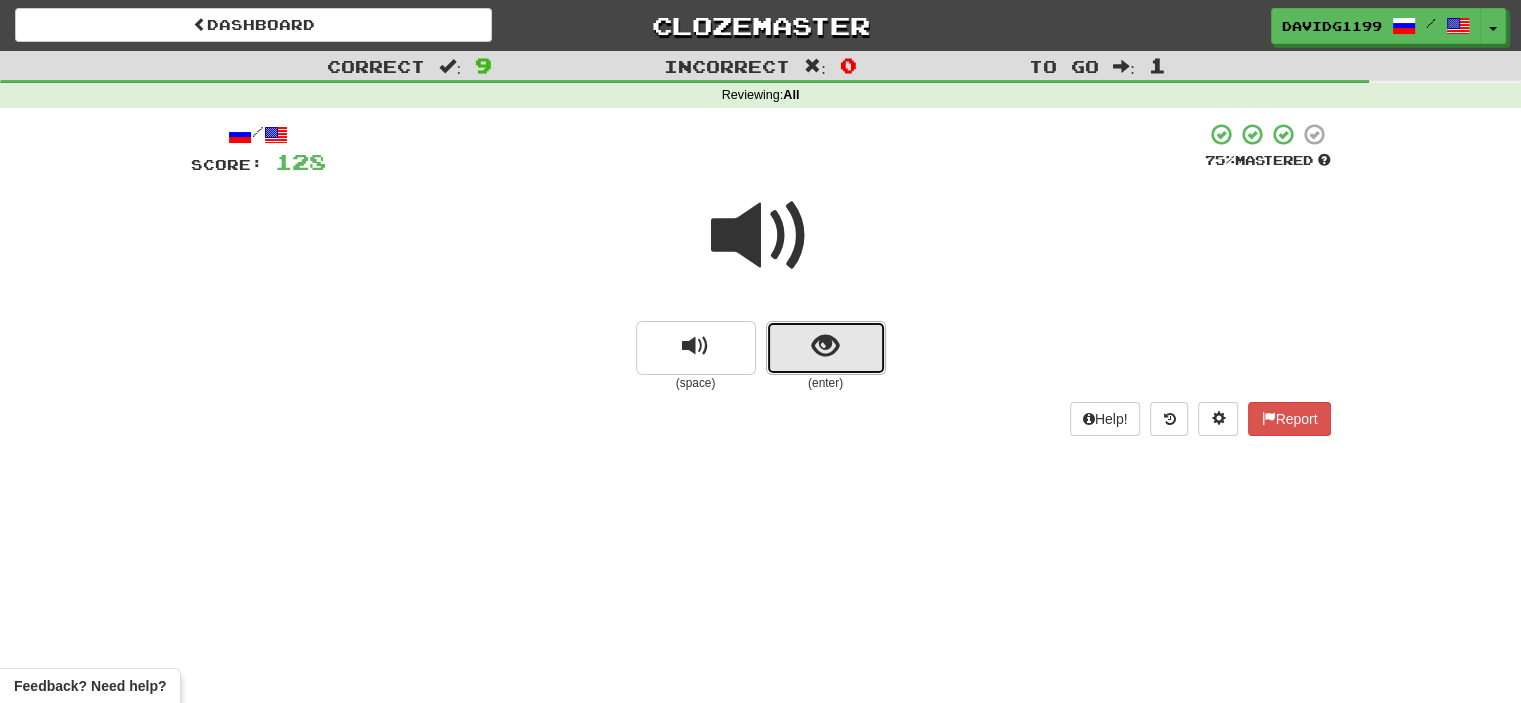 click at bounding box center (826, 348) 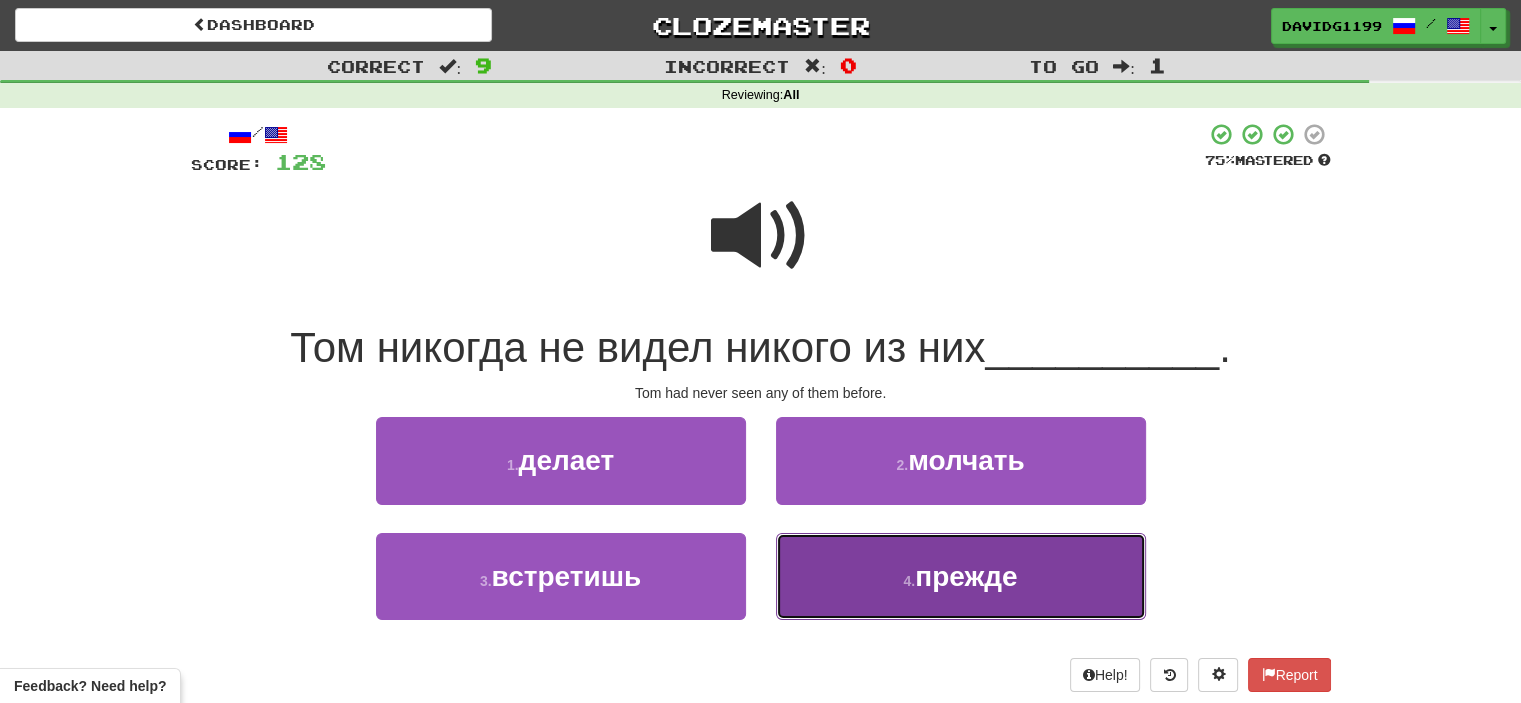 click on "4 ." at bounding box center (909, 581) 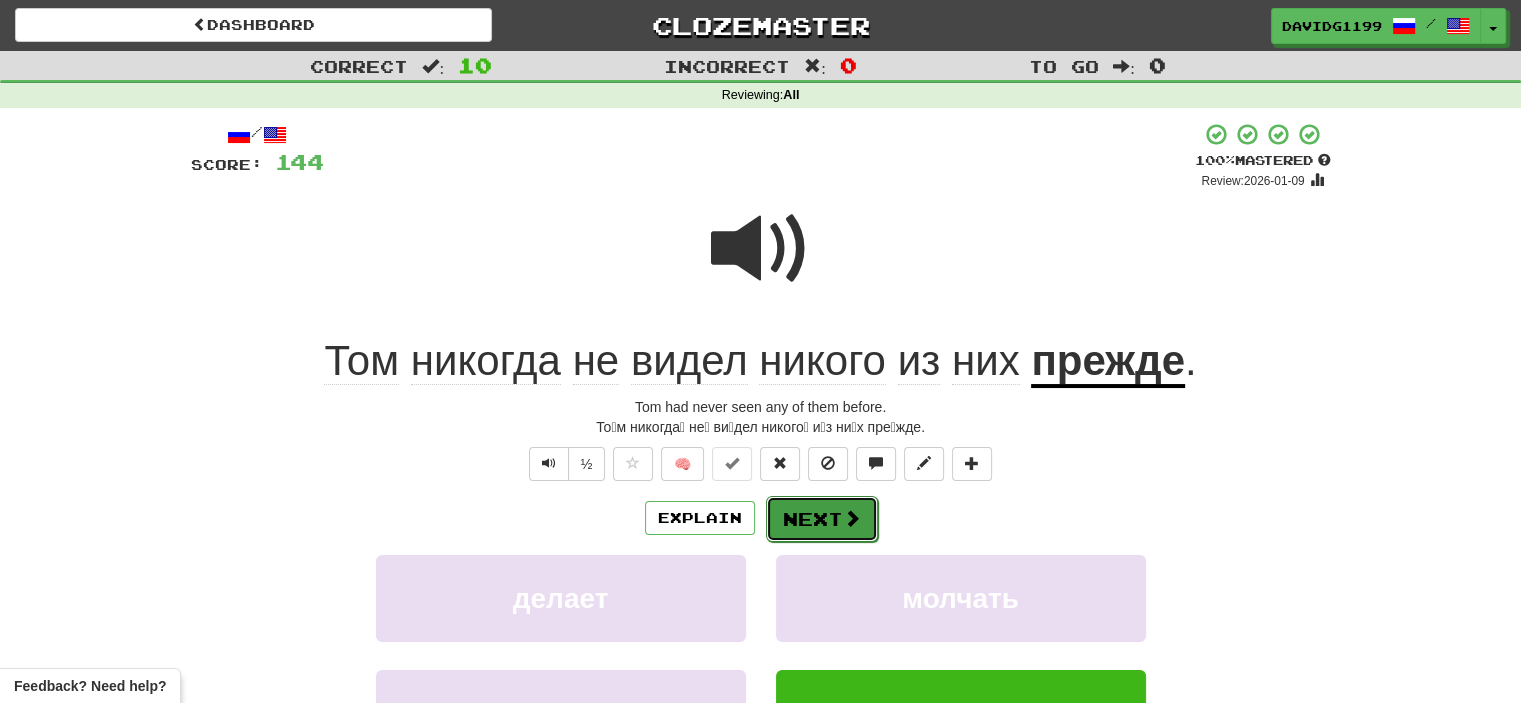 click on "Next" at bounding box center (822, 519) 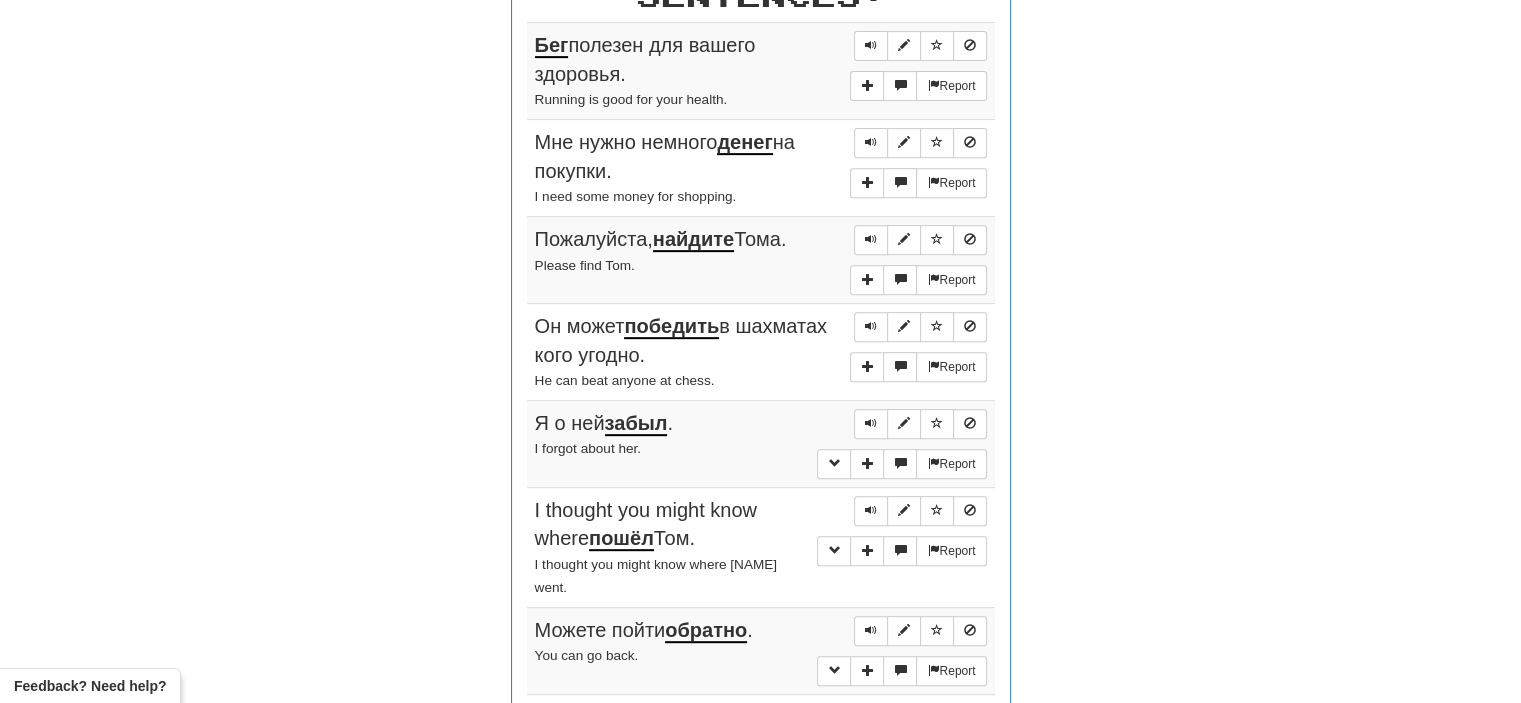 scroll, scrollTop: 808, scrollLeft: 0, axis: vertical 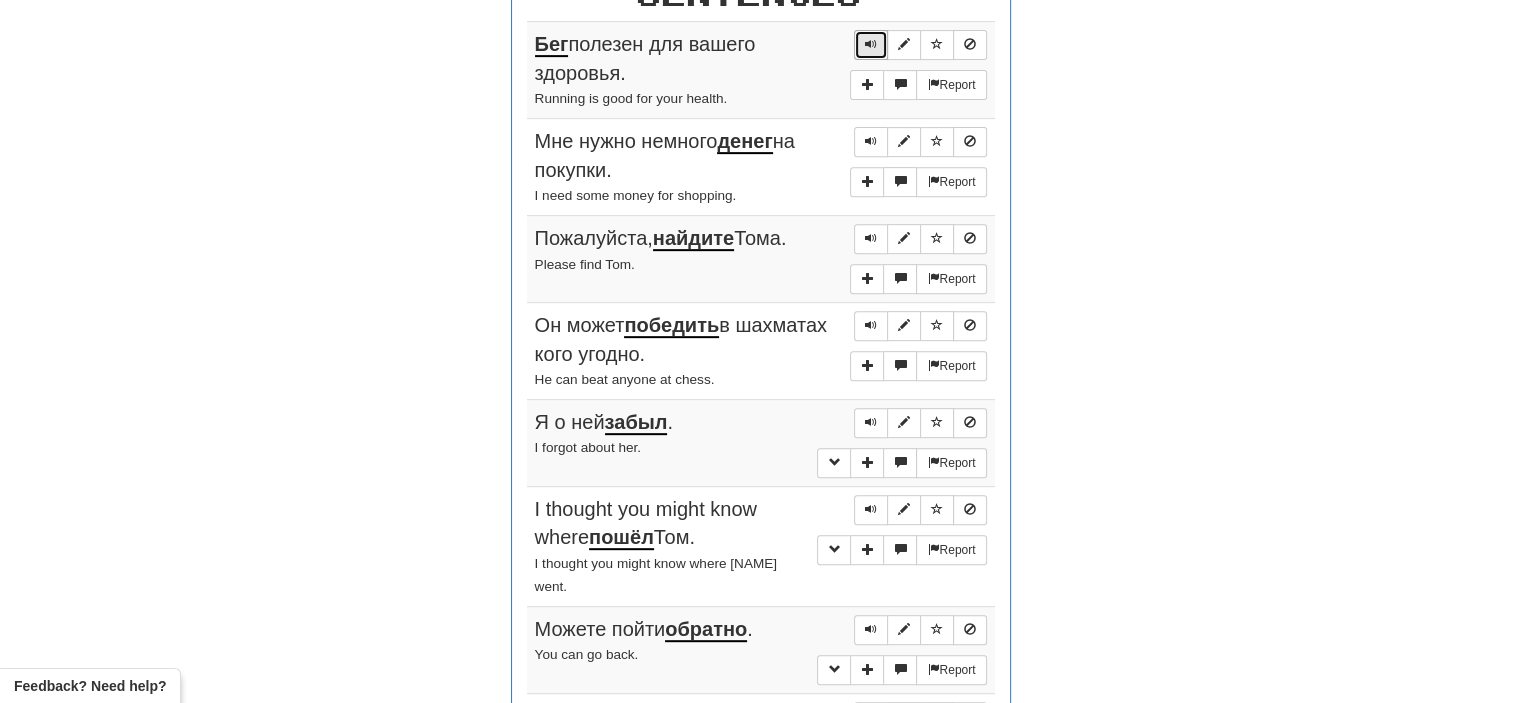 click at bounding box center (871, 44) 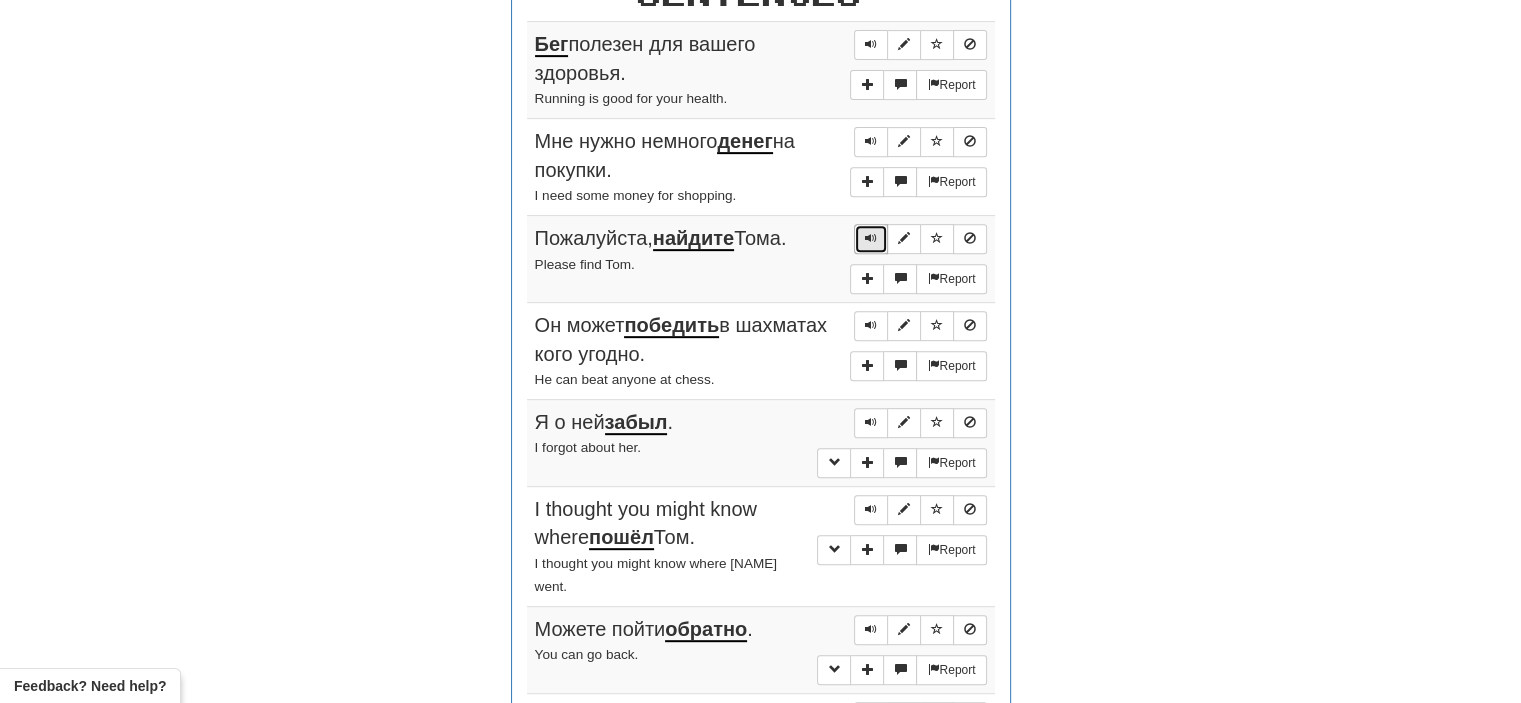 click at bounding box center (871, 238) 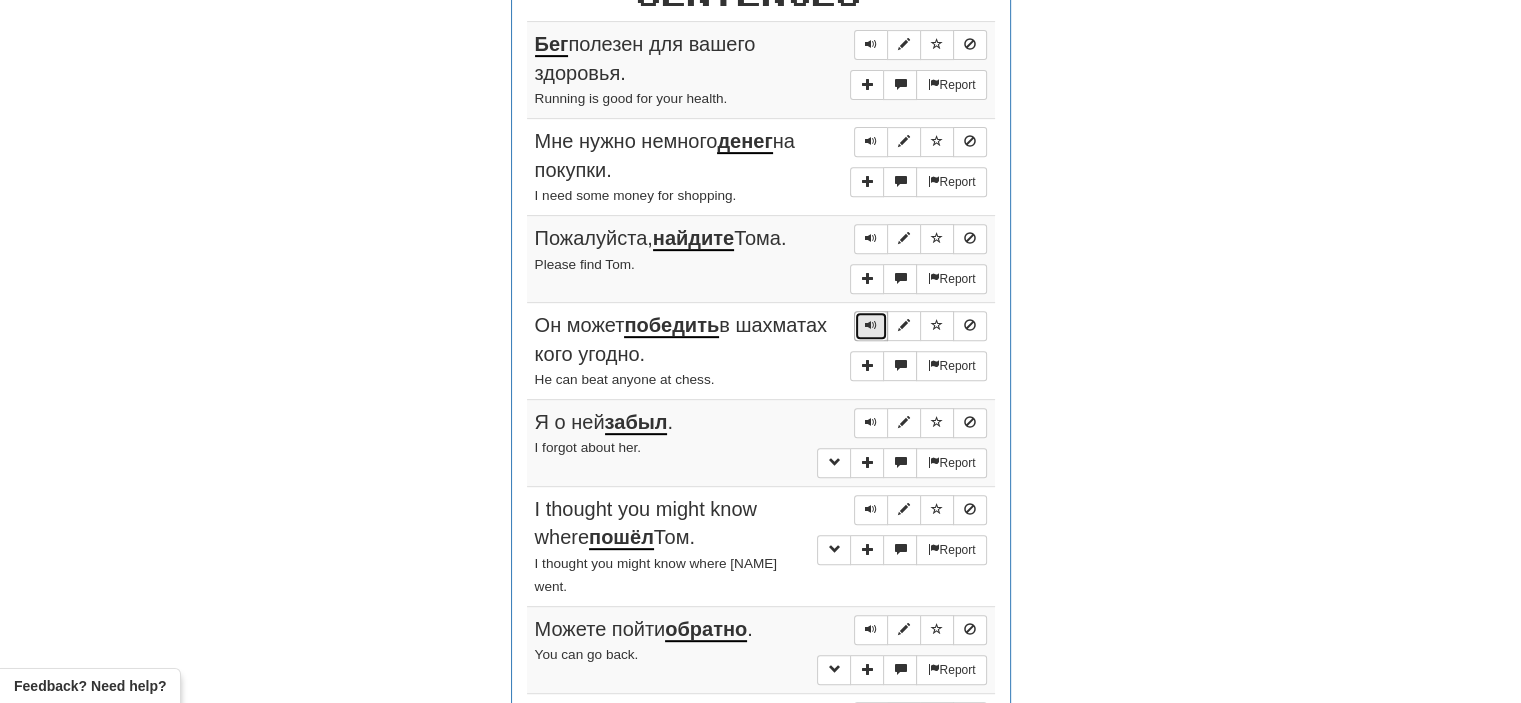 click at bounding box center [871, 325] 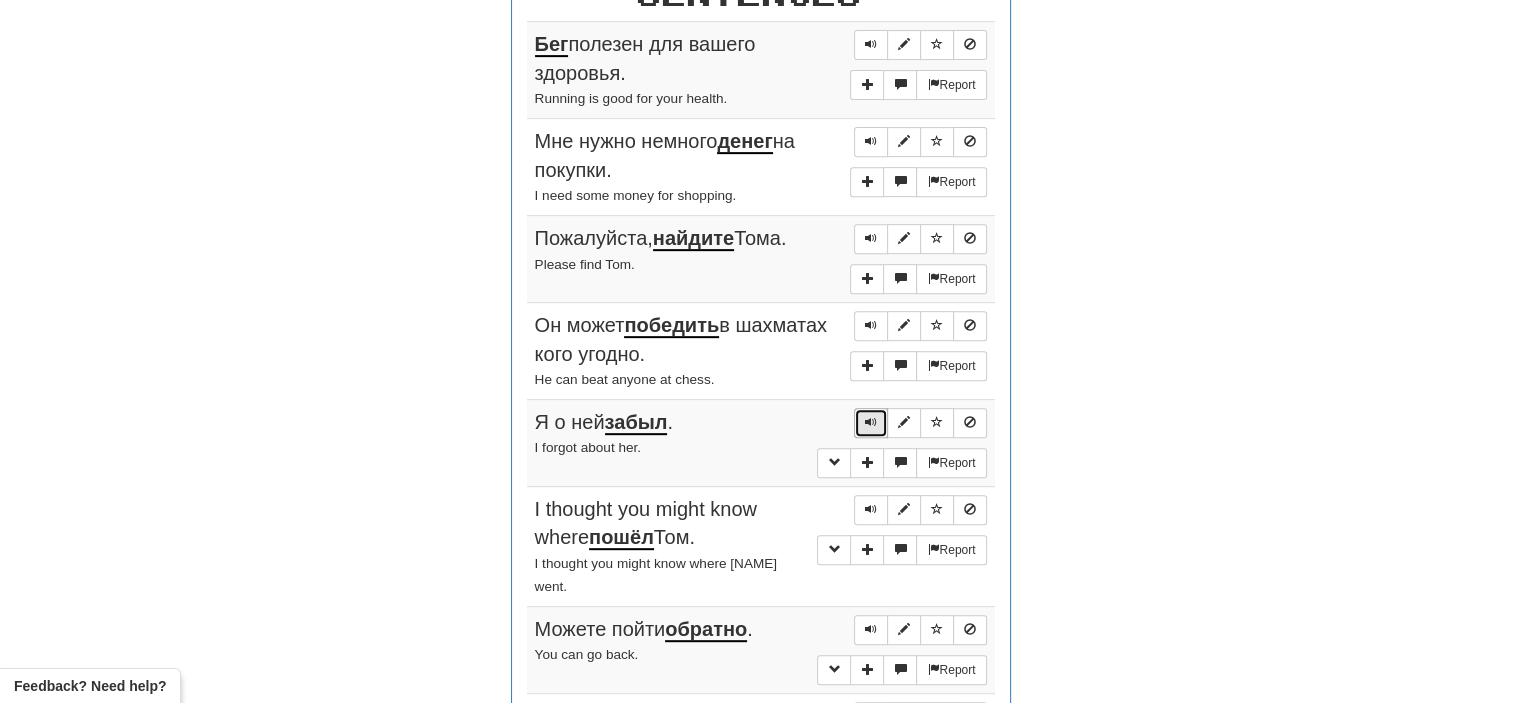 click at bounding box center (871, 422) 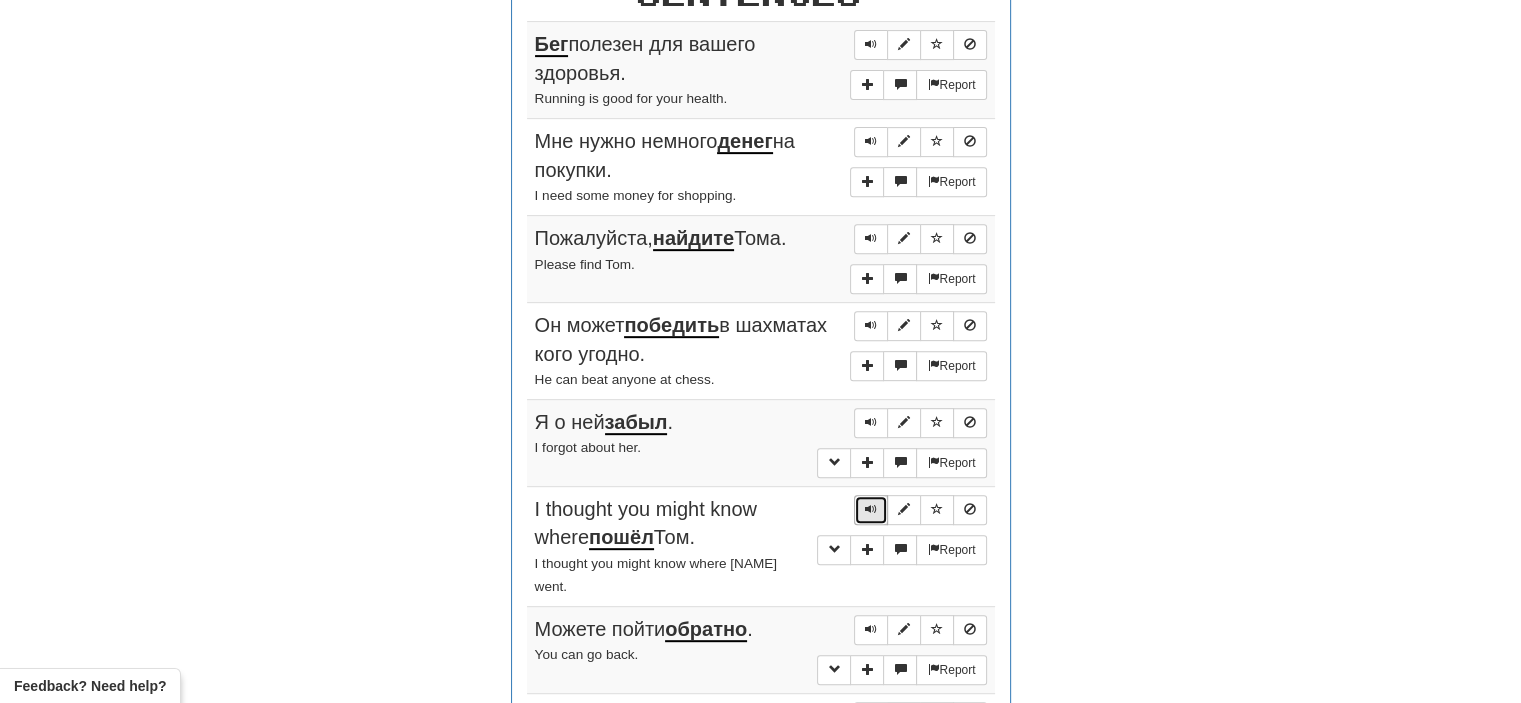 click at bounding box center (871, 509) 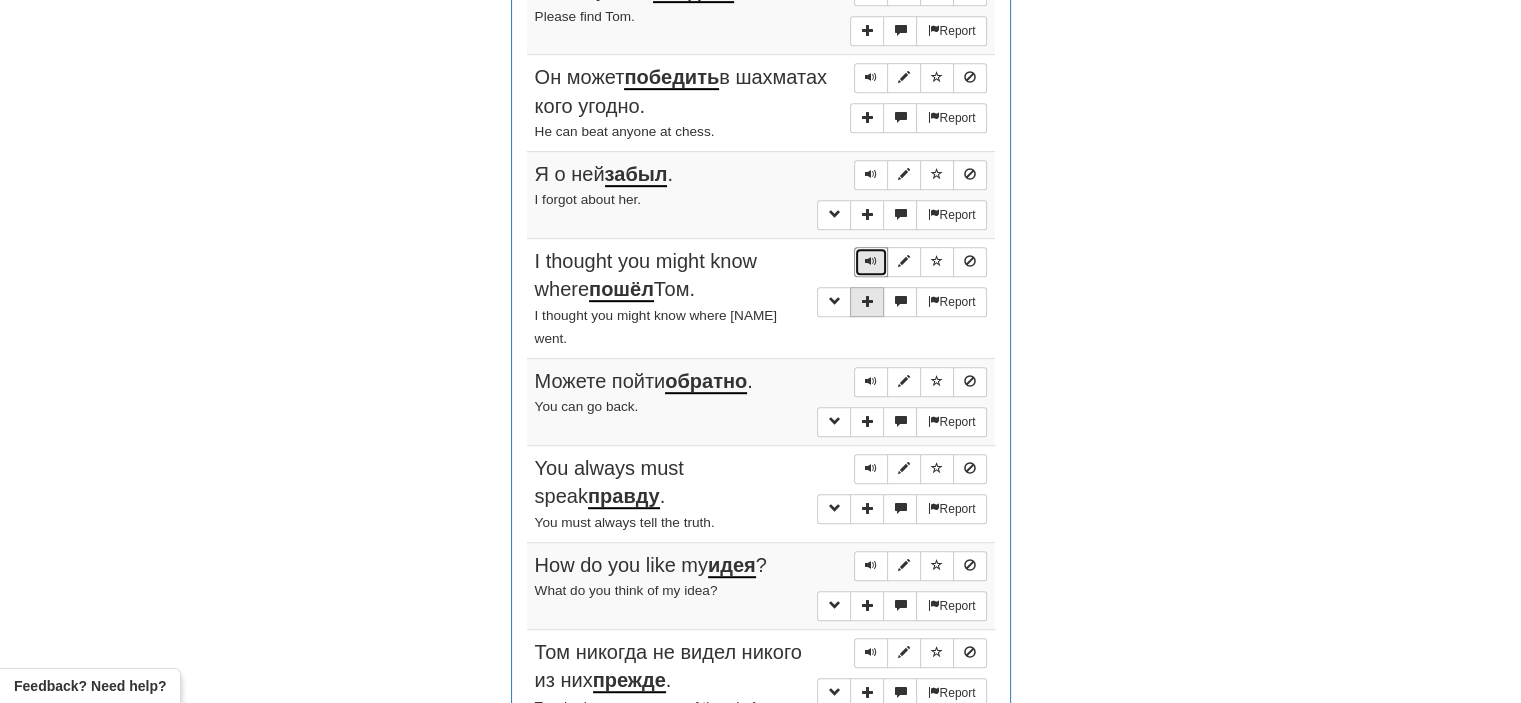 scroll, scrollTop: 1056, scrollLeft: 0, axis: vertical 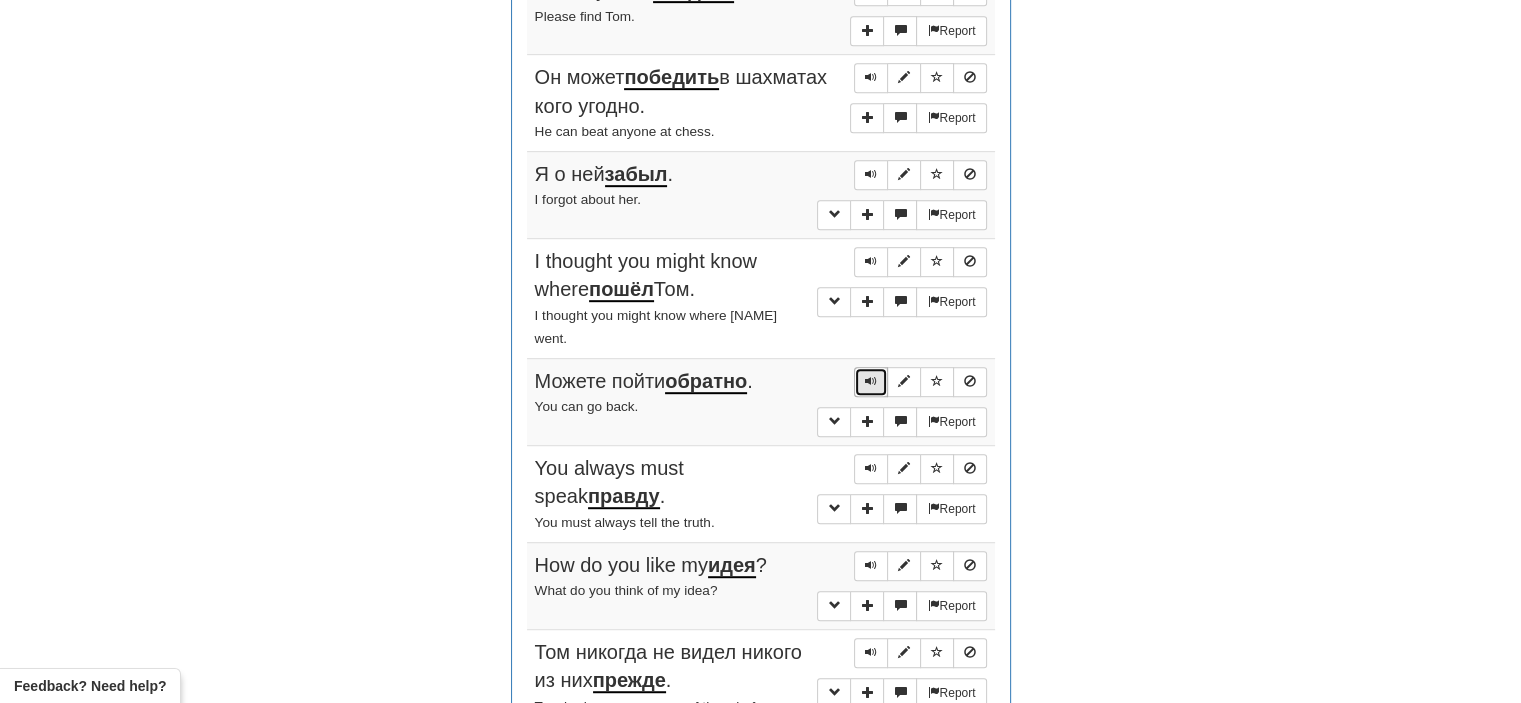 click at bounding box center [871, 381] 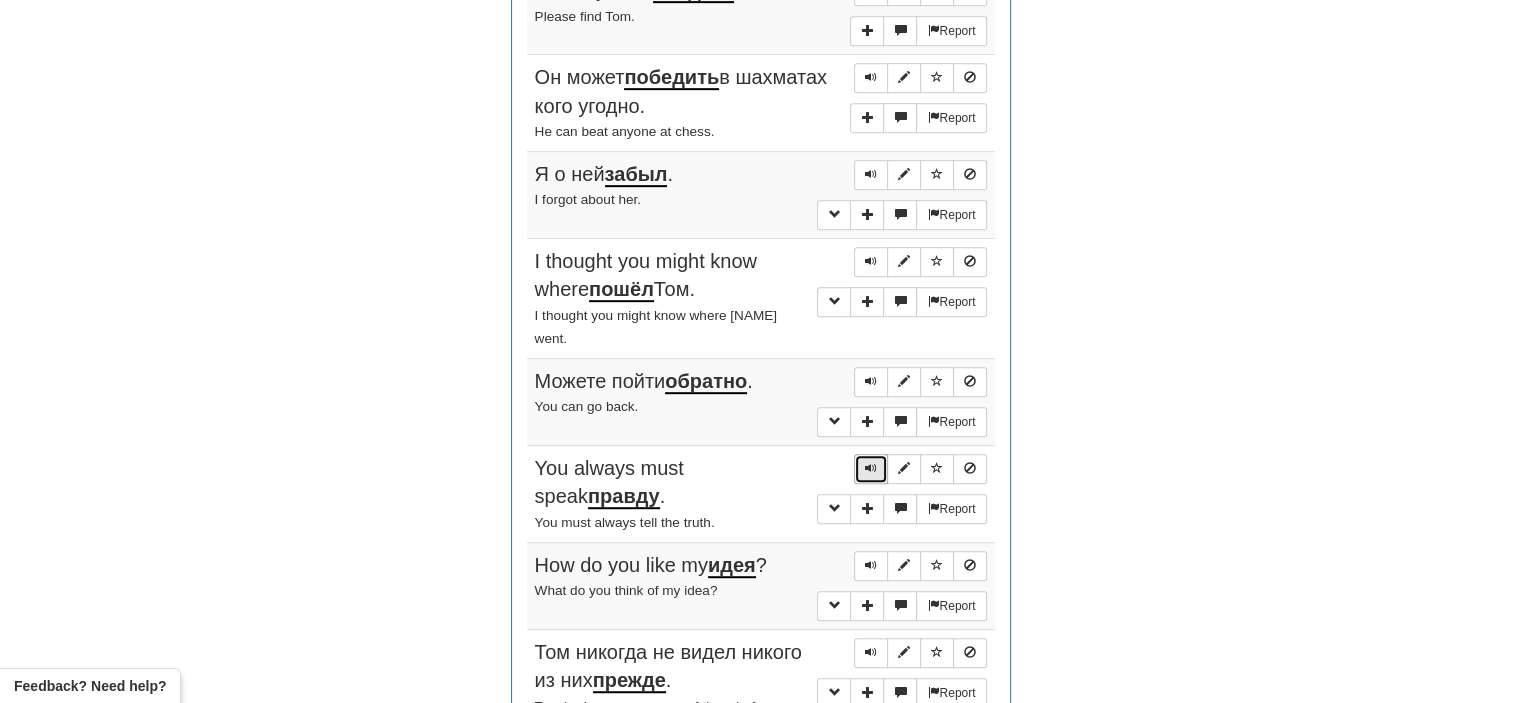 click at bounding box center (871, 469) 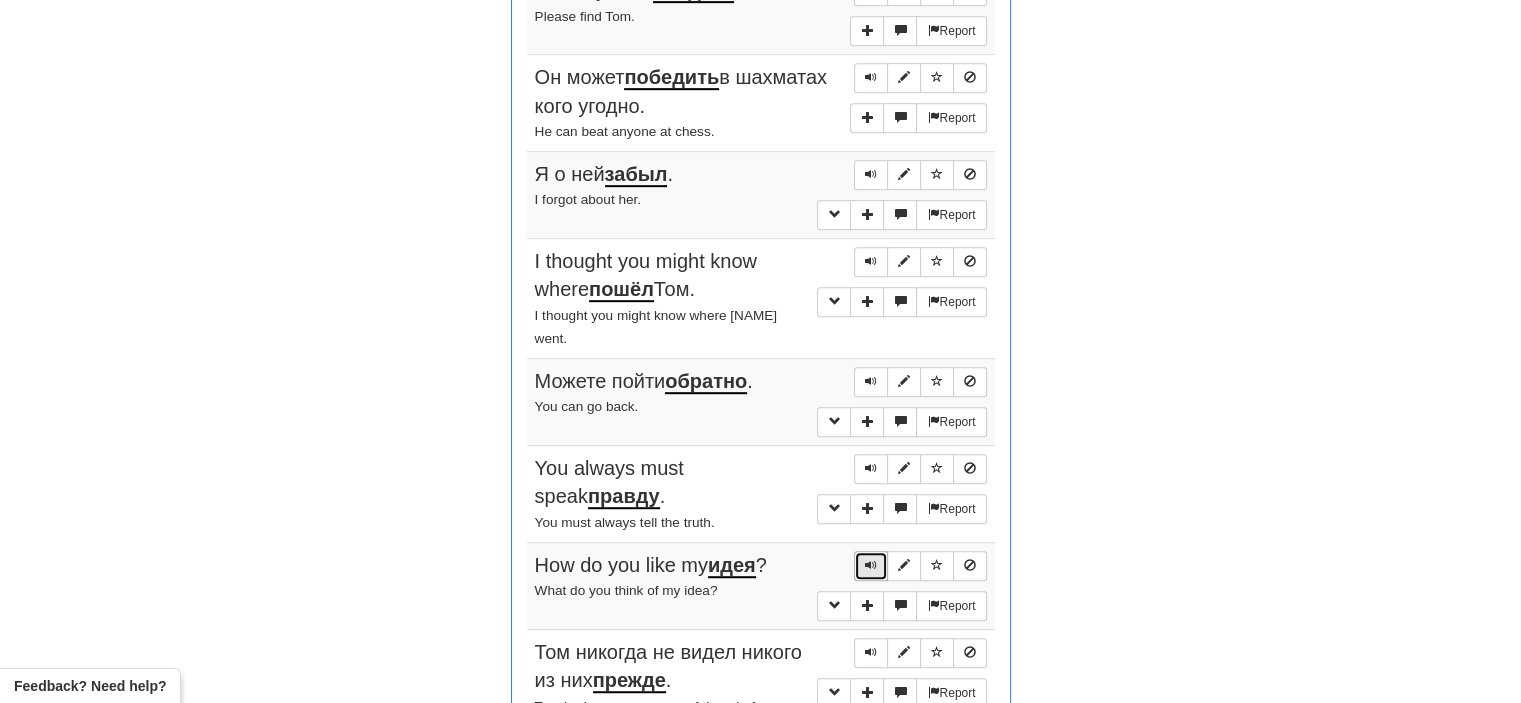click at bounding box center (871, 565) 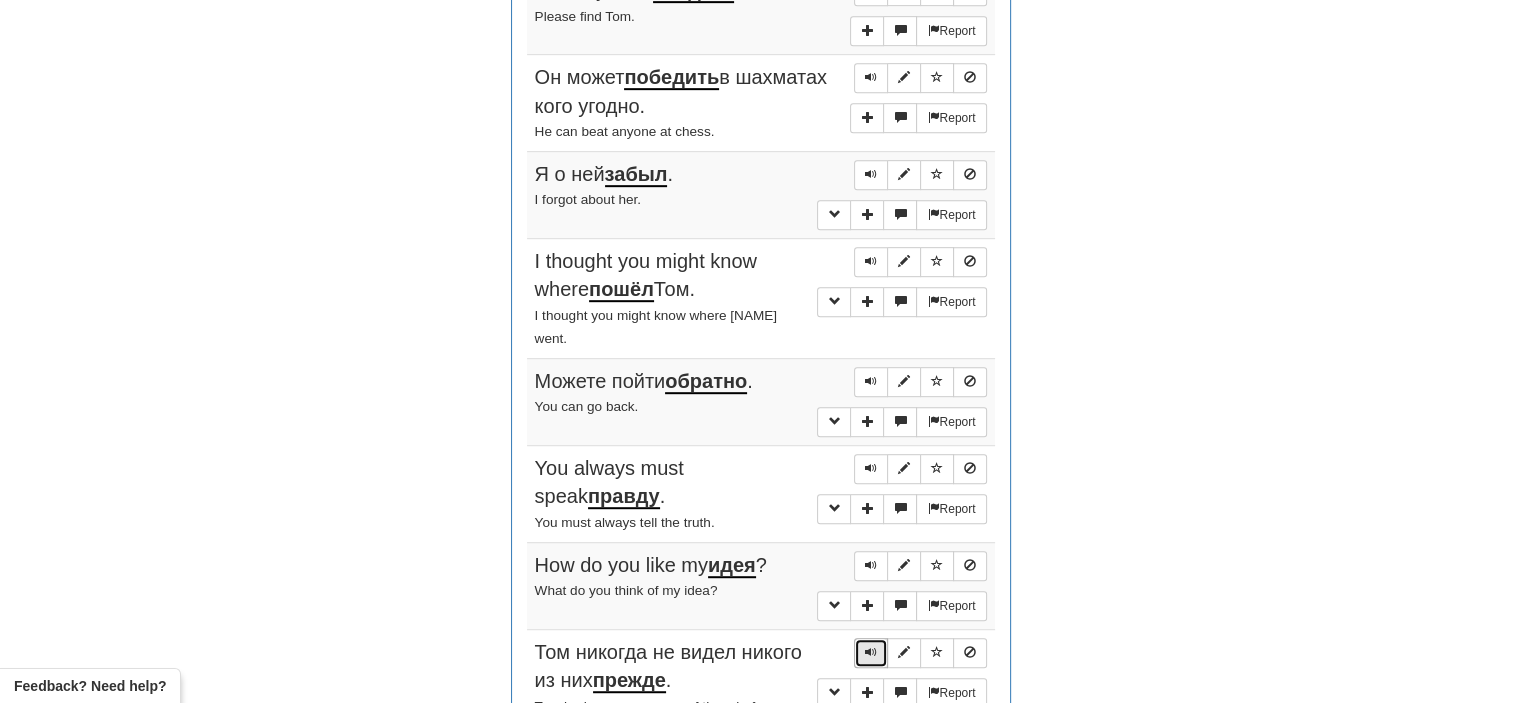 click at bounding box center [871, 652] 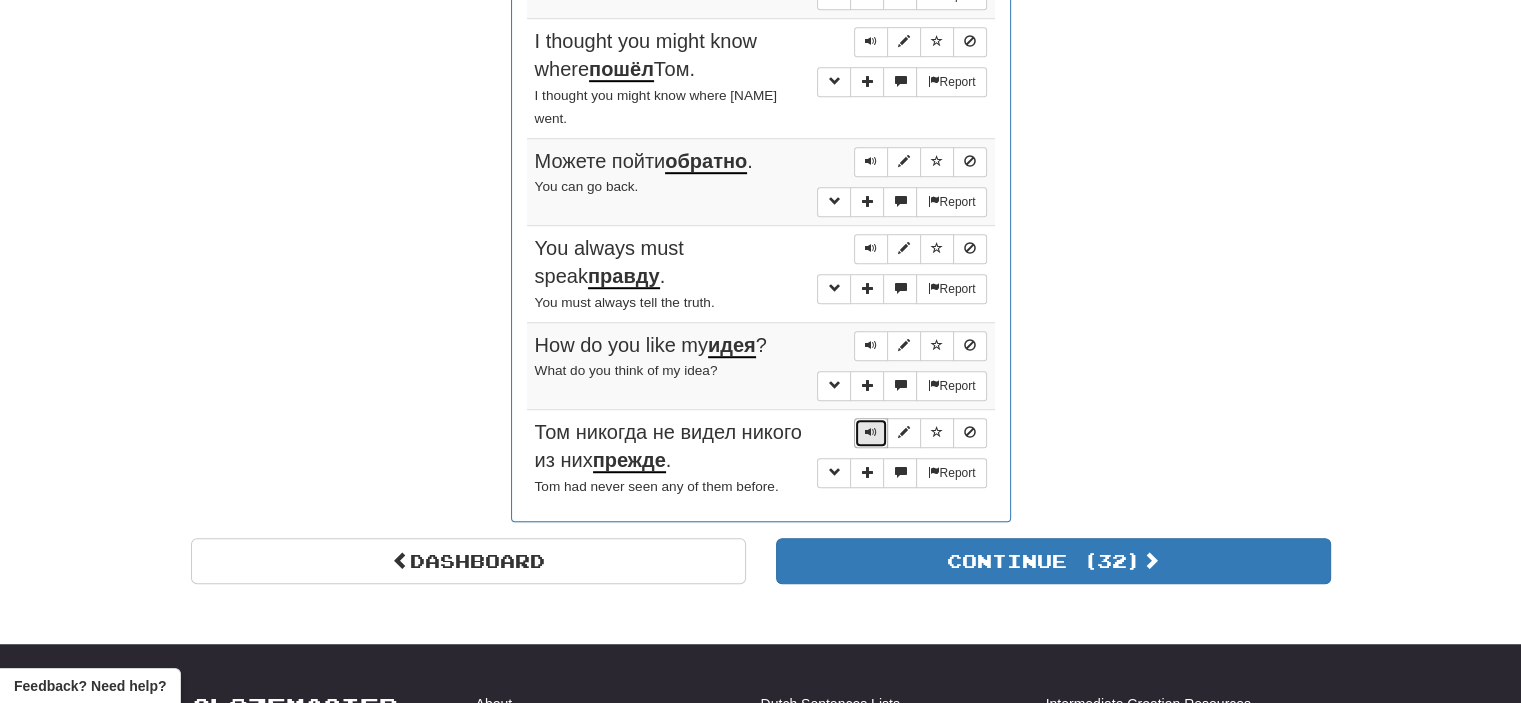 scroll, scrollTop: 1300, scrollLeft: 0, axis: vertical 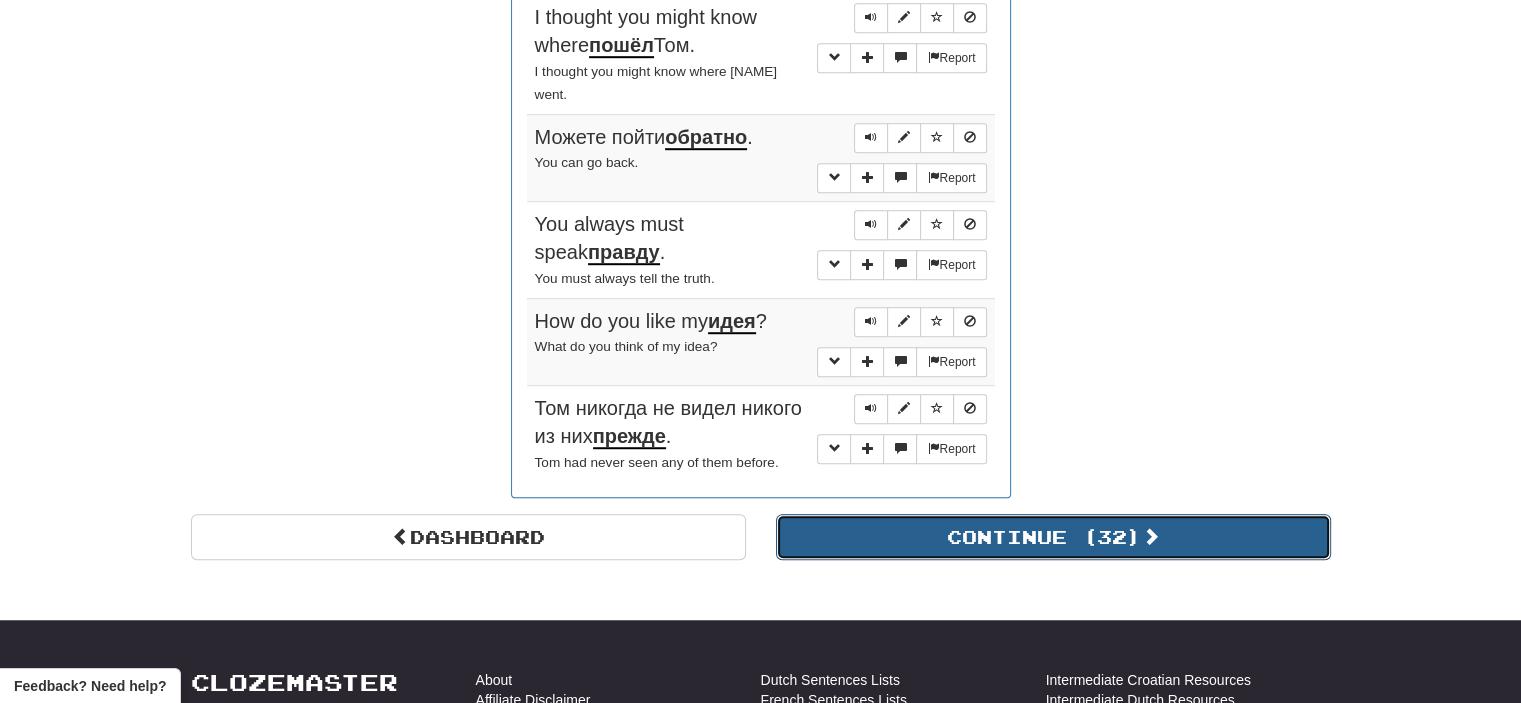 click on "Continue ( 32 )" at bounding box center [1053, 537] 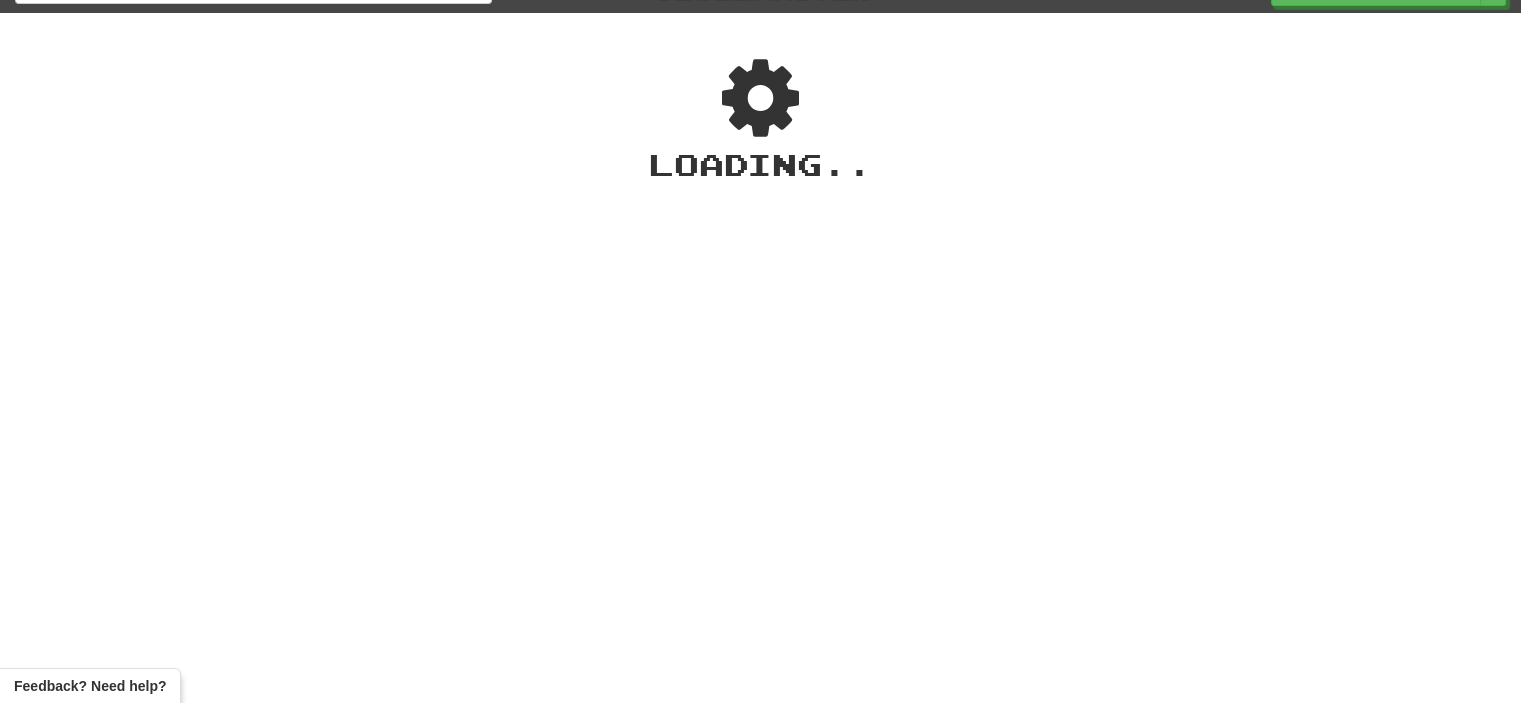 scroll, scrollTop: 0, scrollLeft: 0, axis: both 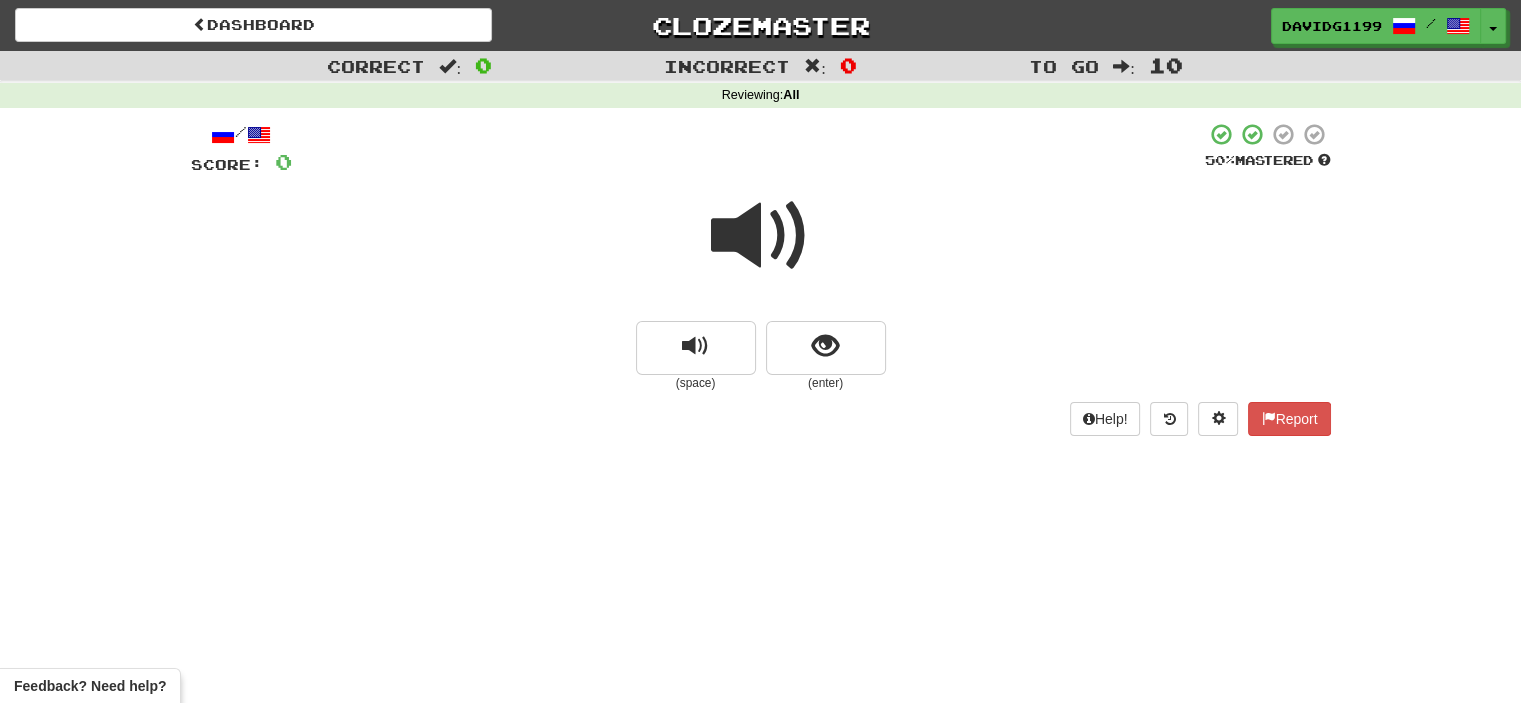 click at bounding box center (761, 236) 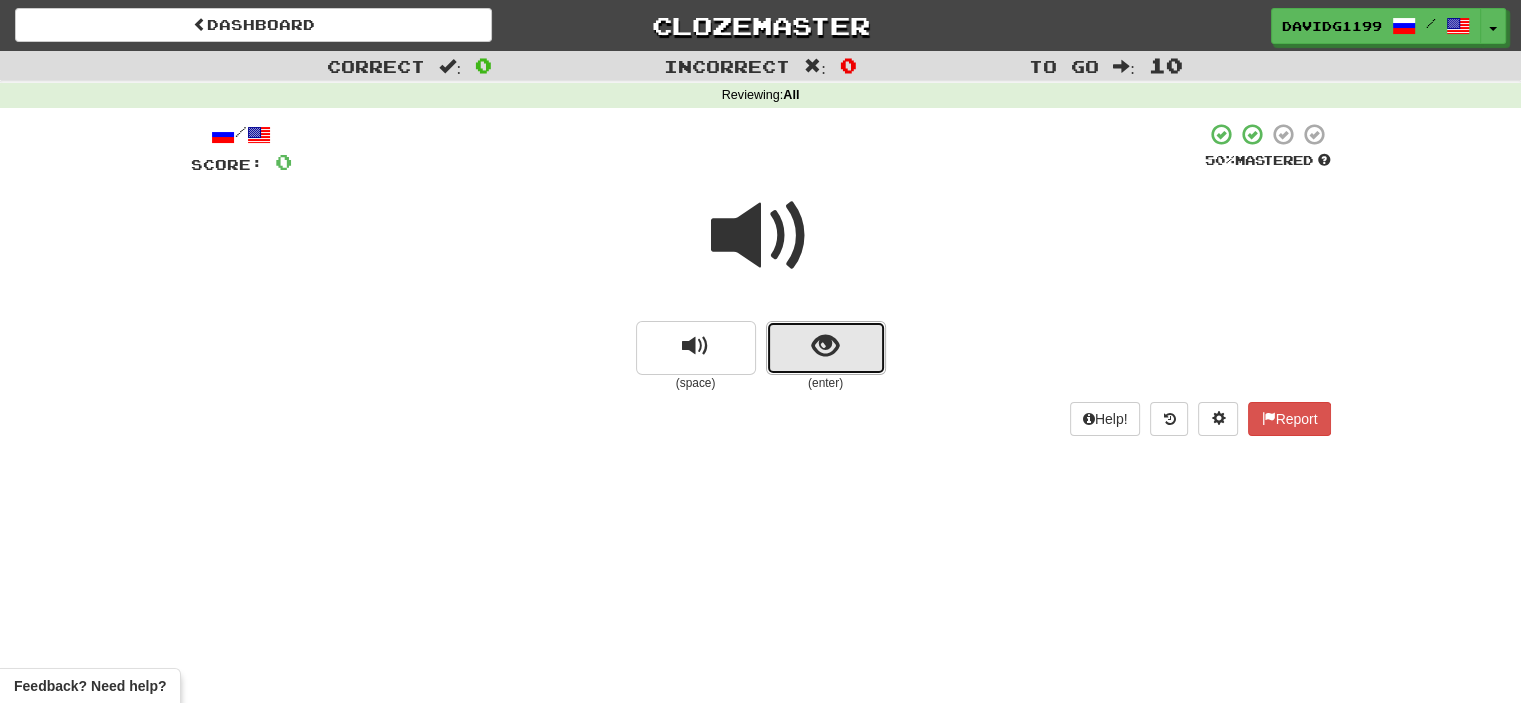 click at bounding box center [826, 348] 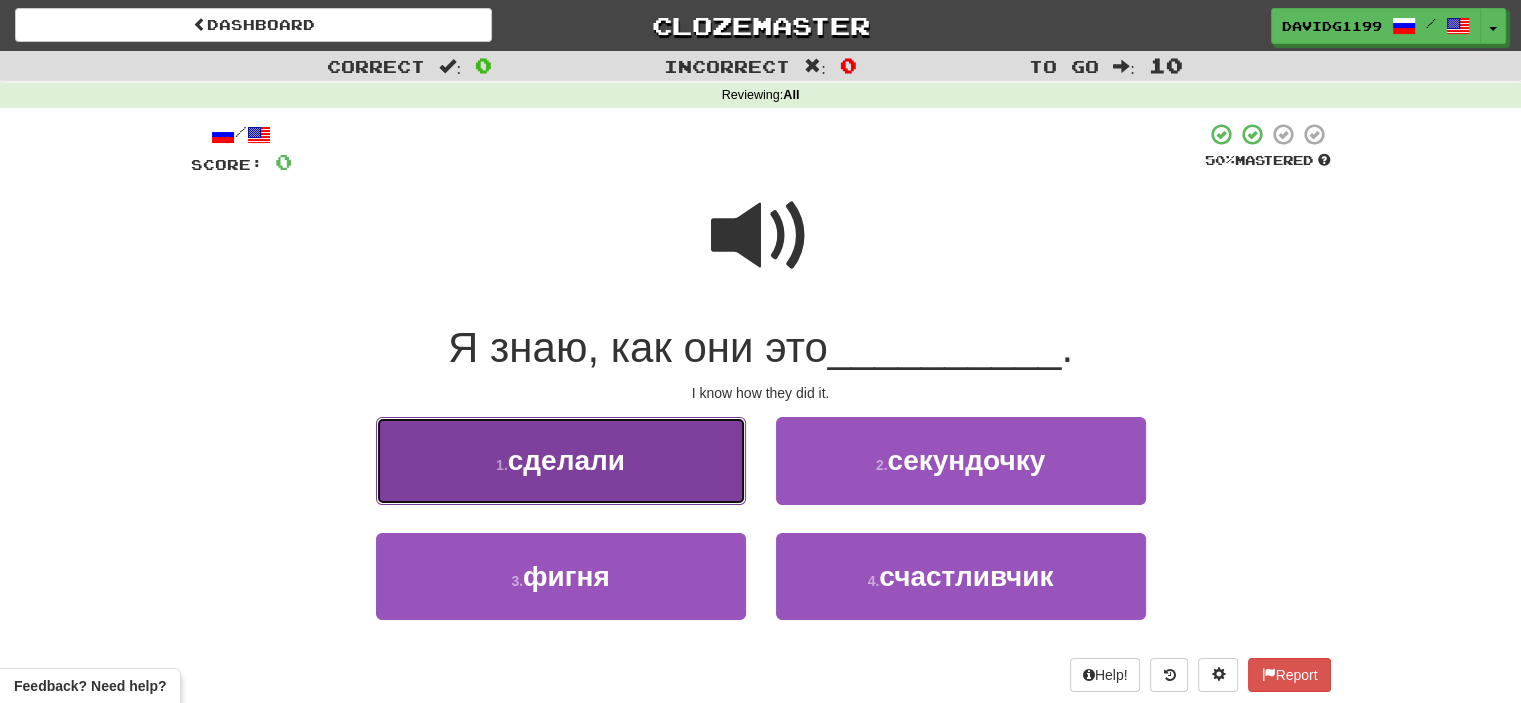 click on "сделали" at bounding box center [566, 460] 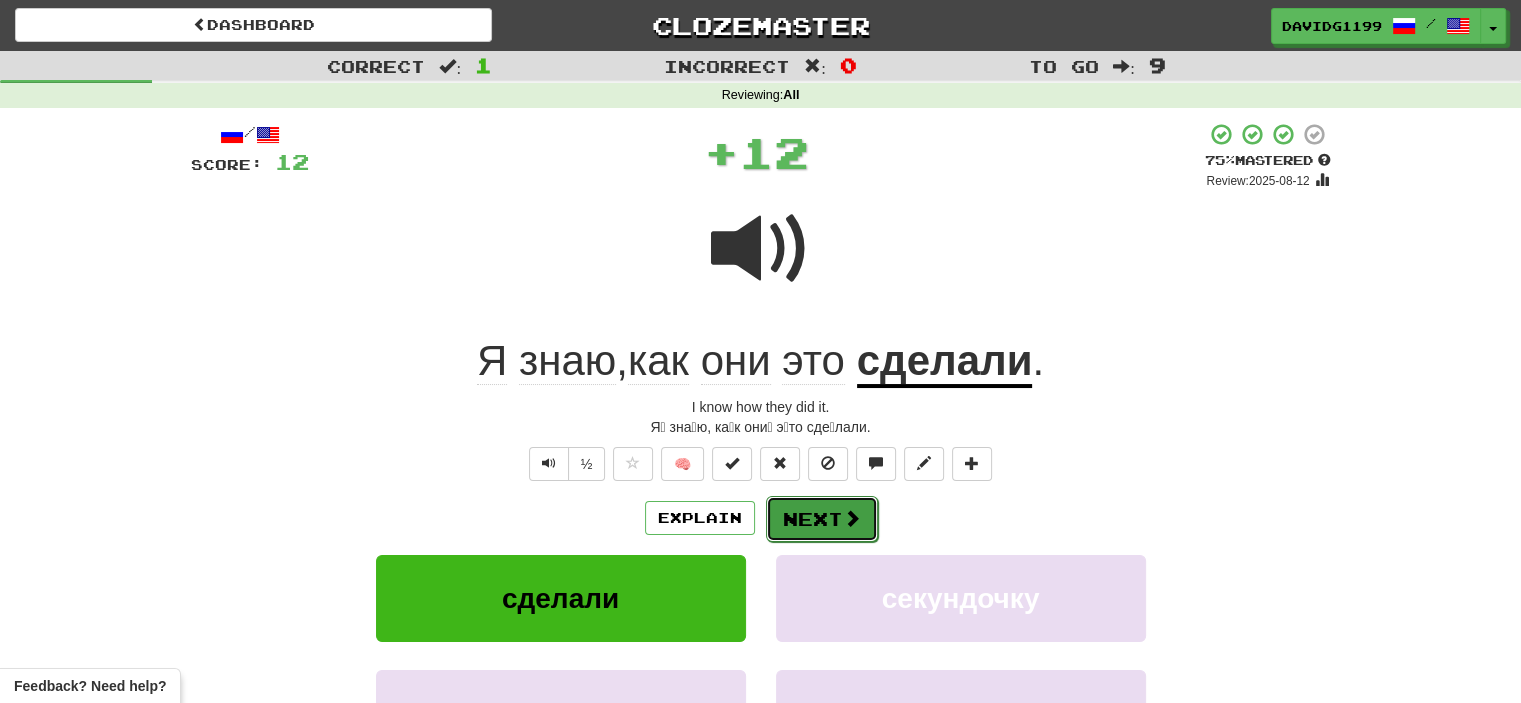 click on "Next" at bounding box center (822, 519) 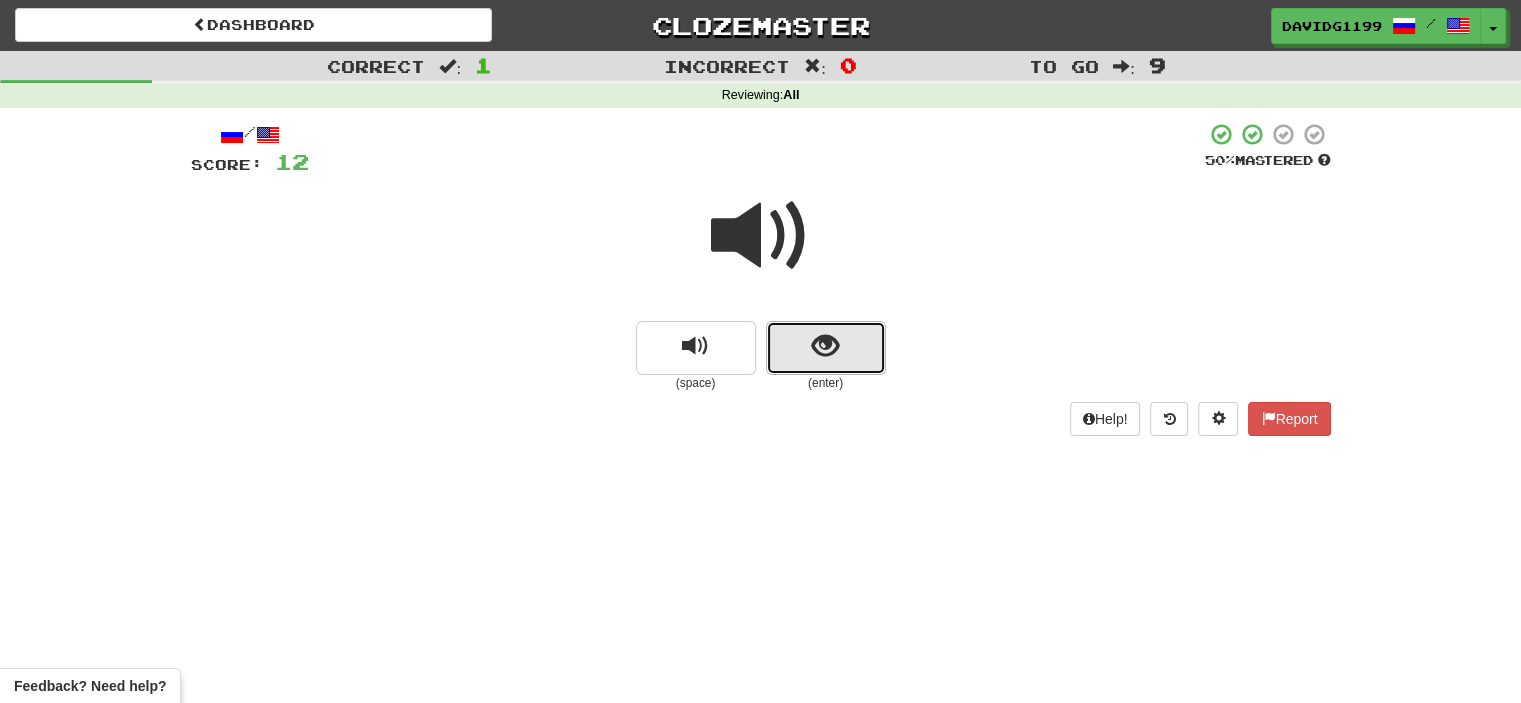 click at bounding box center (826, 348) 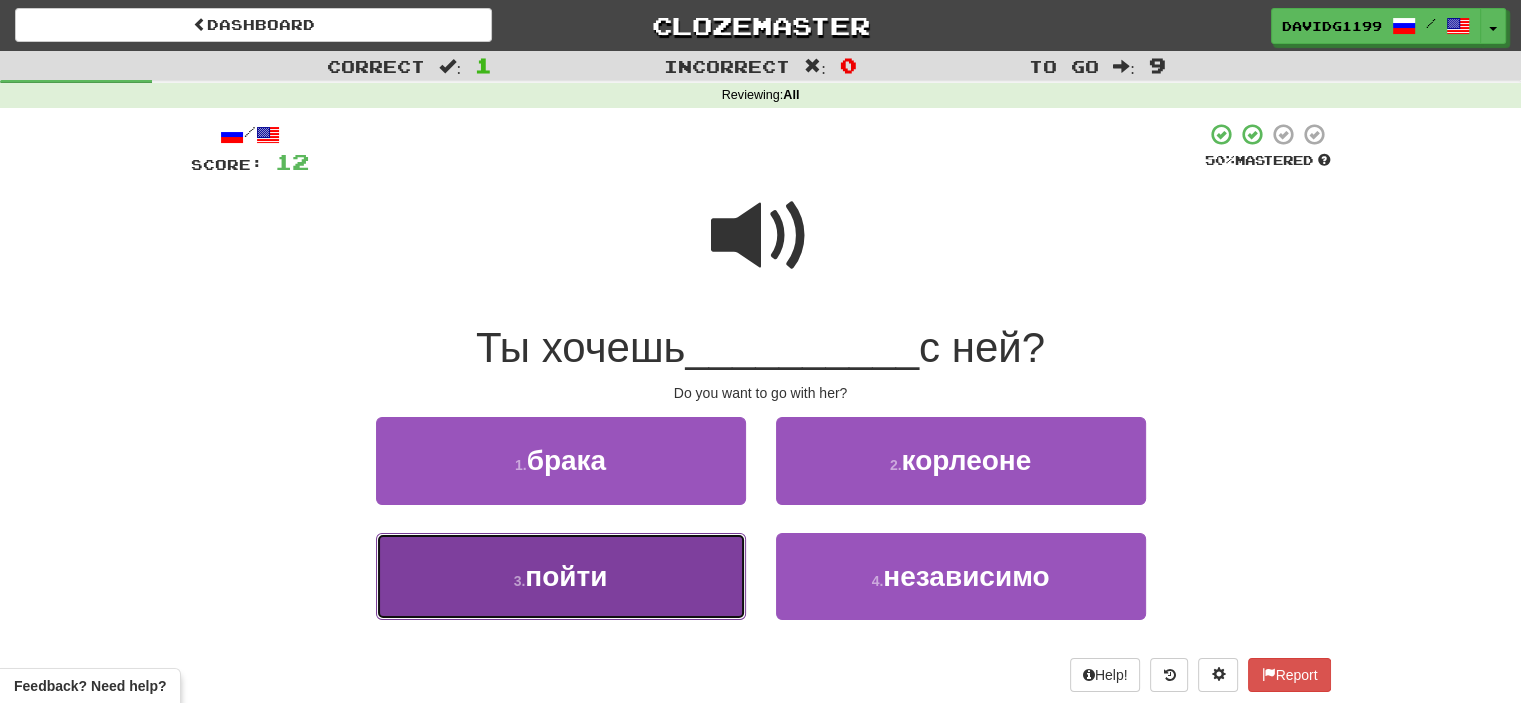 click on "3 .  пойти" at bounding box center [561, 576] 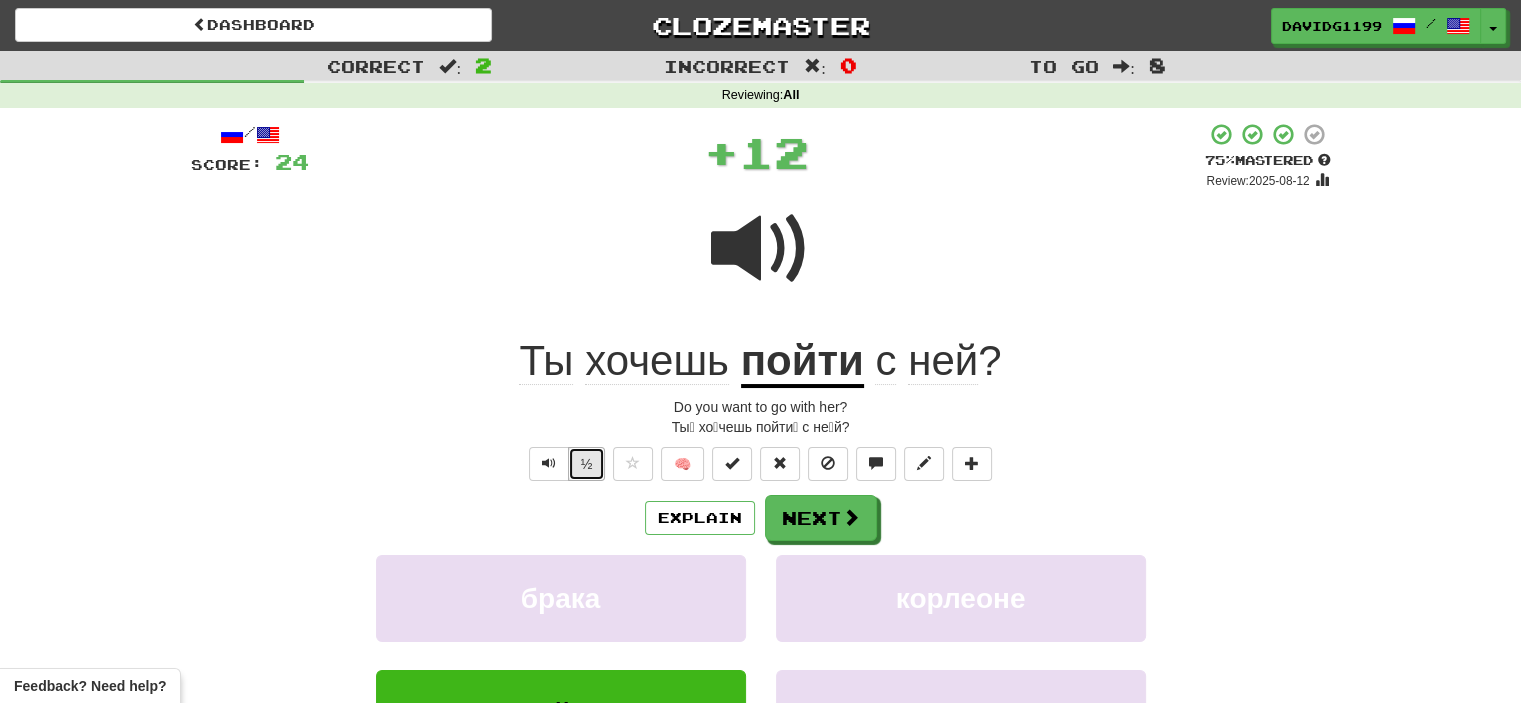 click on "½" at bounding box center (587, 464) 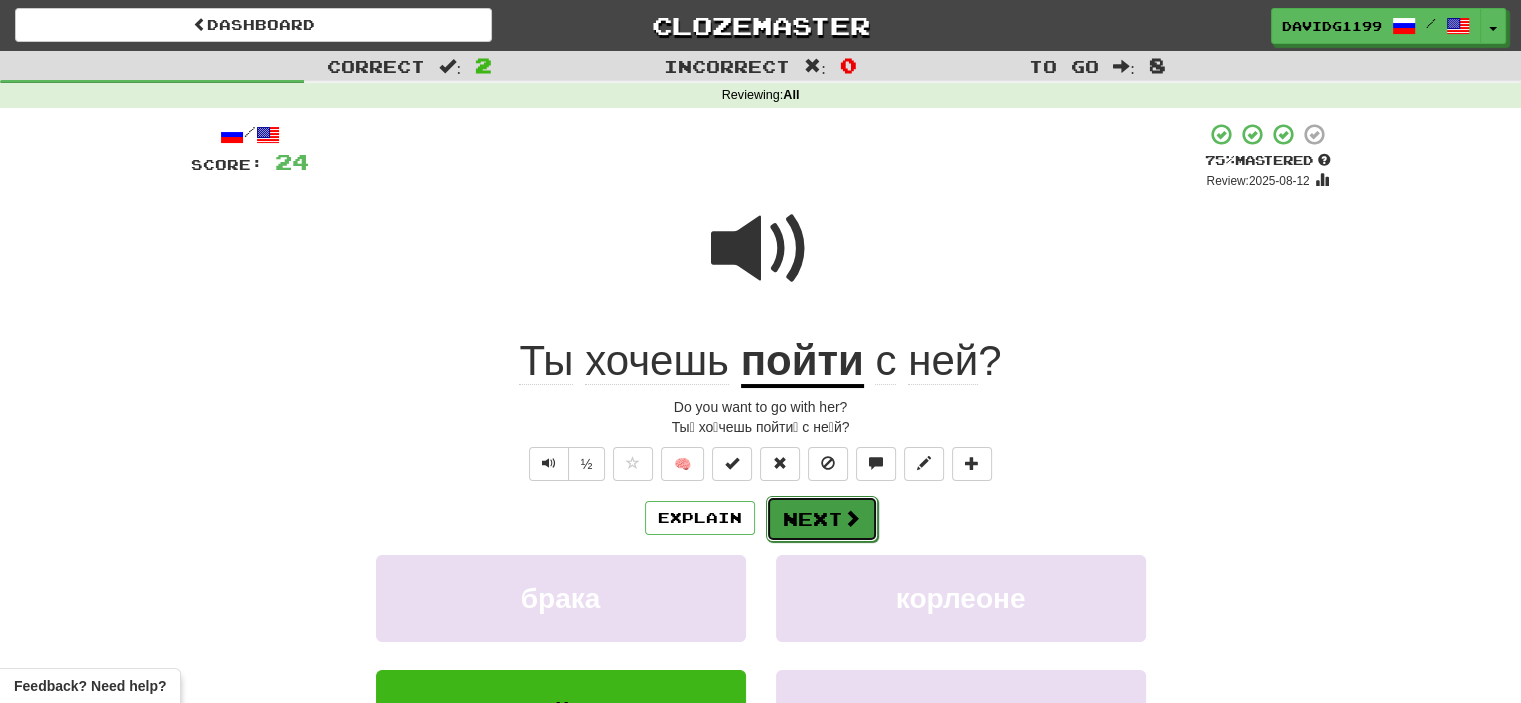 click on "Next" at bounding box center (822, 519) 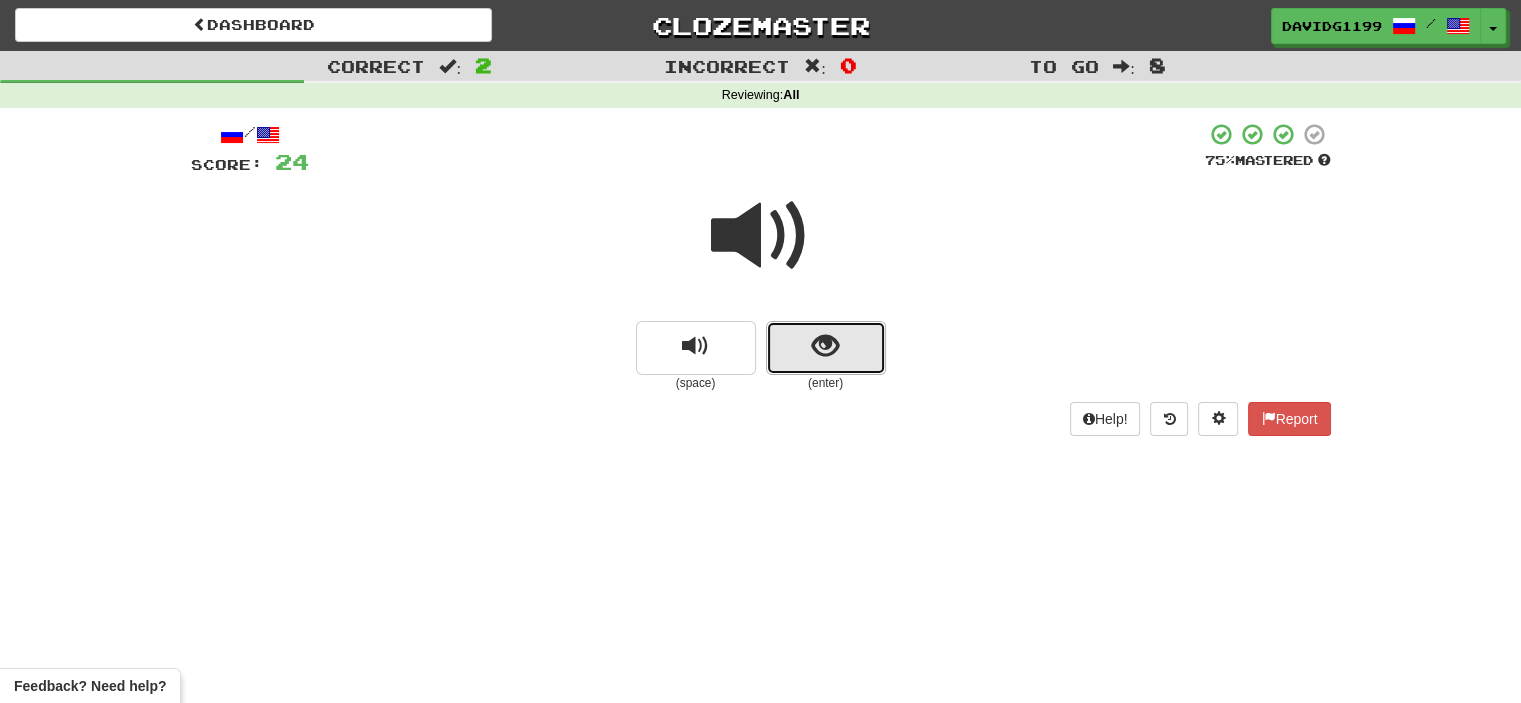 click at bounding box center (826, 348) 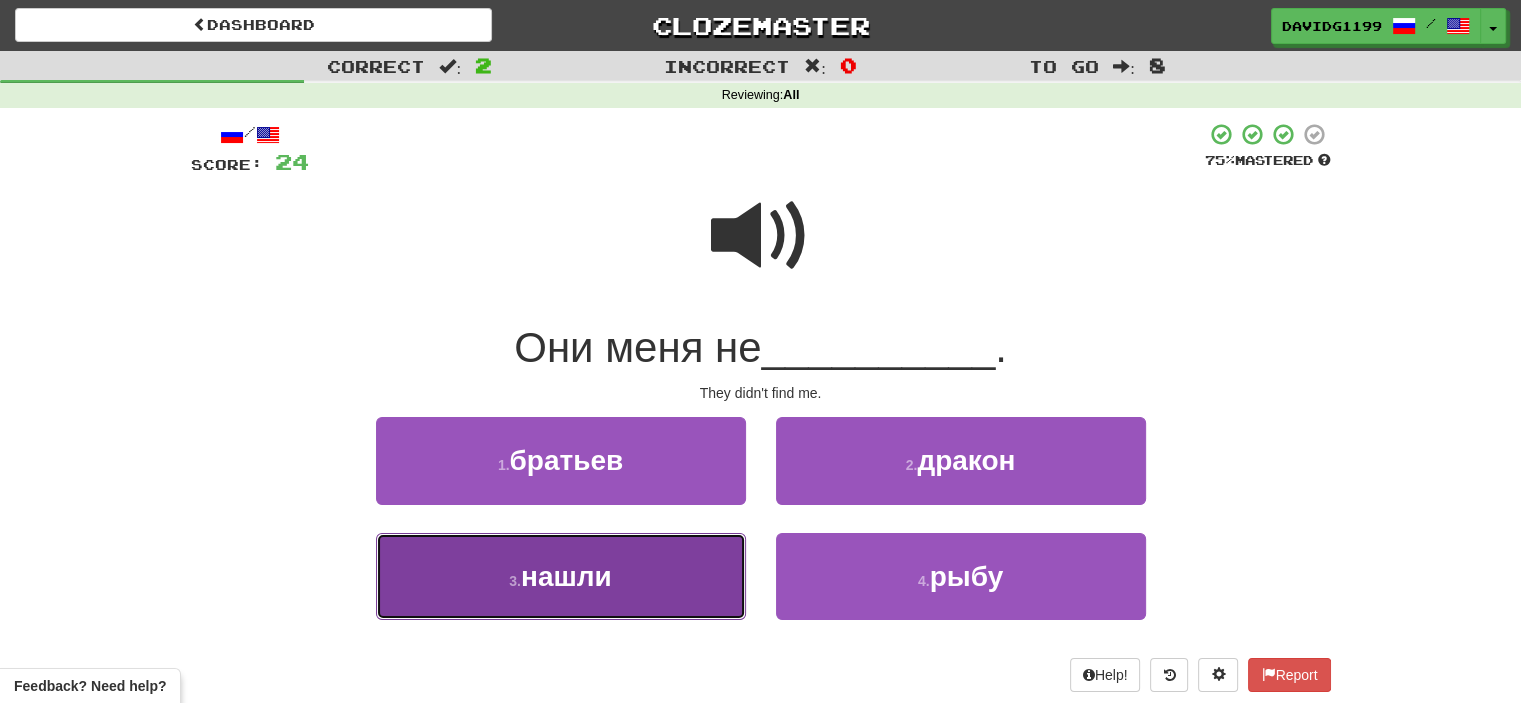 click on "3 .  нашли" at bounding box center [561, 576] 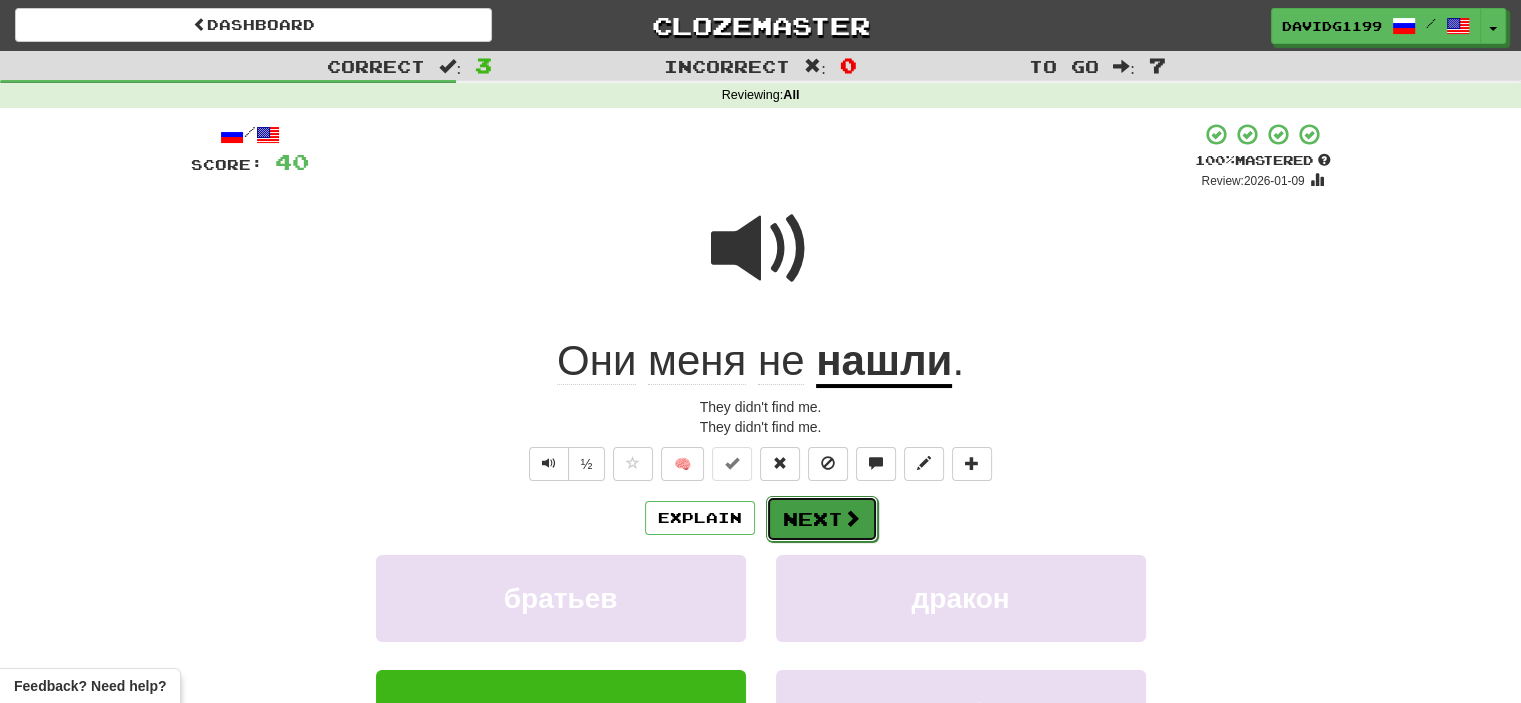 click on "Next" at bounding box center (822, 519) 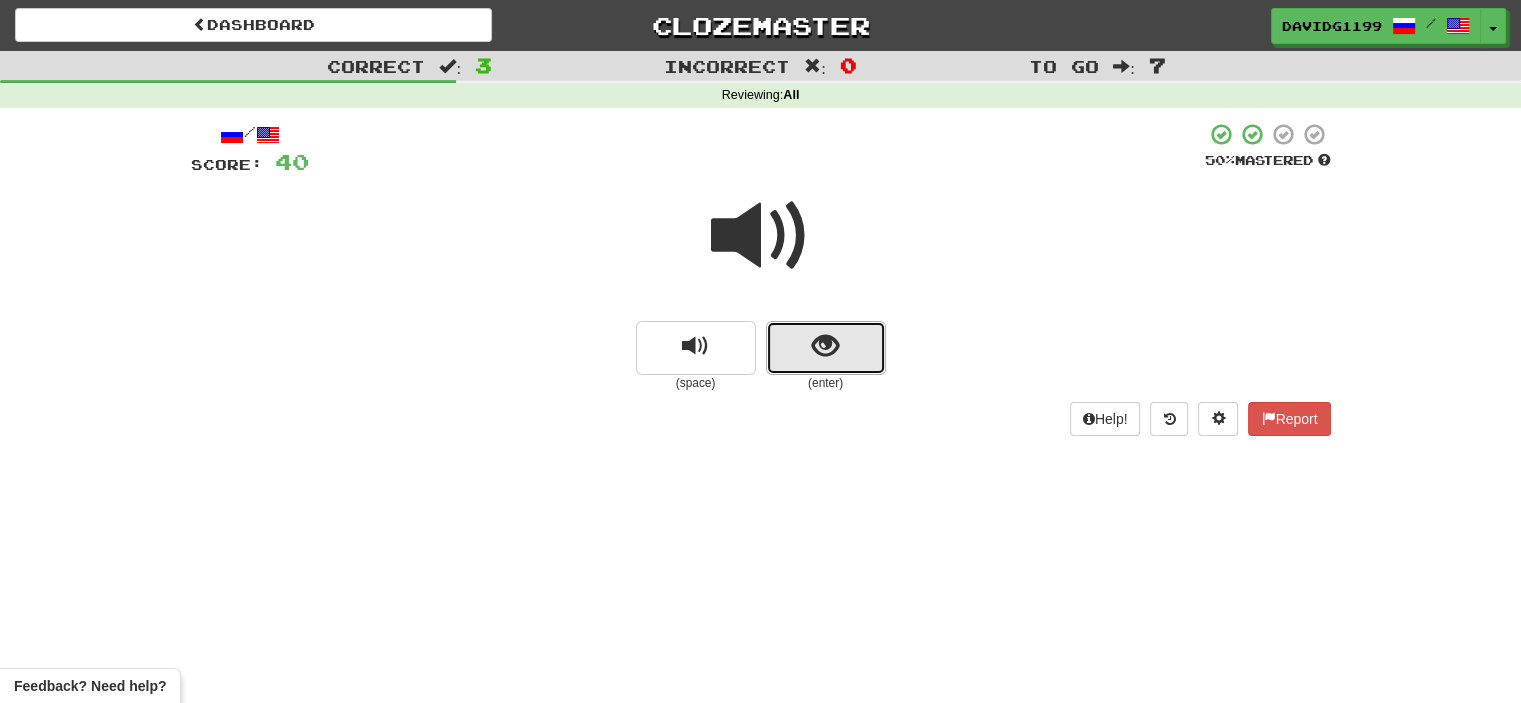 click at bounding box center (826, 348) 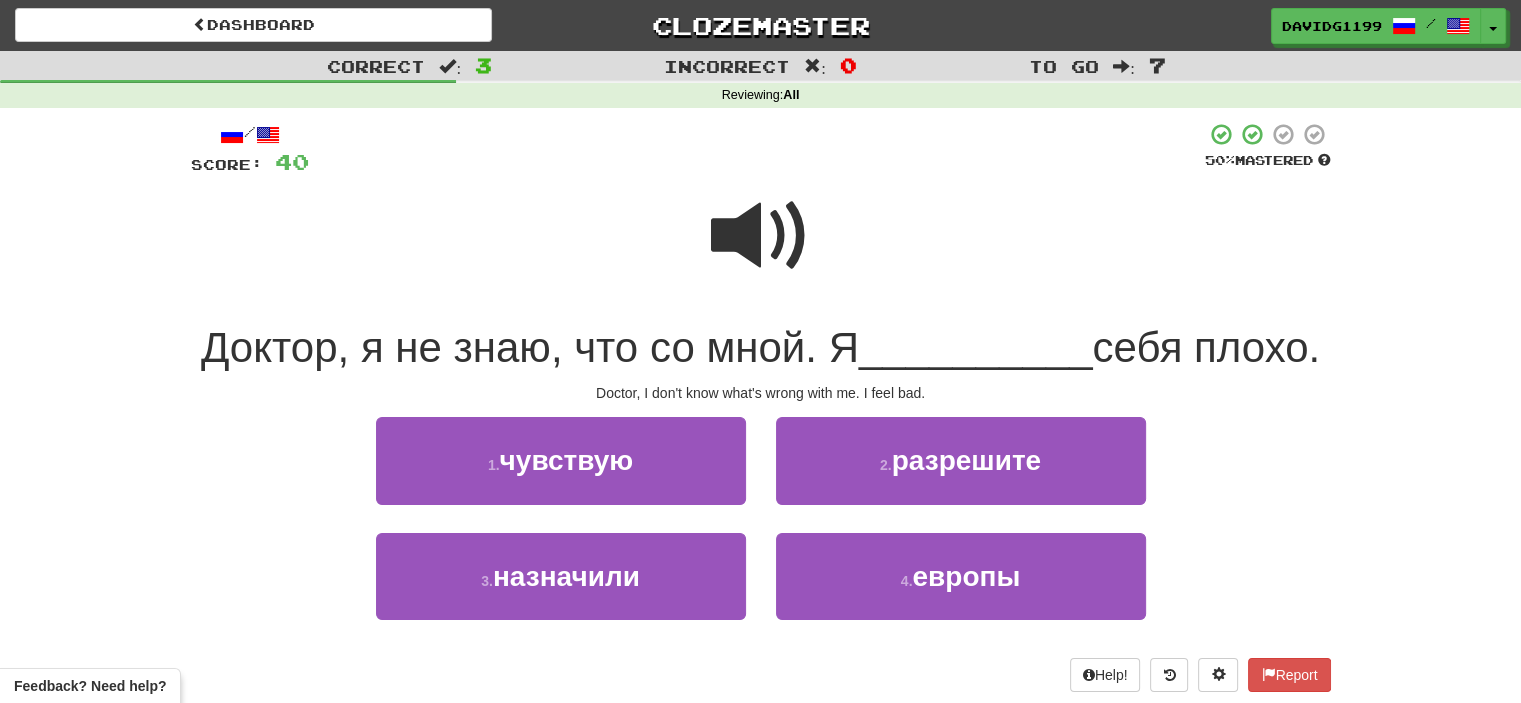 click at bounding box center (761, 236) 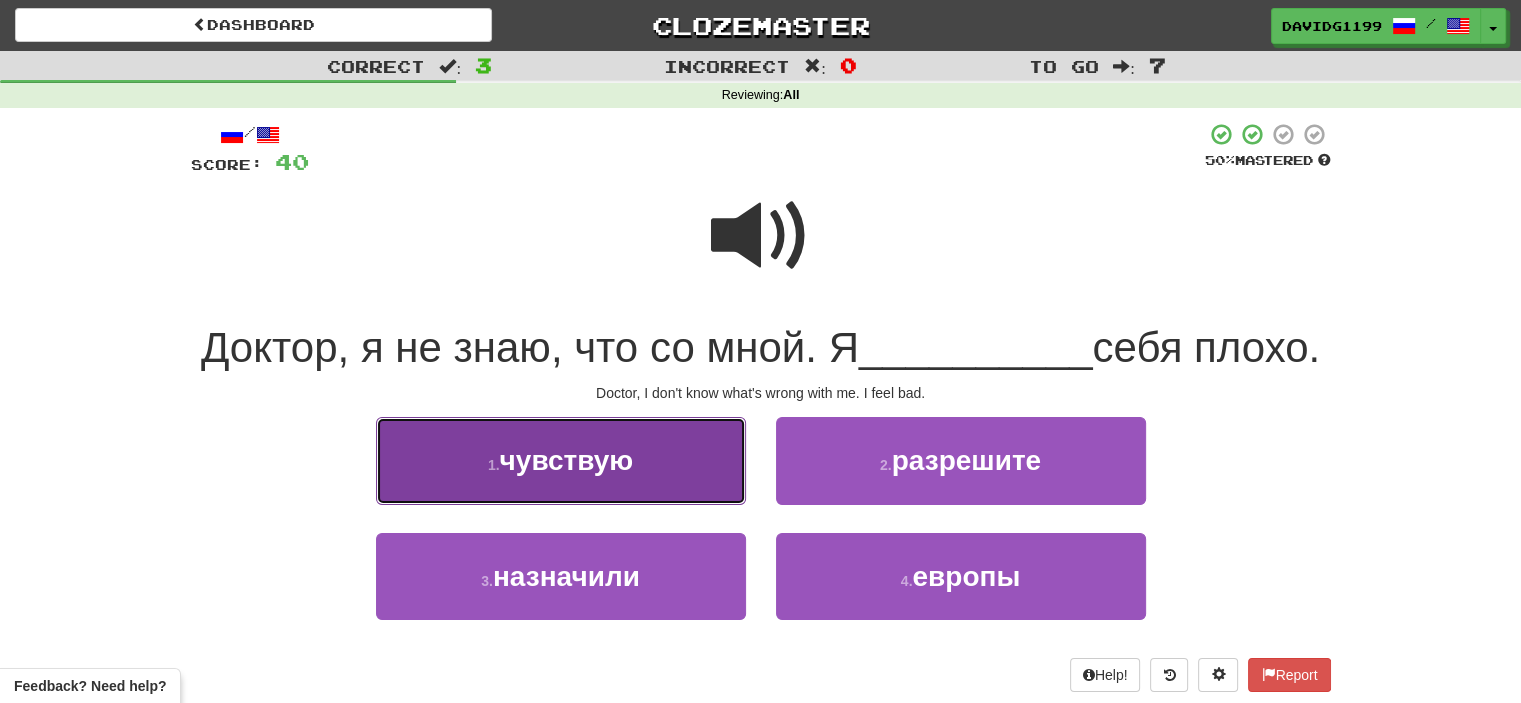 click on "1 .  чувствую" at bounding box center (561, 460) 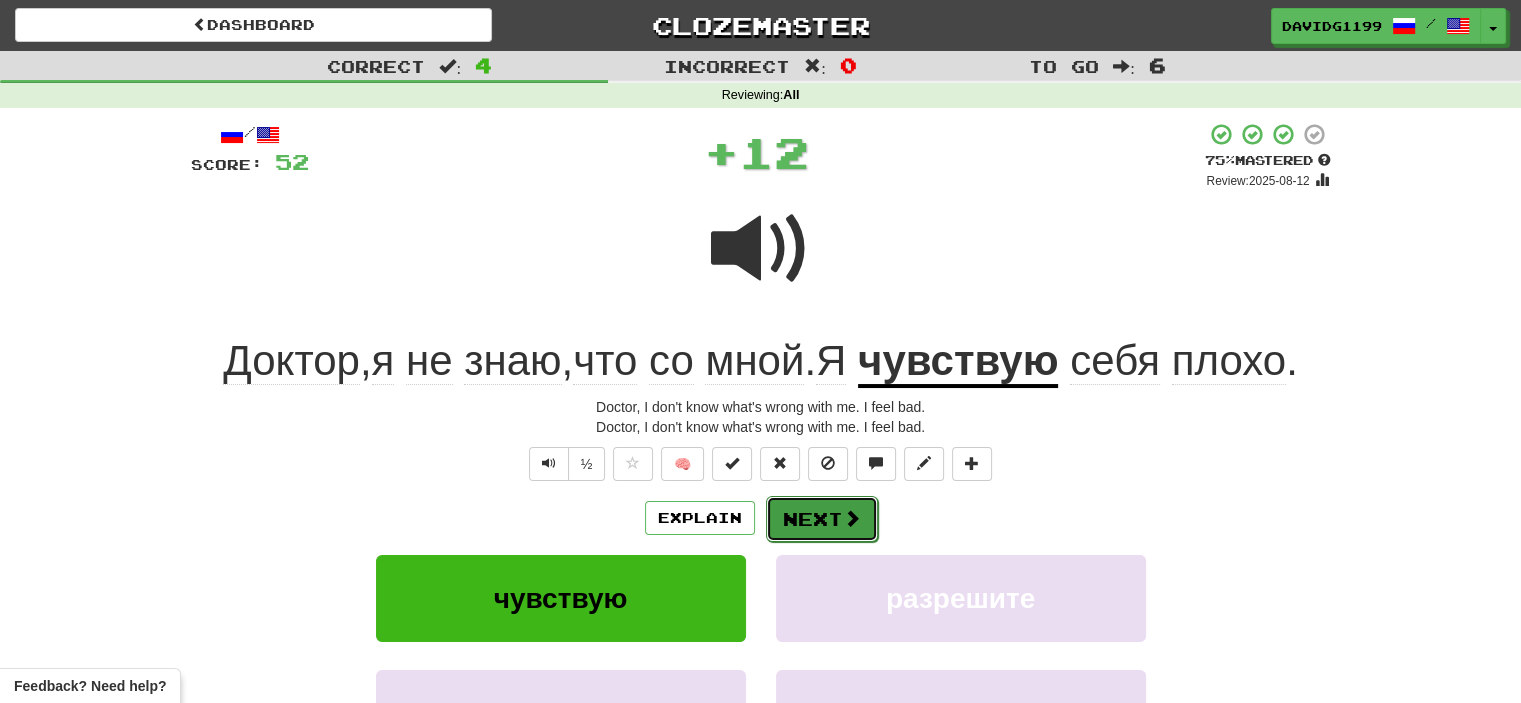 click on "Next" at bounding box center [822, 519] 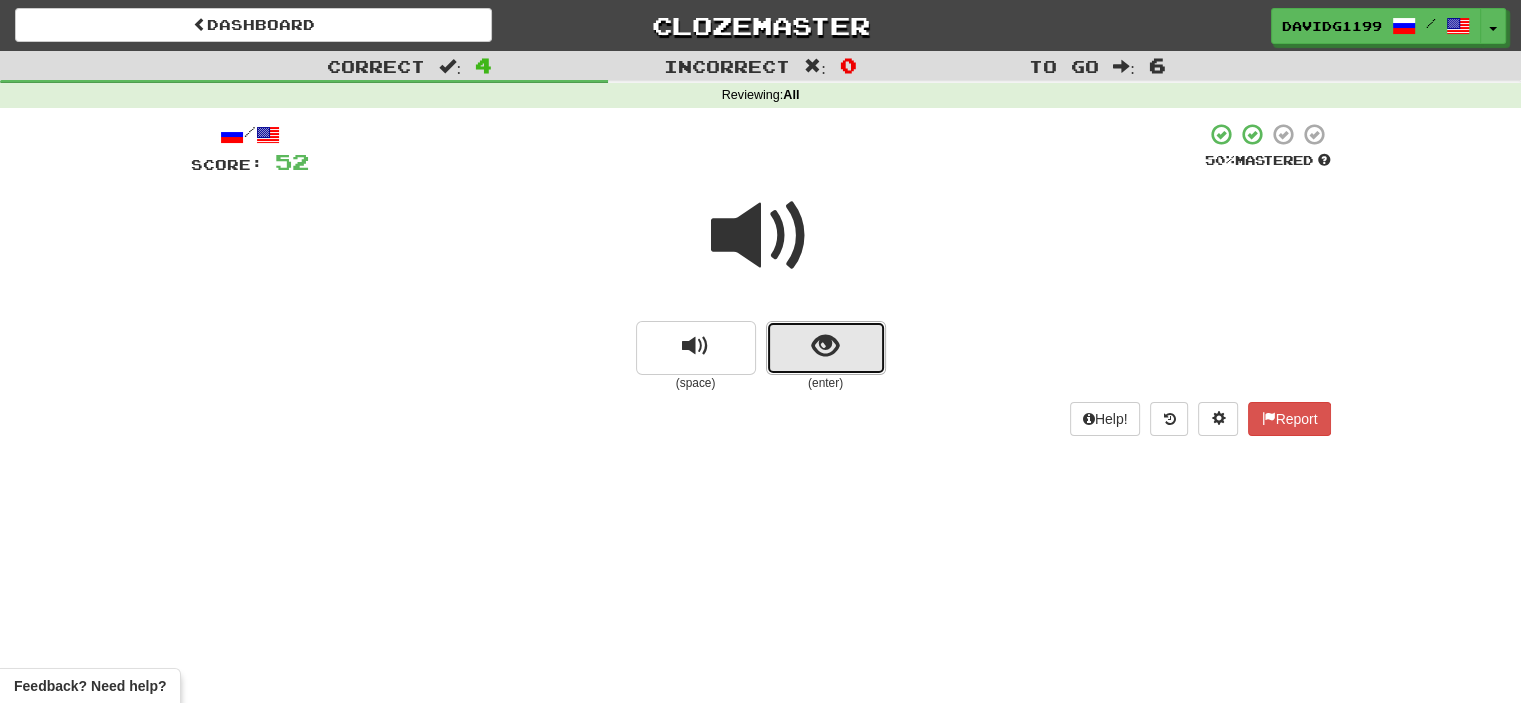click at bounding box center [826, 348] 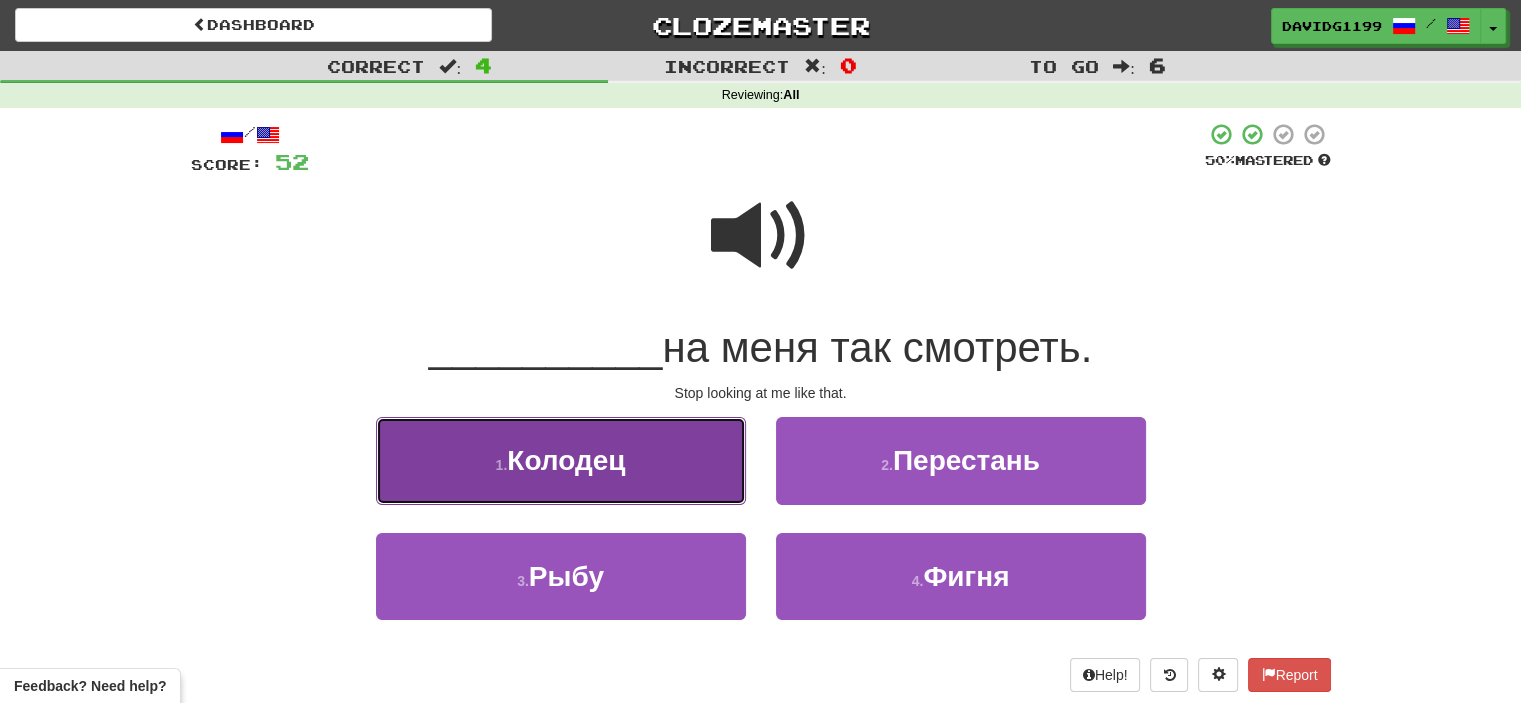 click on "1 .  Колодец" at bounding box center [561, 460] 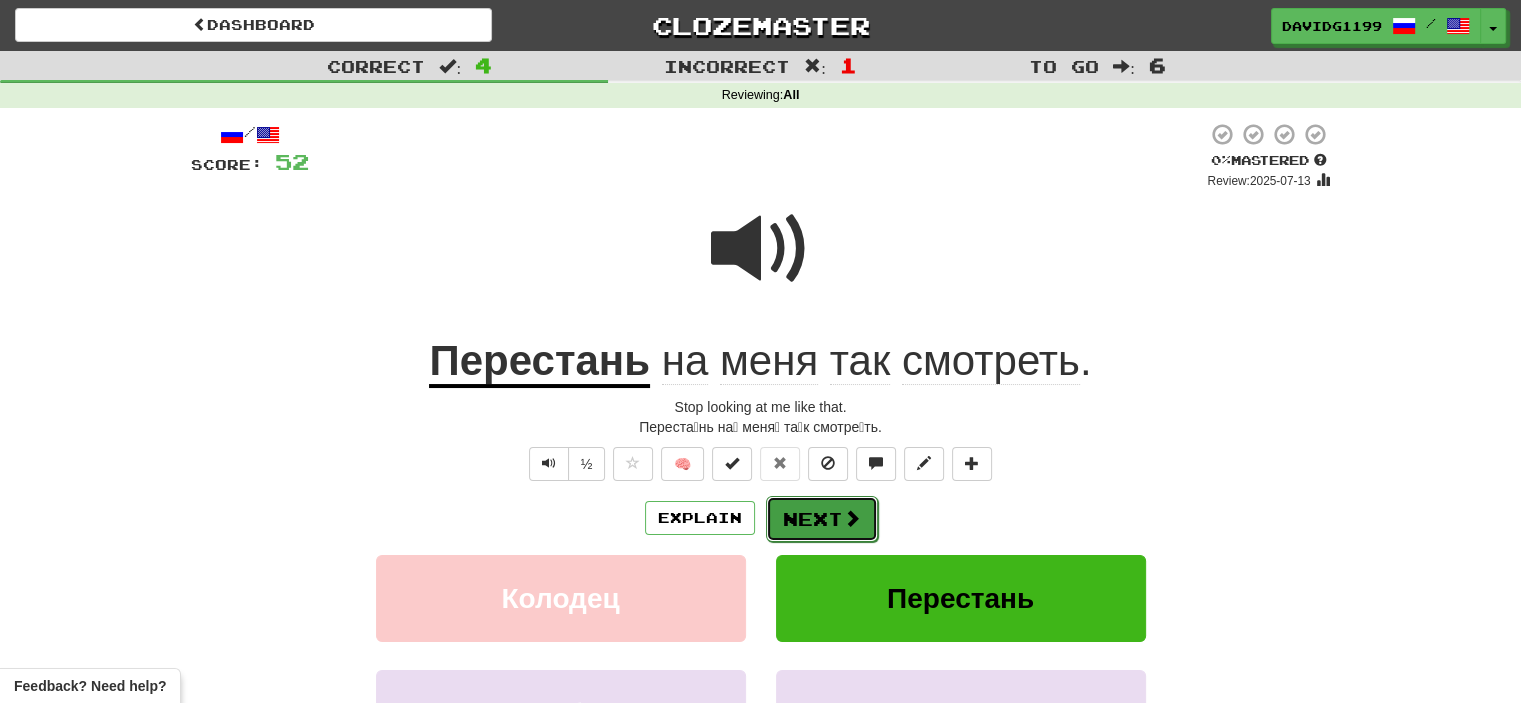 click on "Next" at bounding box center (822, 519) 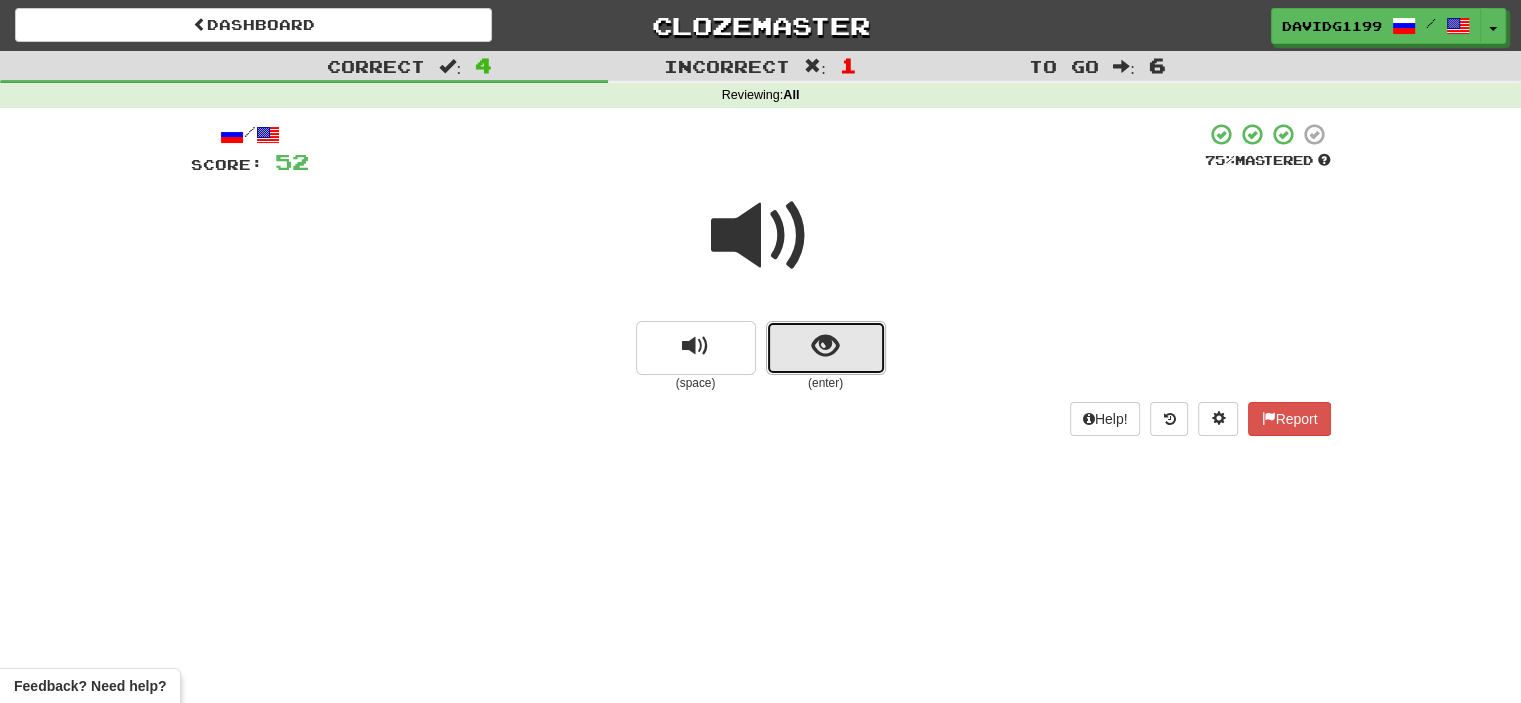 click at bounding box center (826, 348) 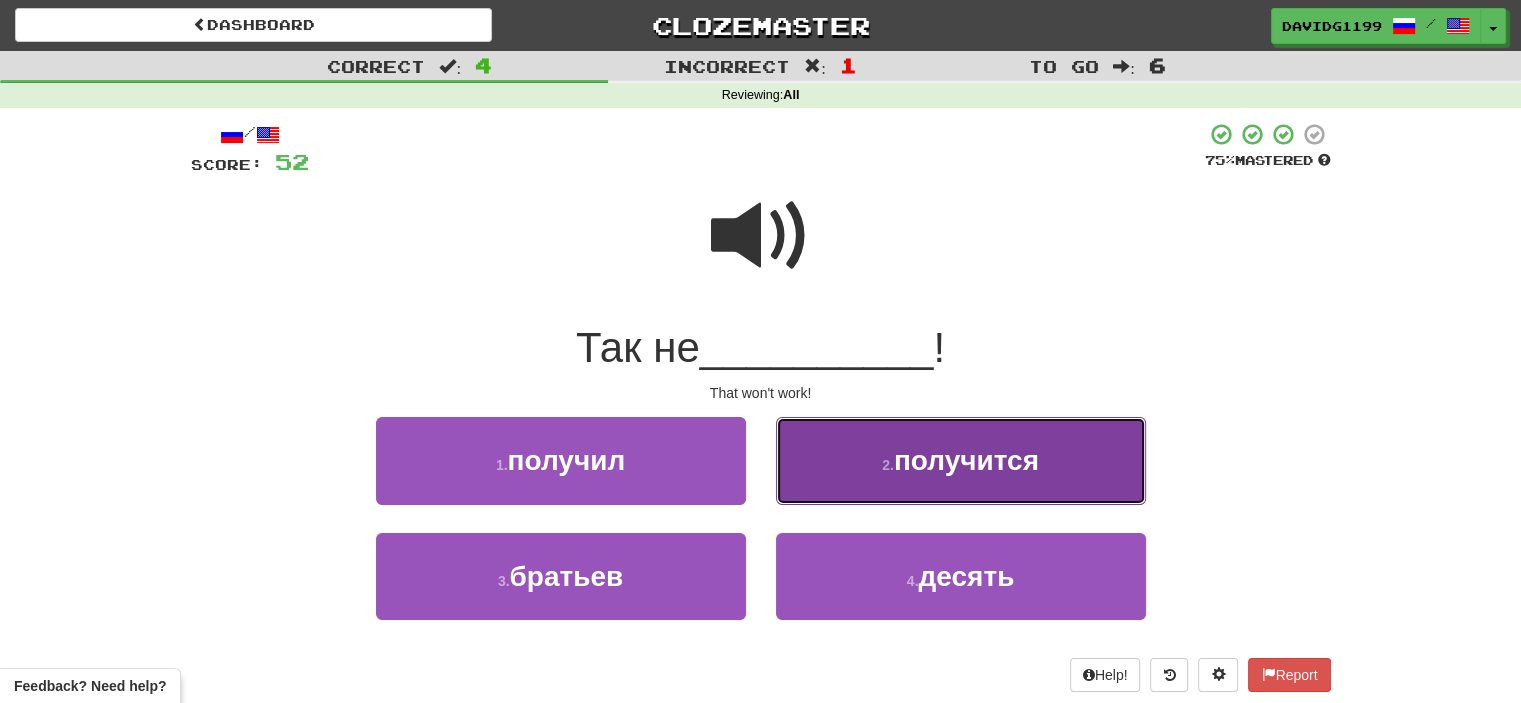 click on "получится" at bounding box center [966, 460] 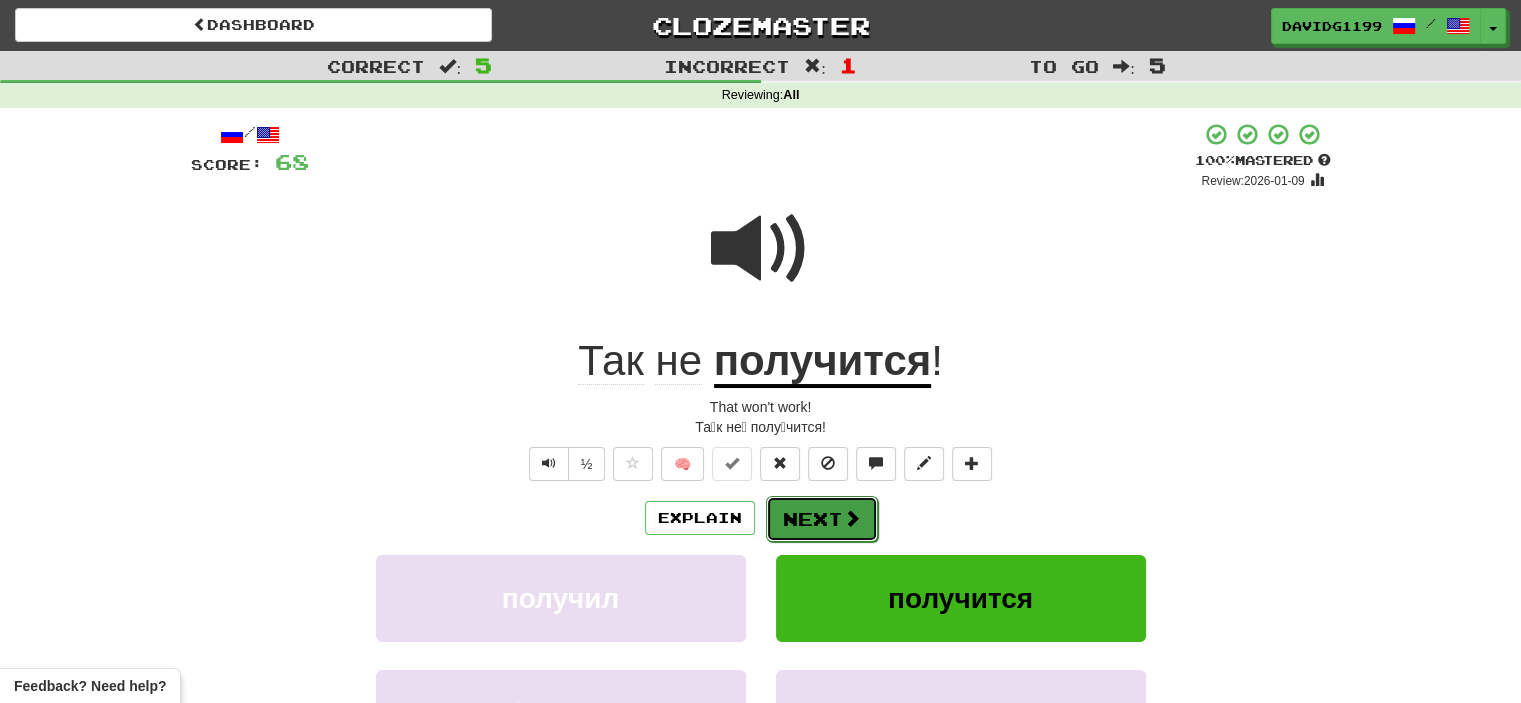 click on "Next" at bounding box center [822, 519] 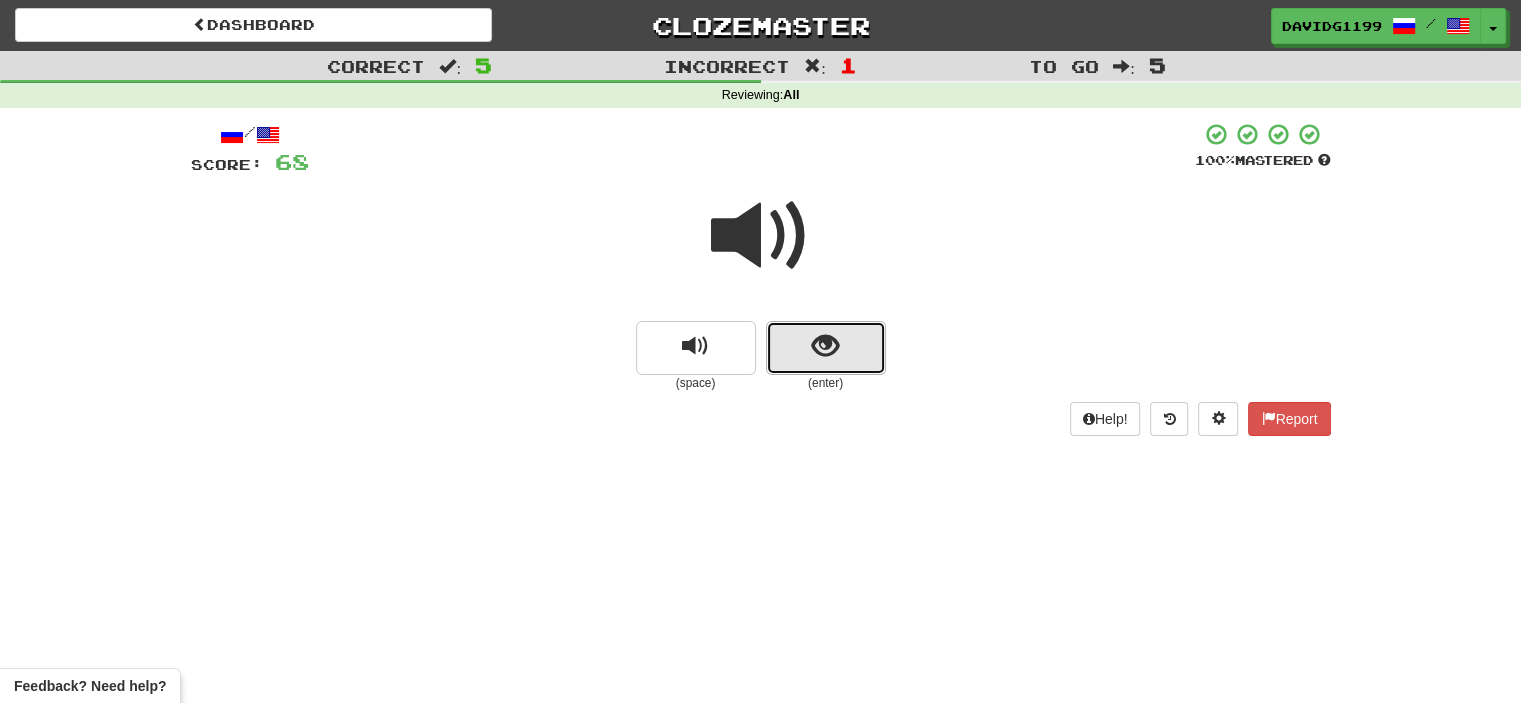 click at bounding box center (826, 348) 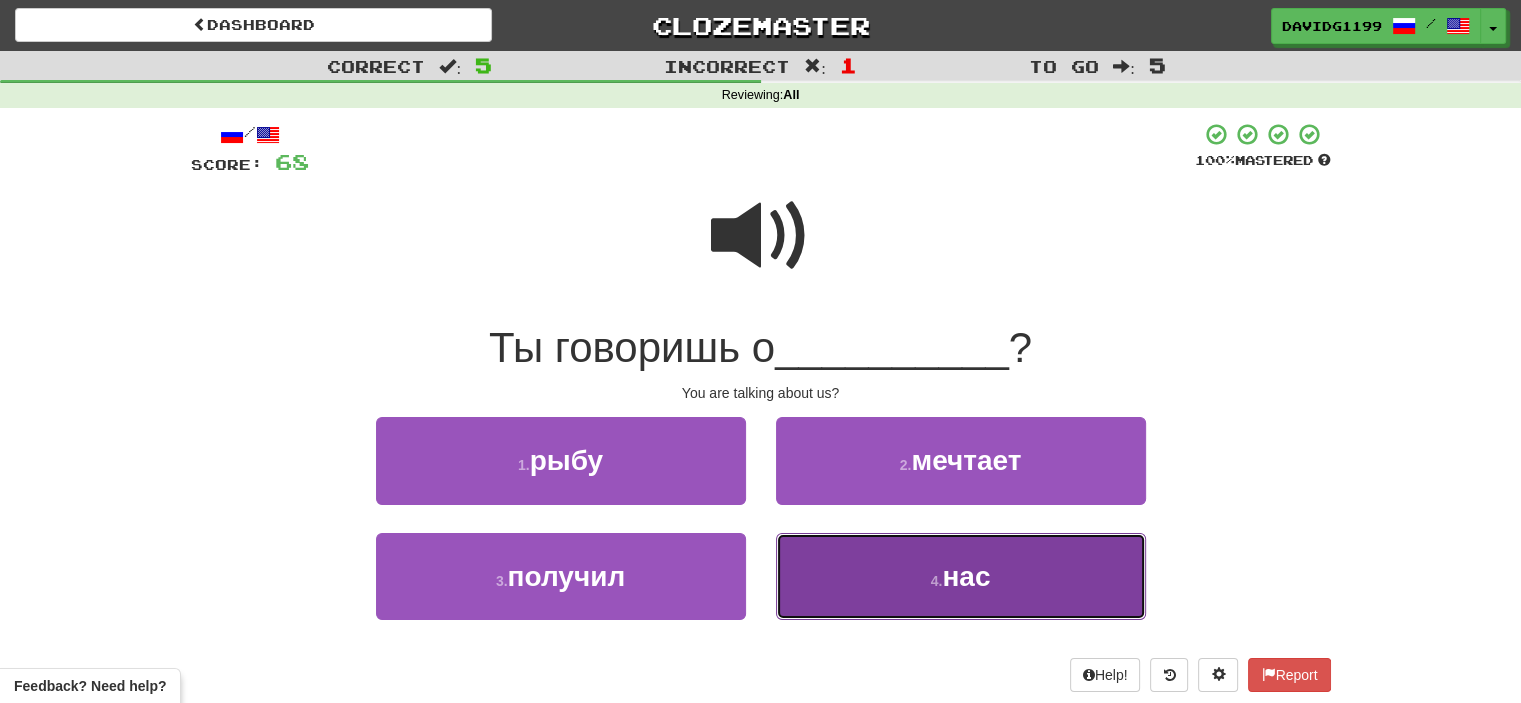 click on "4 .  нас" at bounding box center (961, 576) 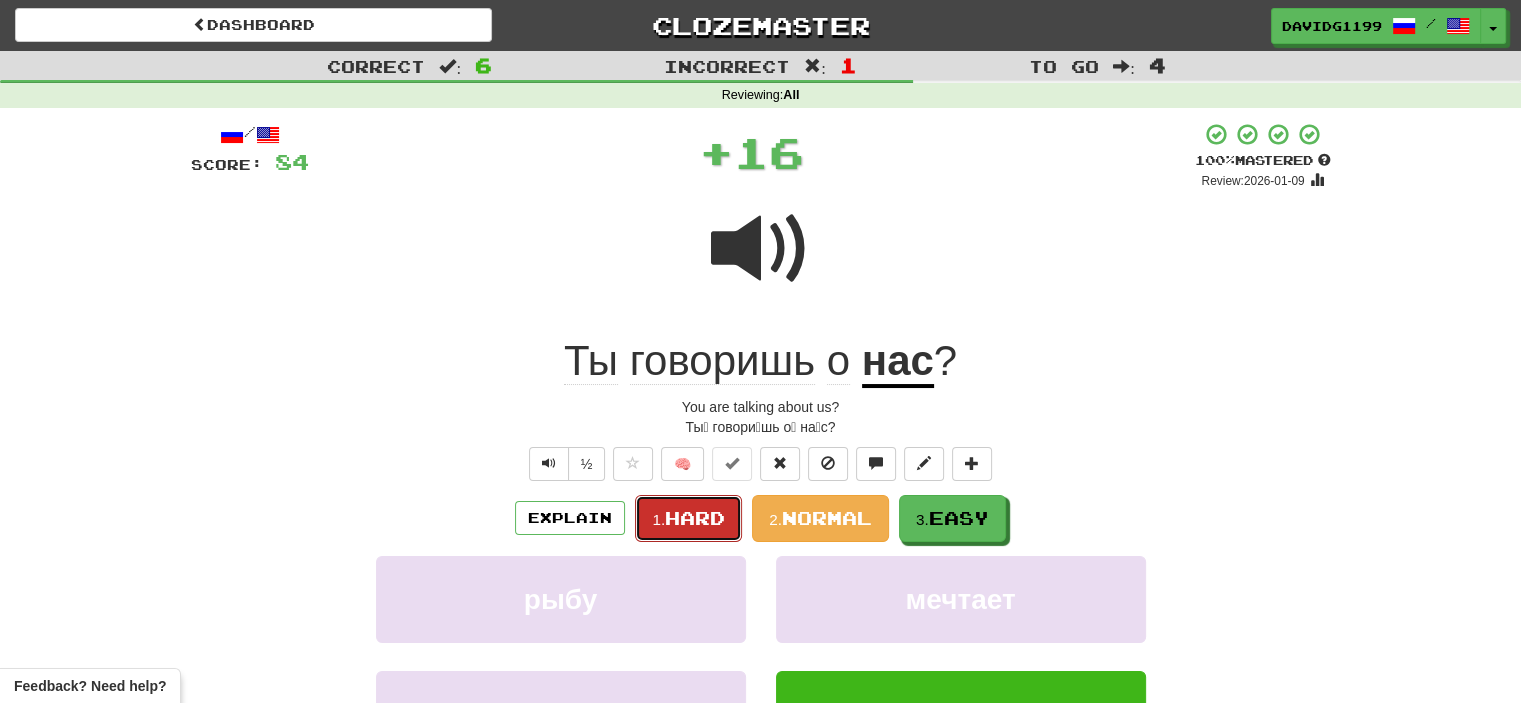 click on "Hard" at bounding box center (695, 518) 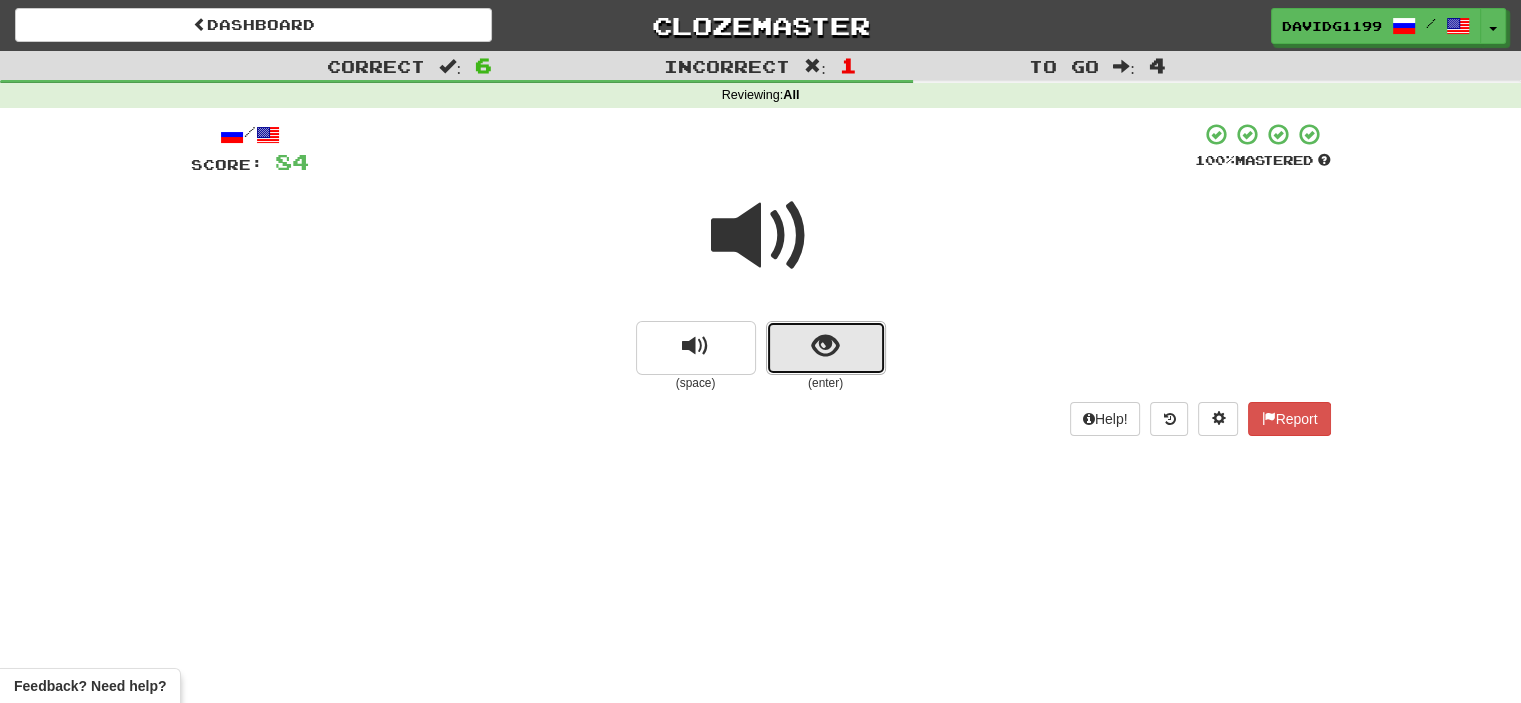 click at bounding box center (826, 348) 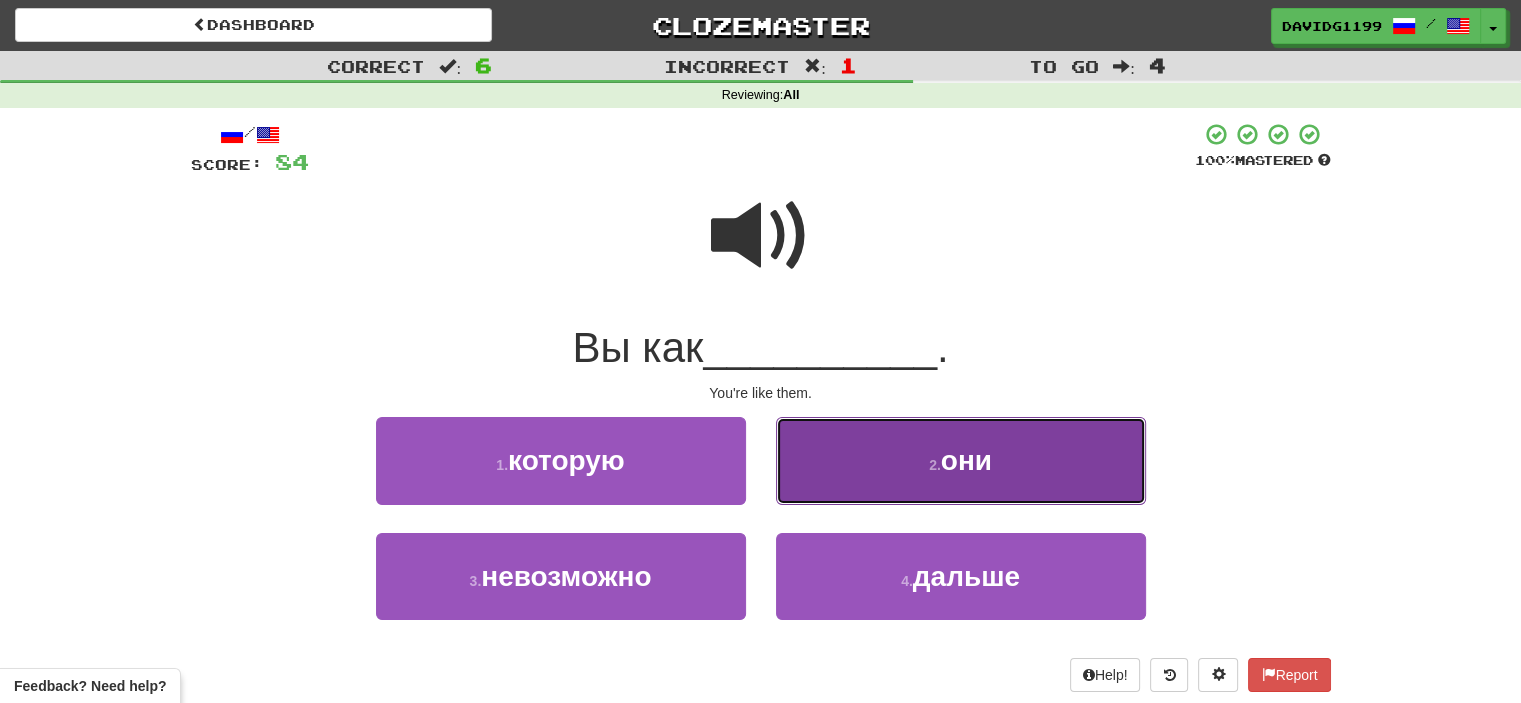 click on "2 .  они" at bounding box center [961, 460] 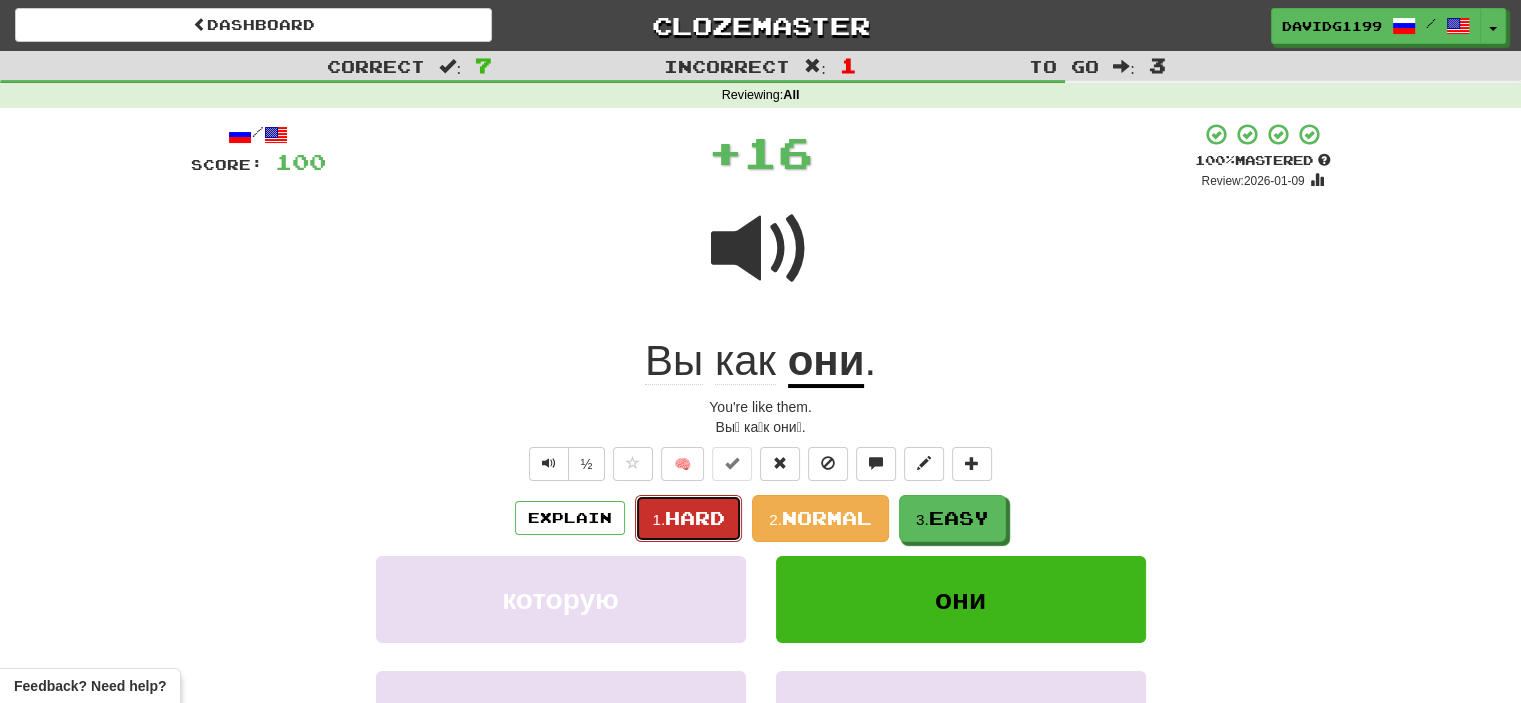 click on "1.  Hard" at bounding box center (688, 518) 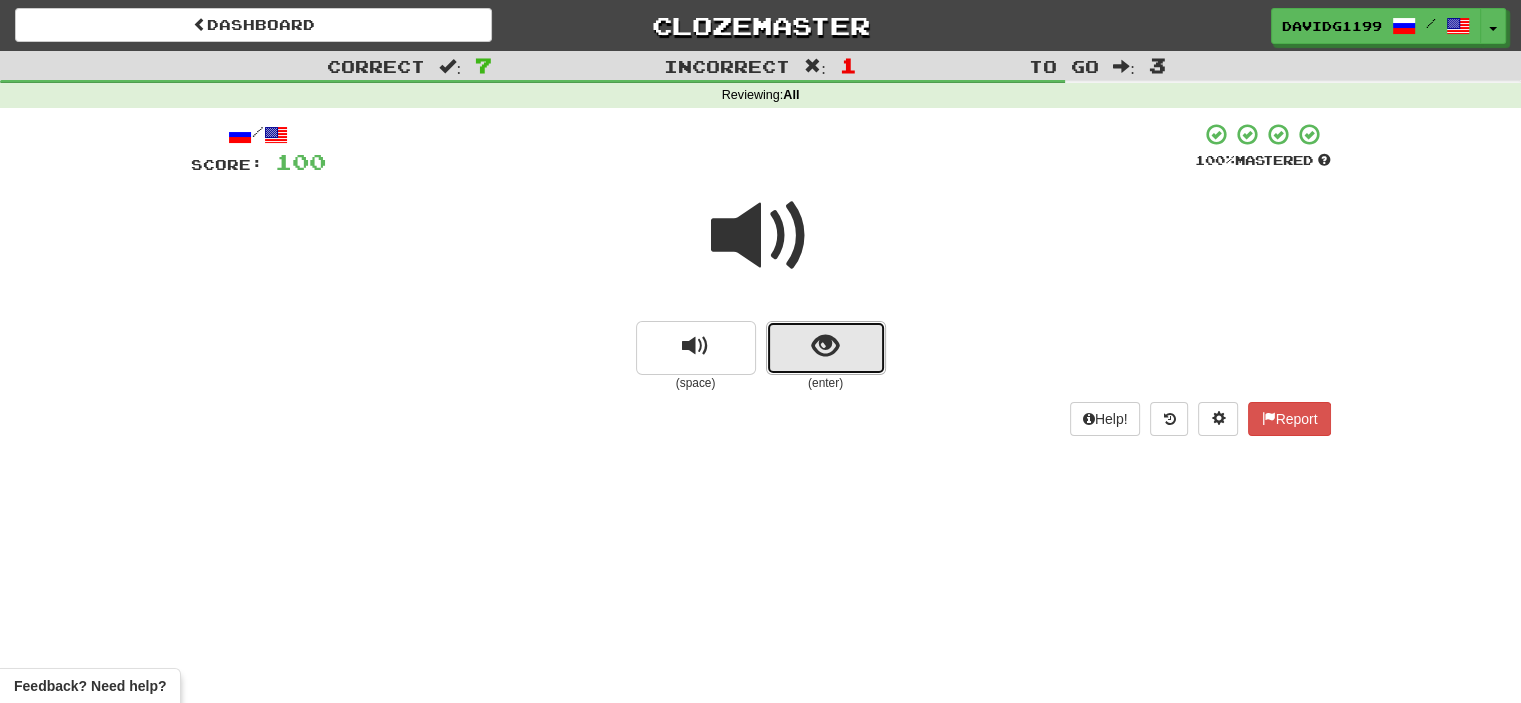 click at bounding box center [826, 348] 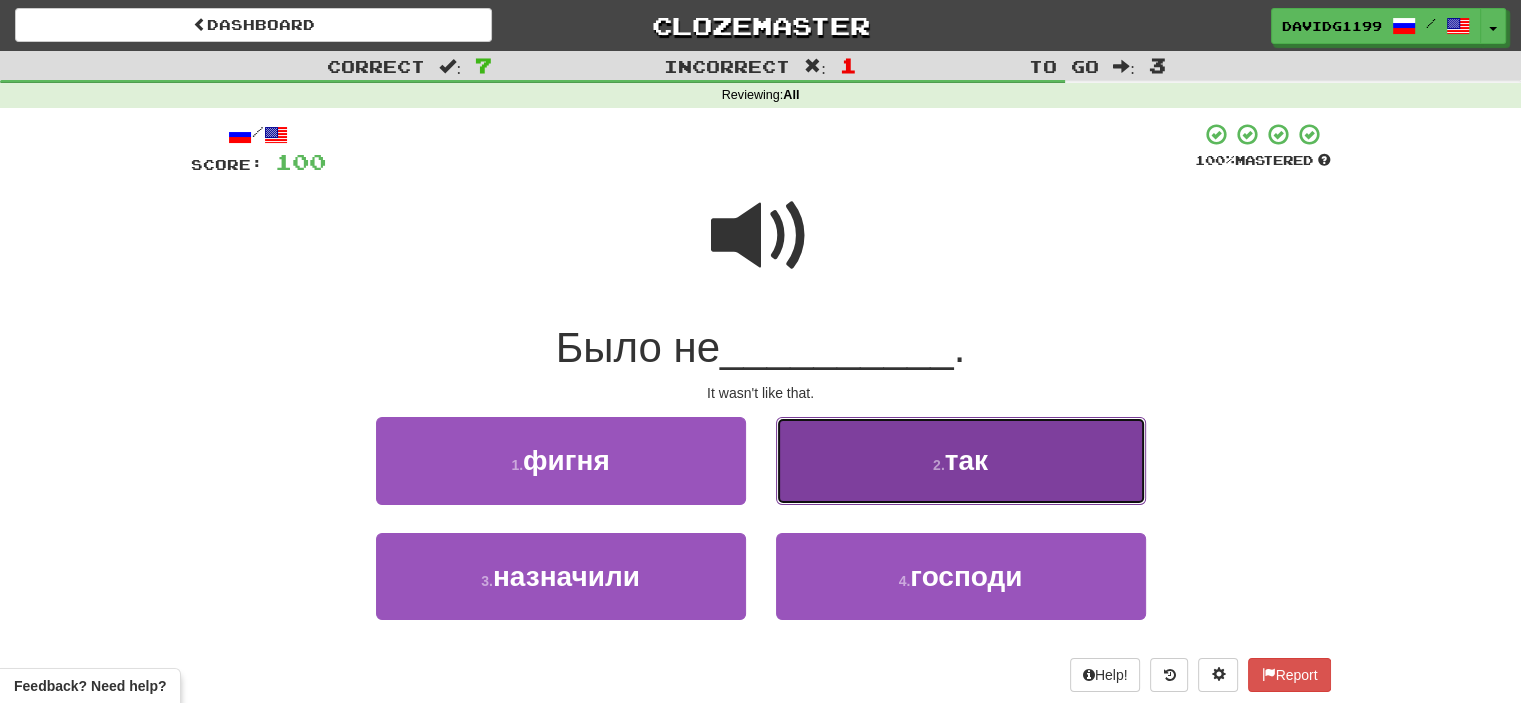 click on "2 .  так" at bounding box center [961, 460] 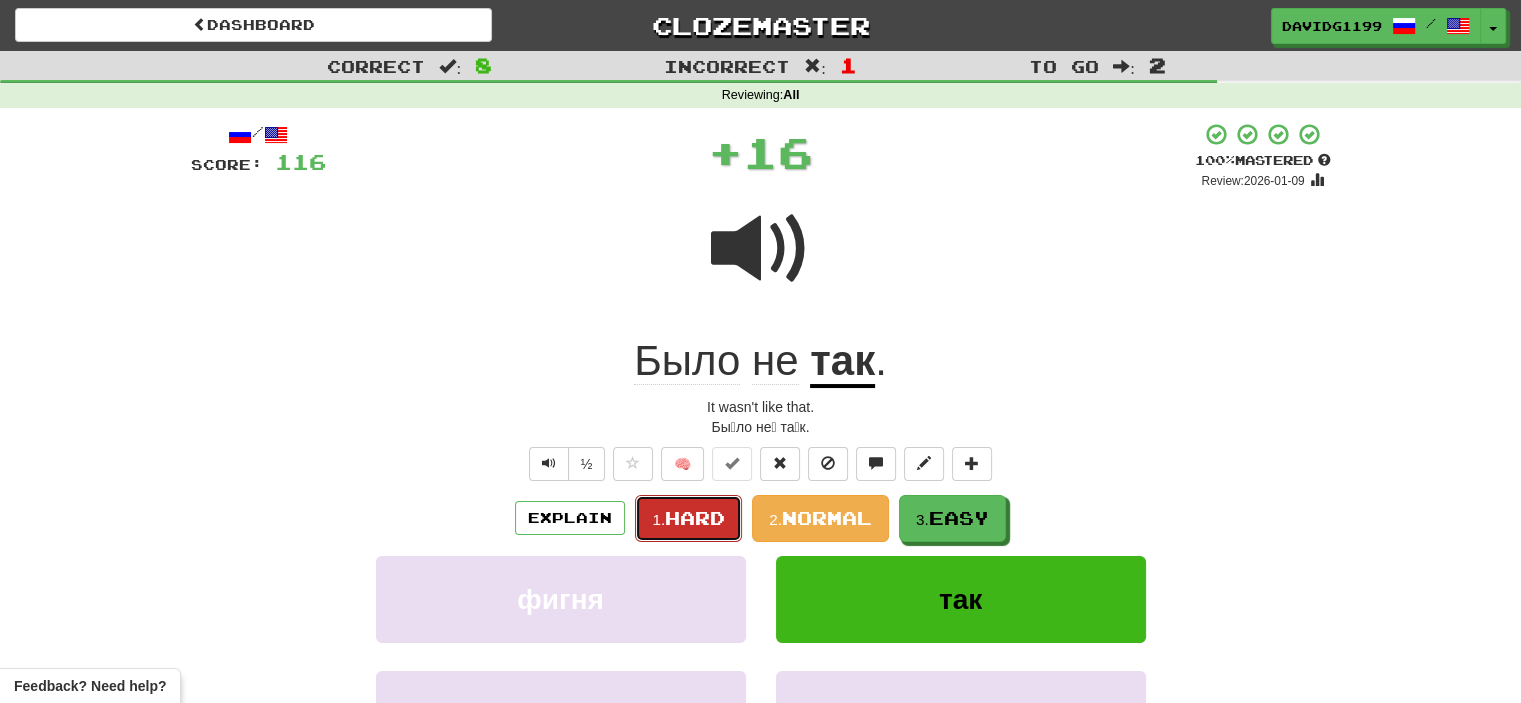 click on "Hard" at bounding box center (695, 518) 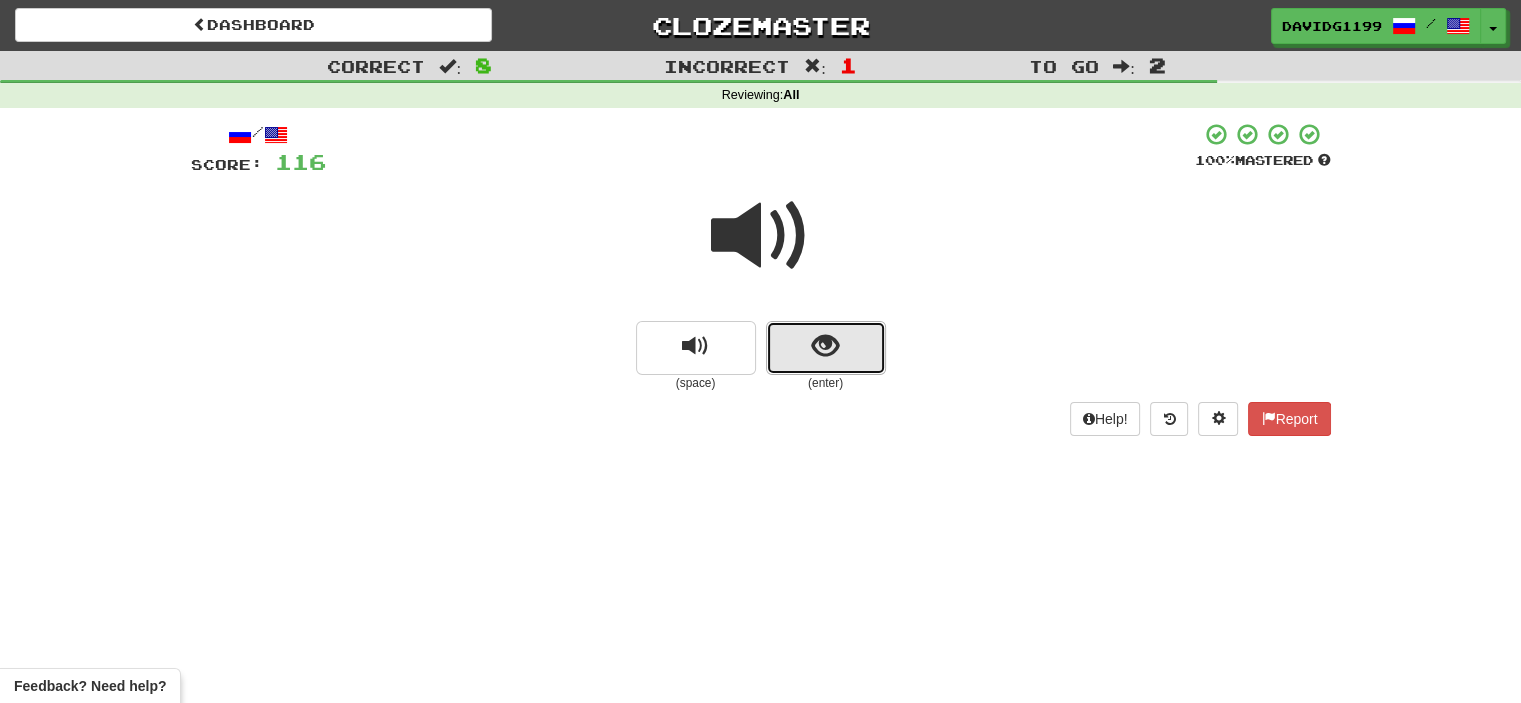 click at bounding box center (826, 348) 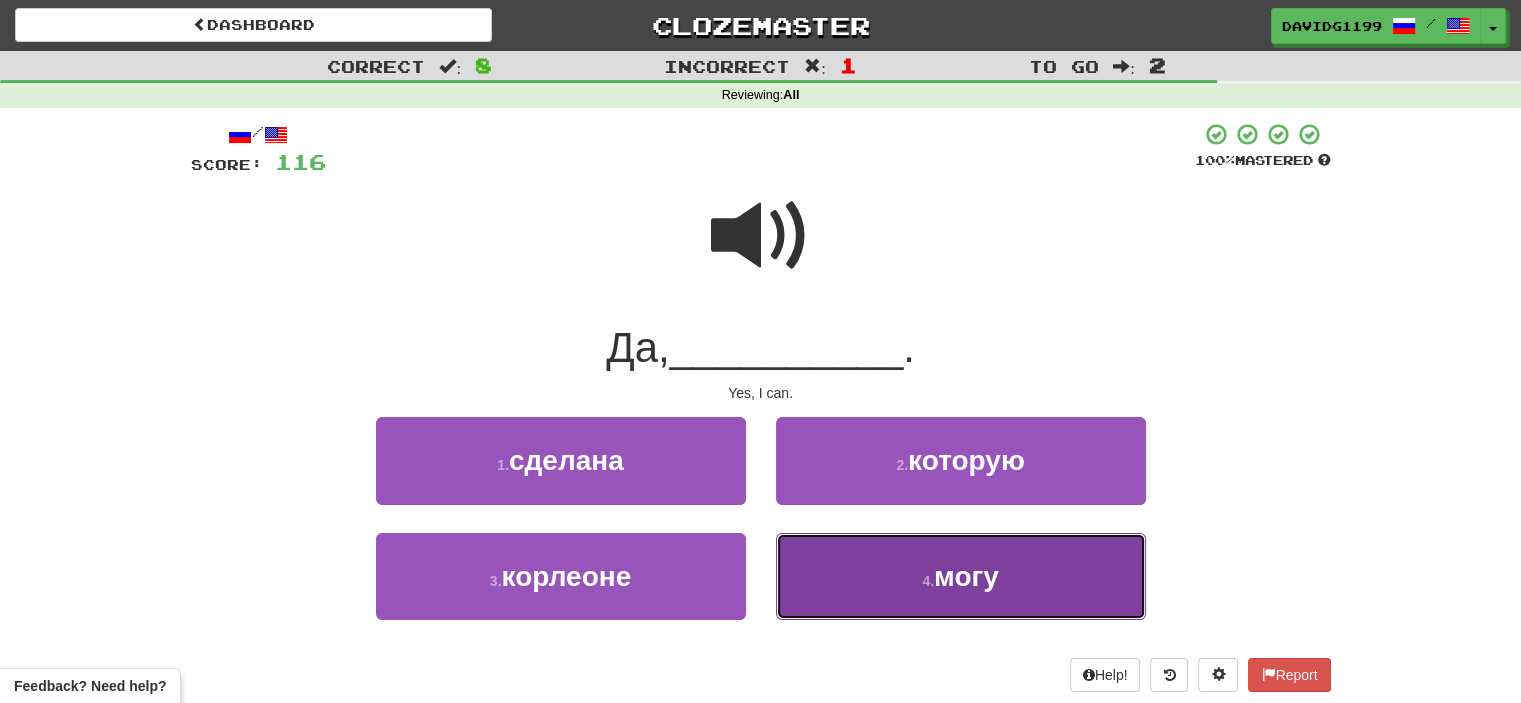 click on "4 .  могу" at bounding box center [961, 576] 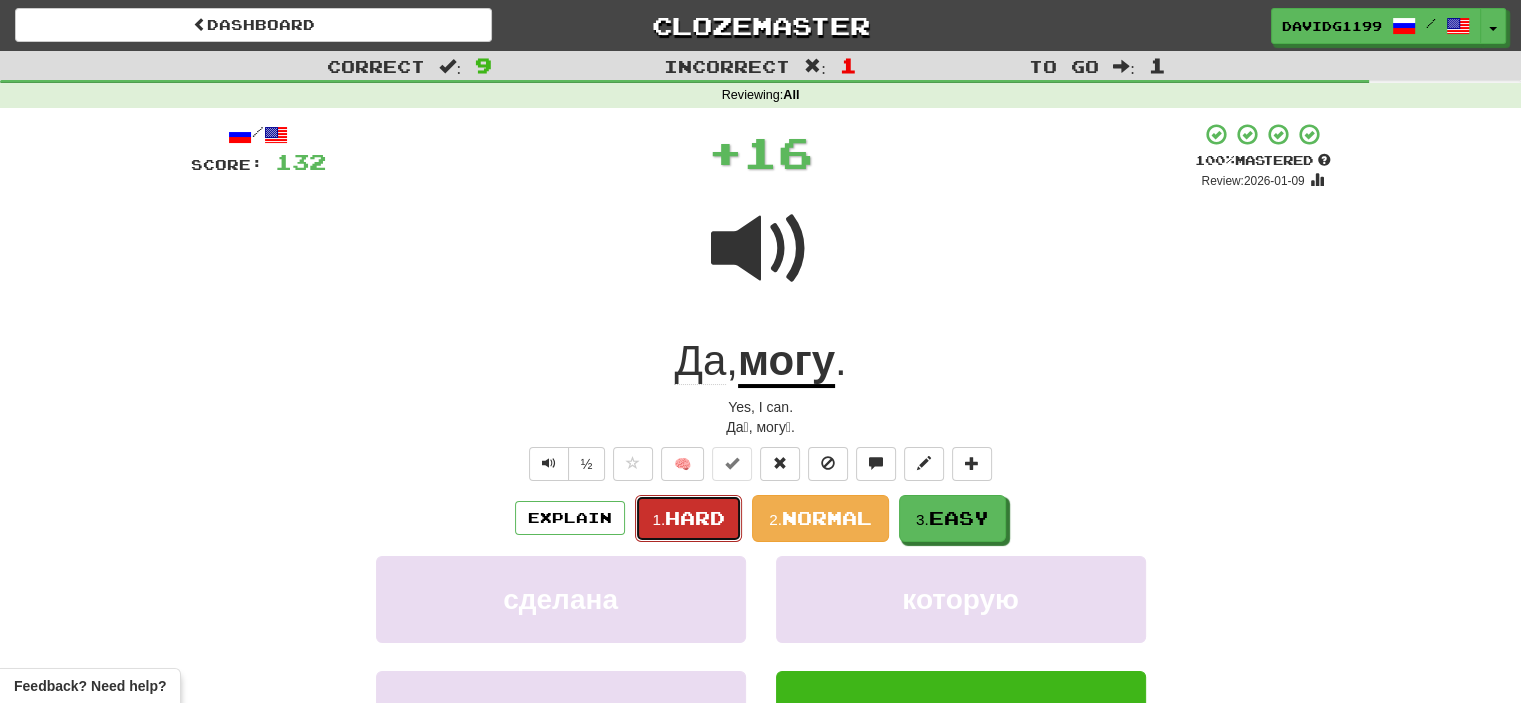 click on "Hard" at bounding box center (695, 518) 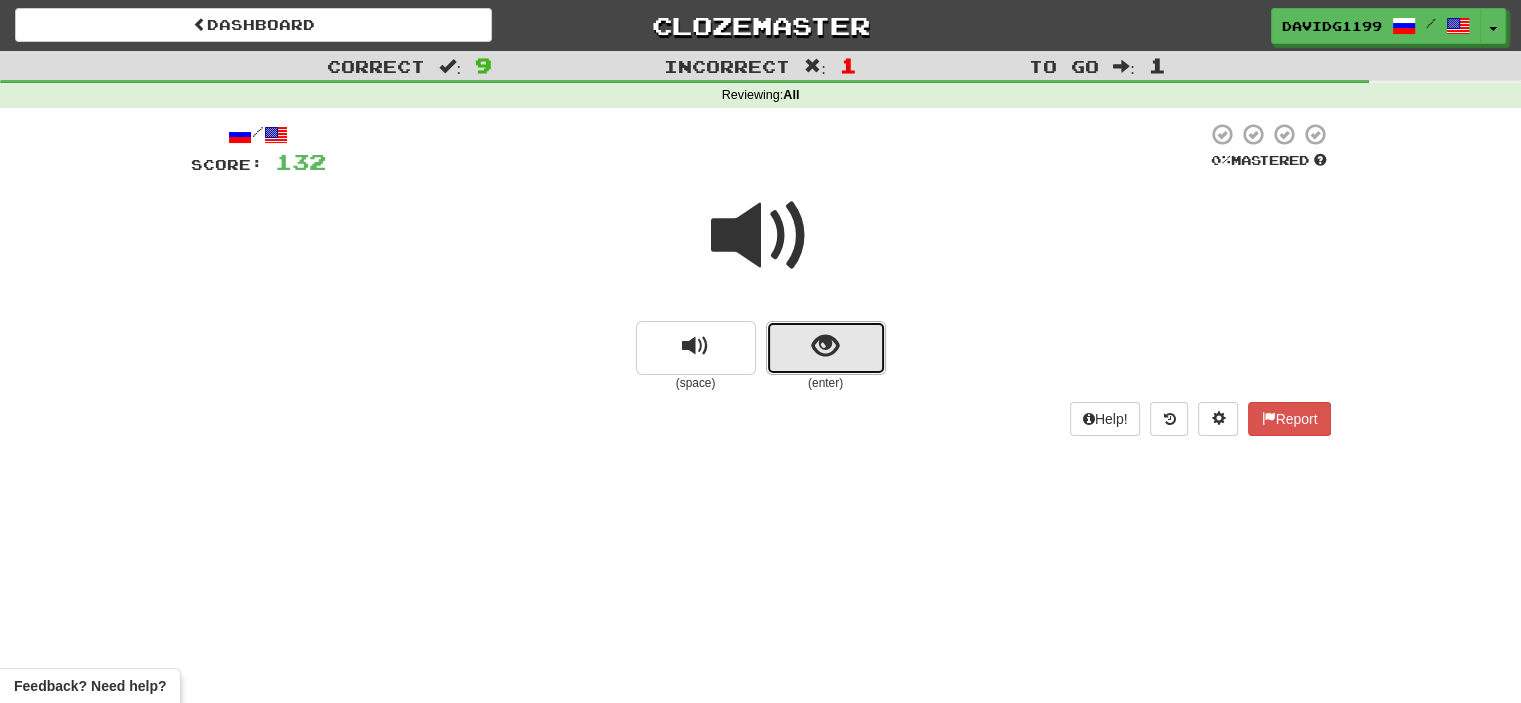 click at bounding box center [826, 348] 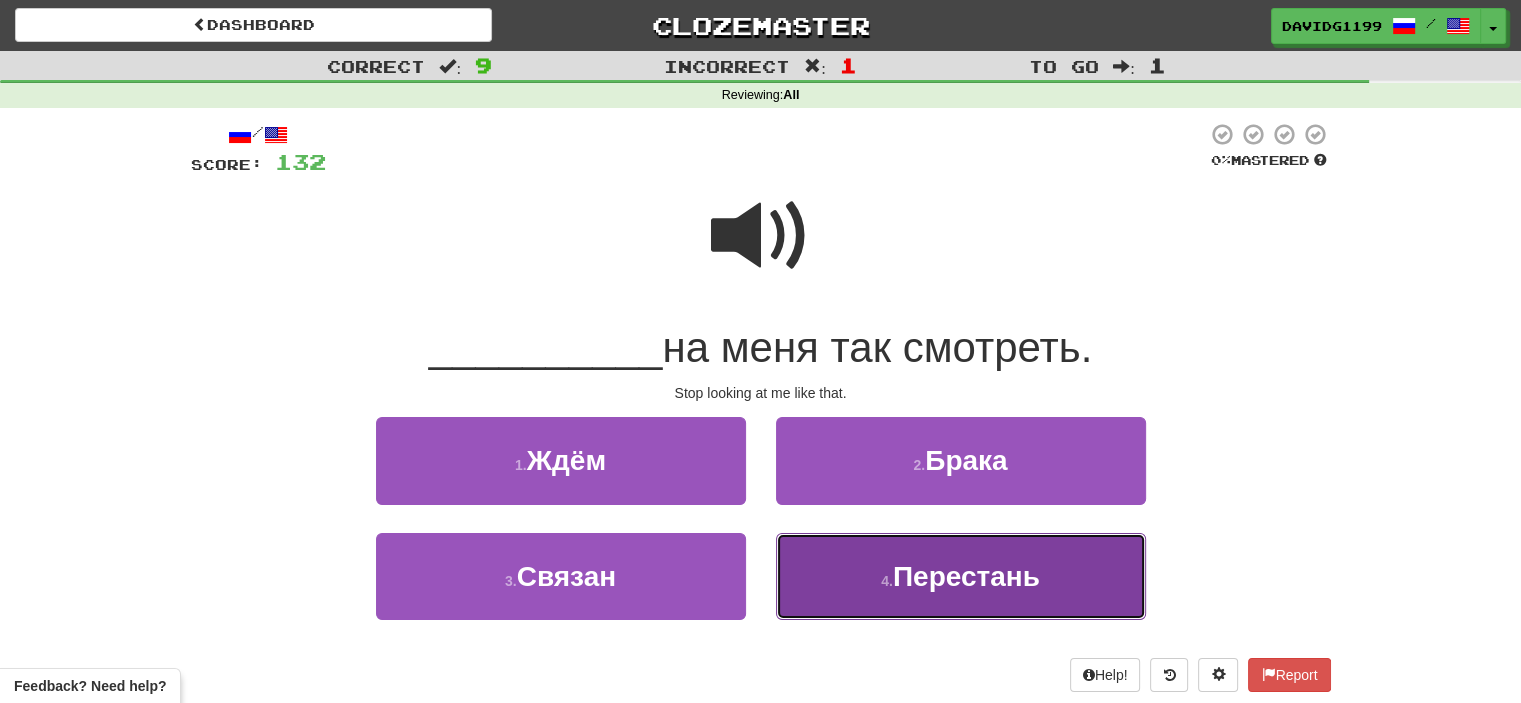 click on "4 .  Перестань" at bounding box center (961, 576) 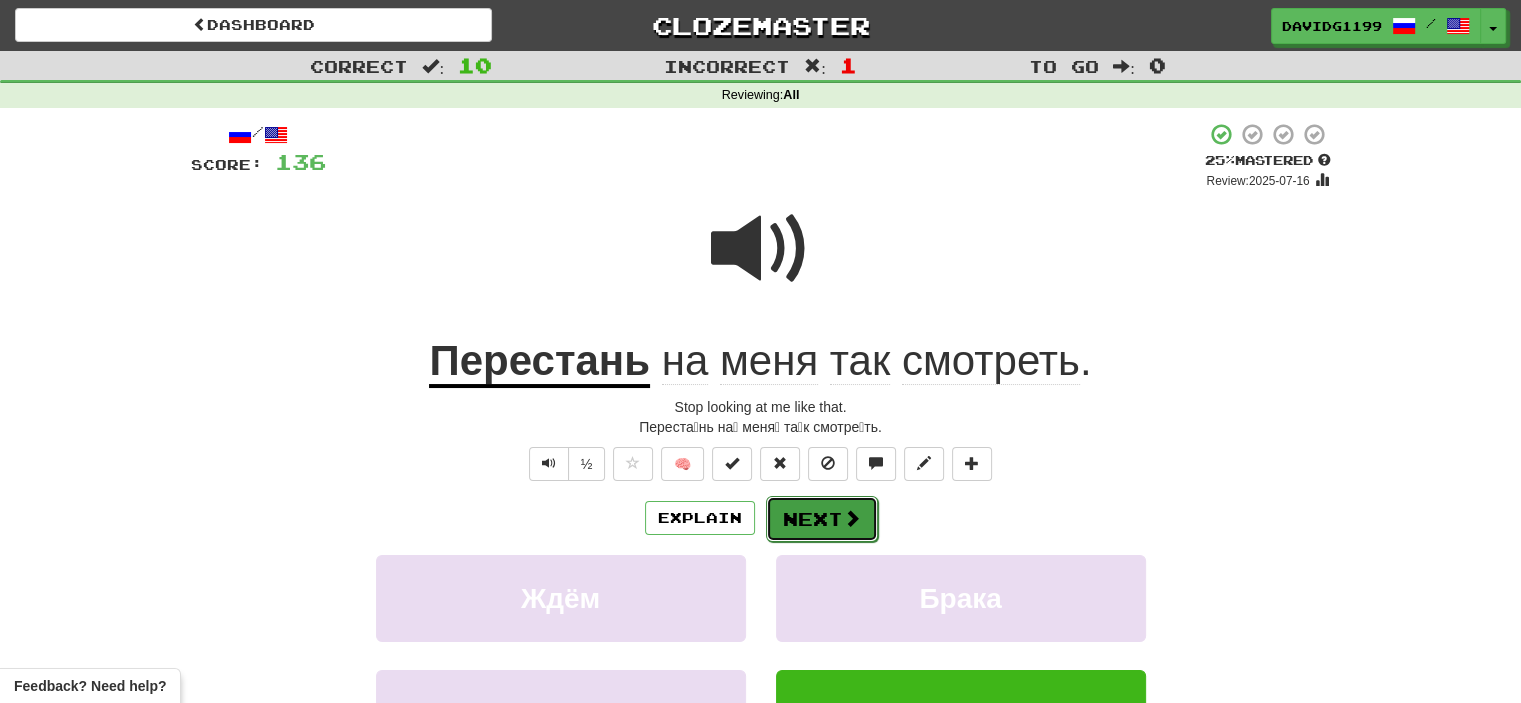 click on "Next" at bounding box center [822, 519] 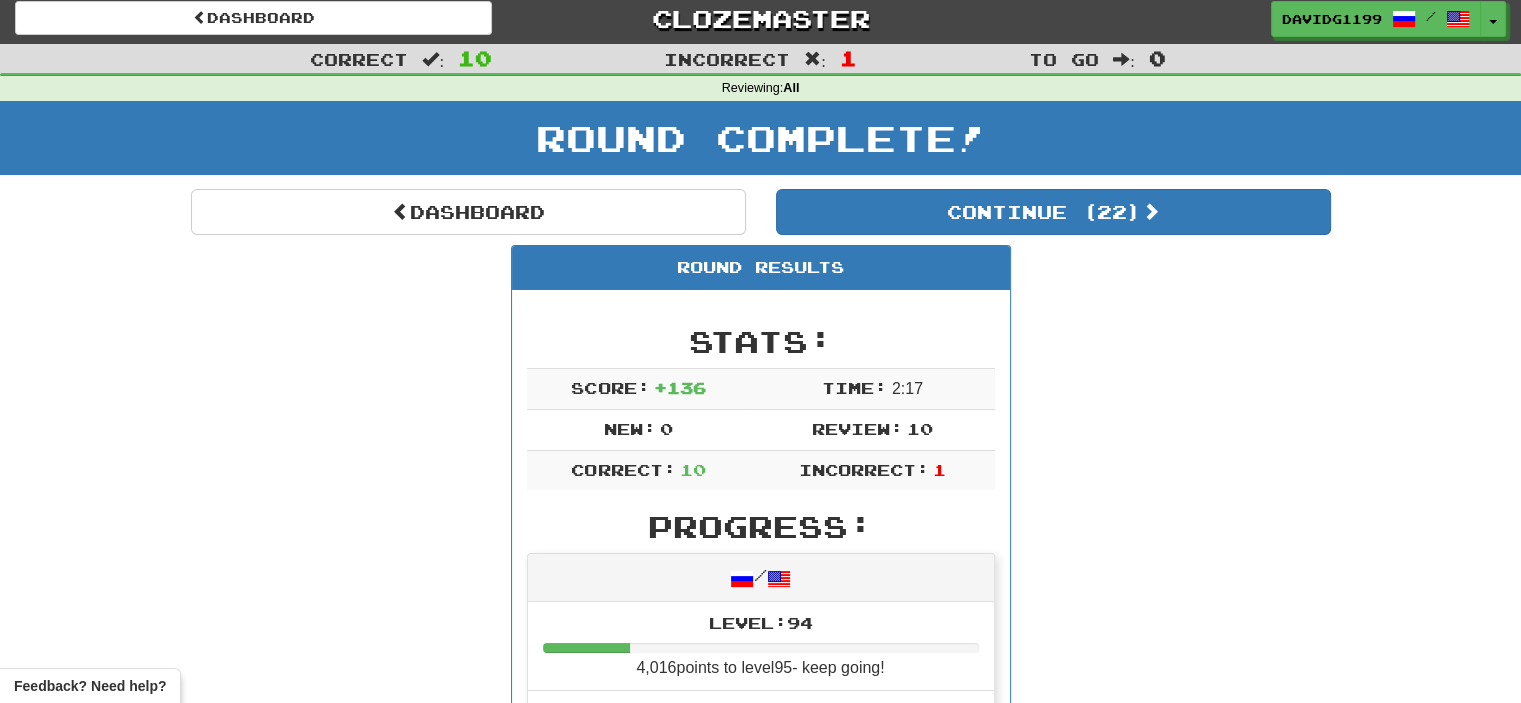 scroll, scrollTop: 0, scrollLeft: 0, axis: both 